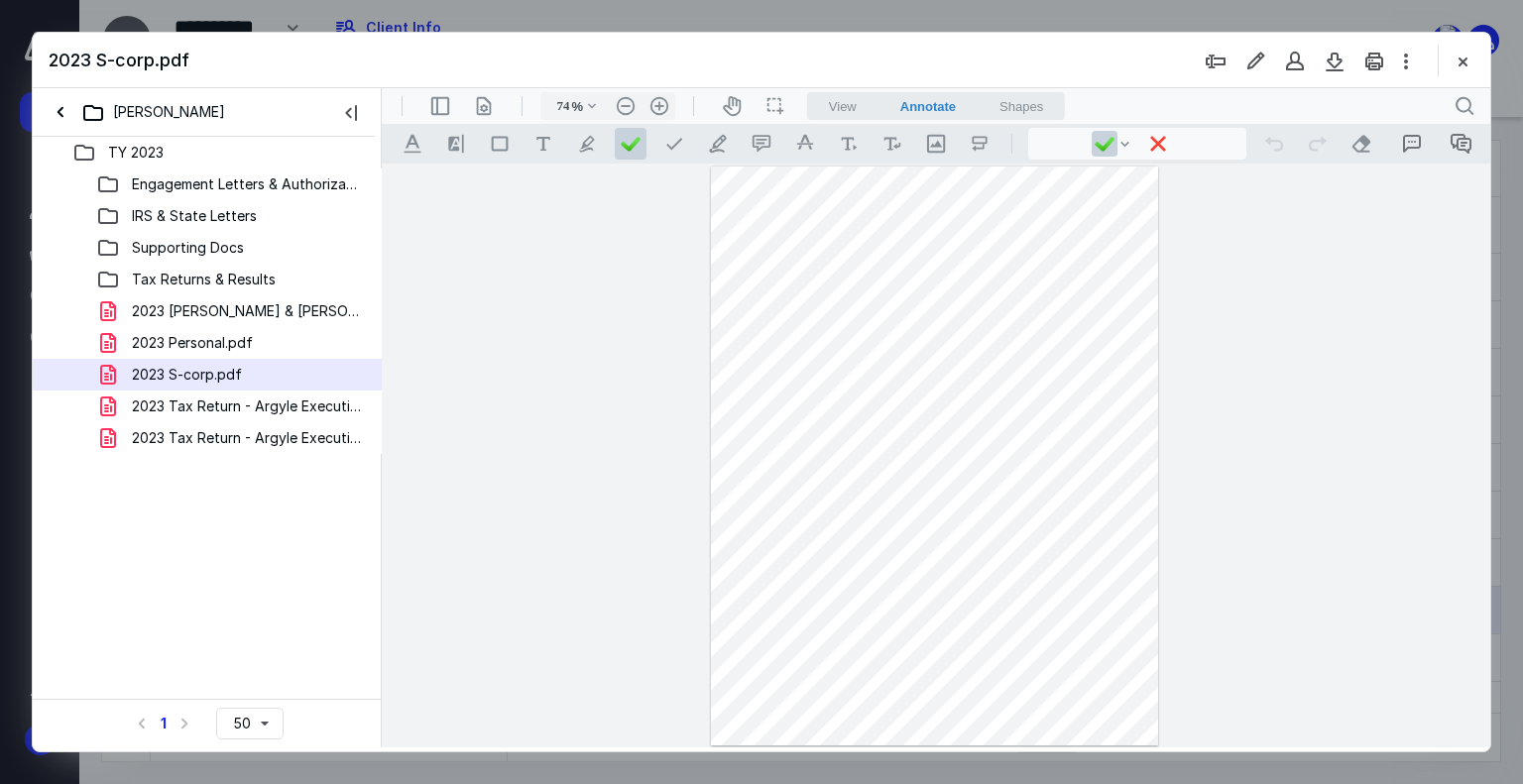 scroll, scrollTop: 0, scrollLeft: 0, axis: both 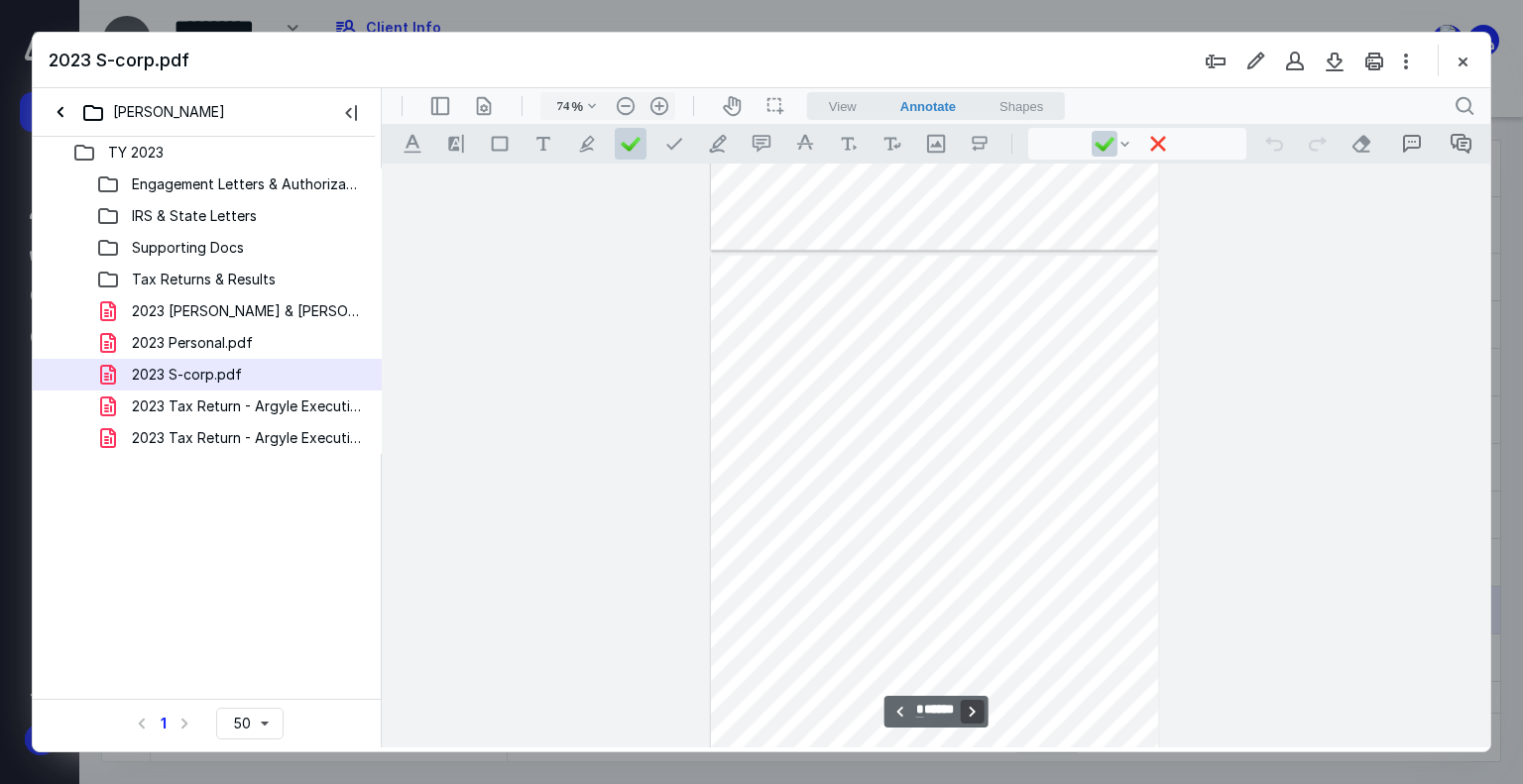 click on "**********" at bounding box center [972, 712] 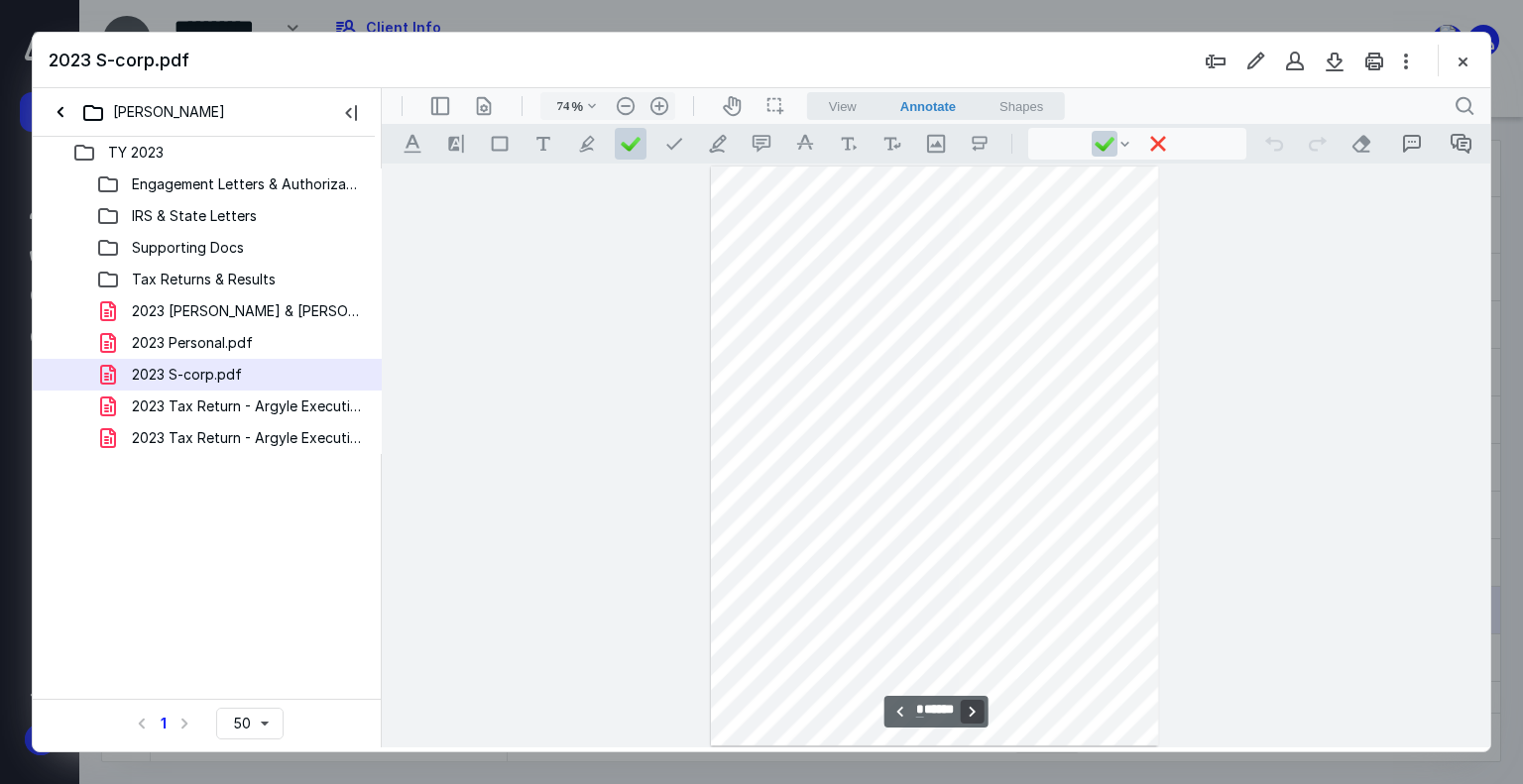 click on "**********" at bounding box center (972, 712) 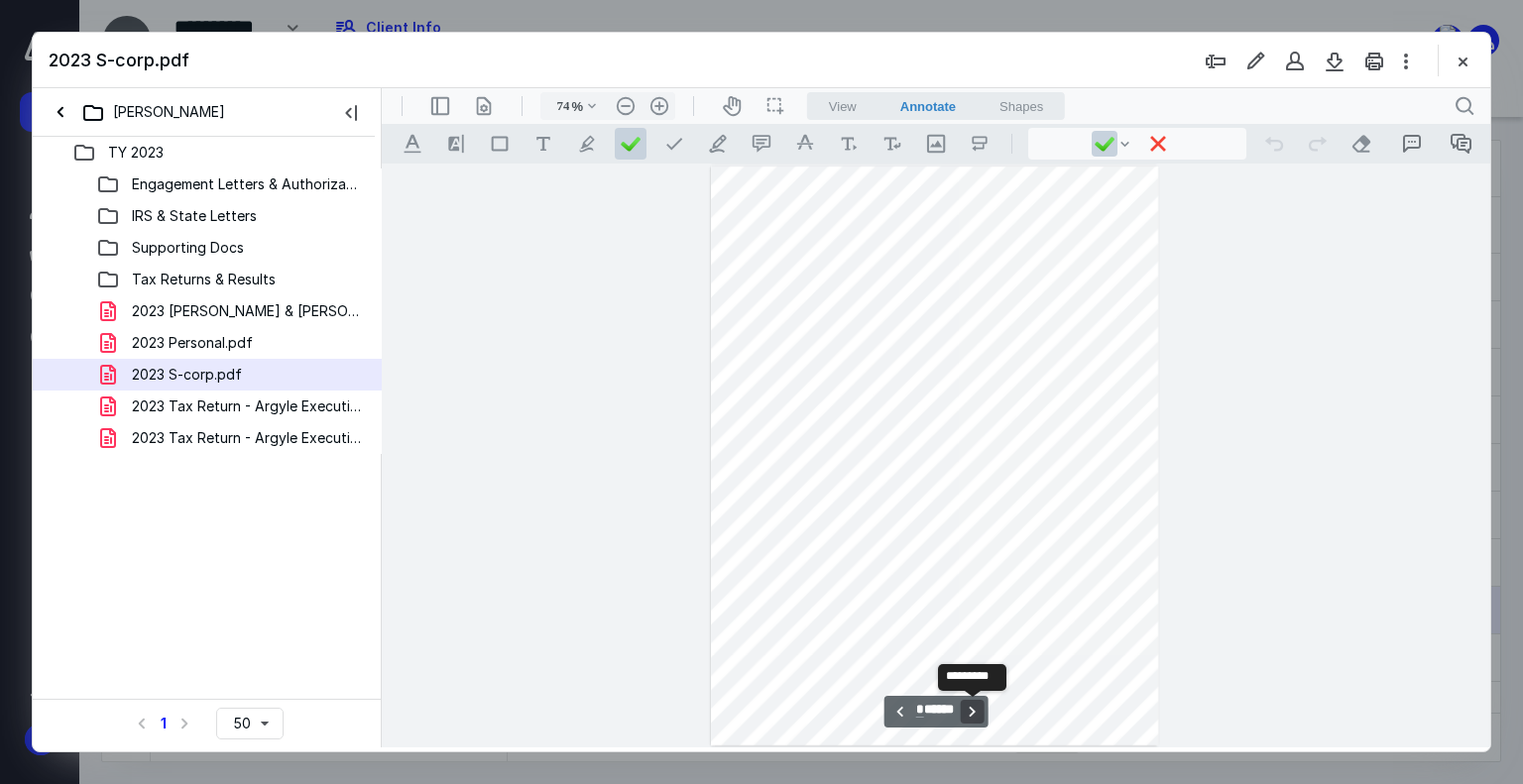 click on "**********" at bounding box center (972, 712) 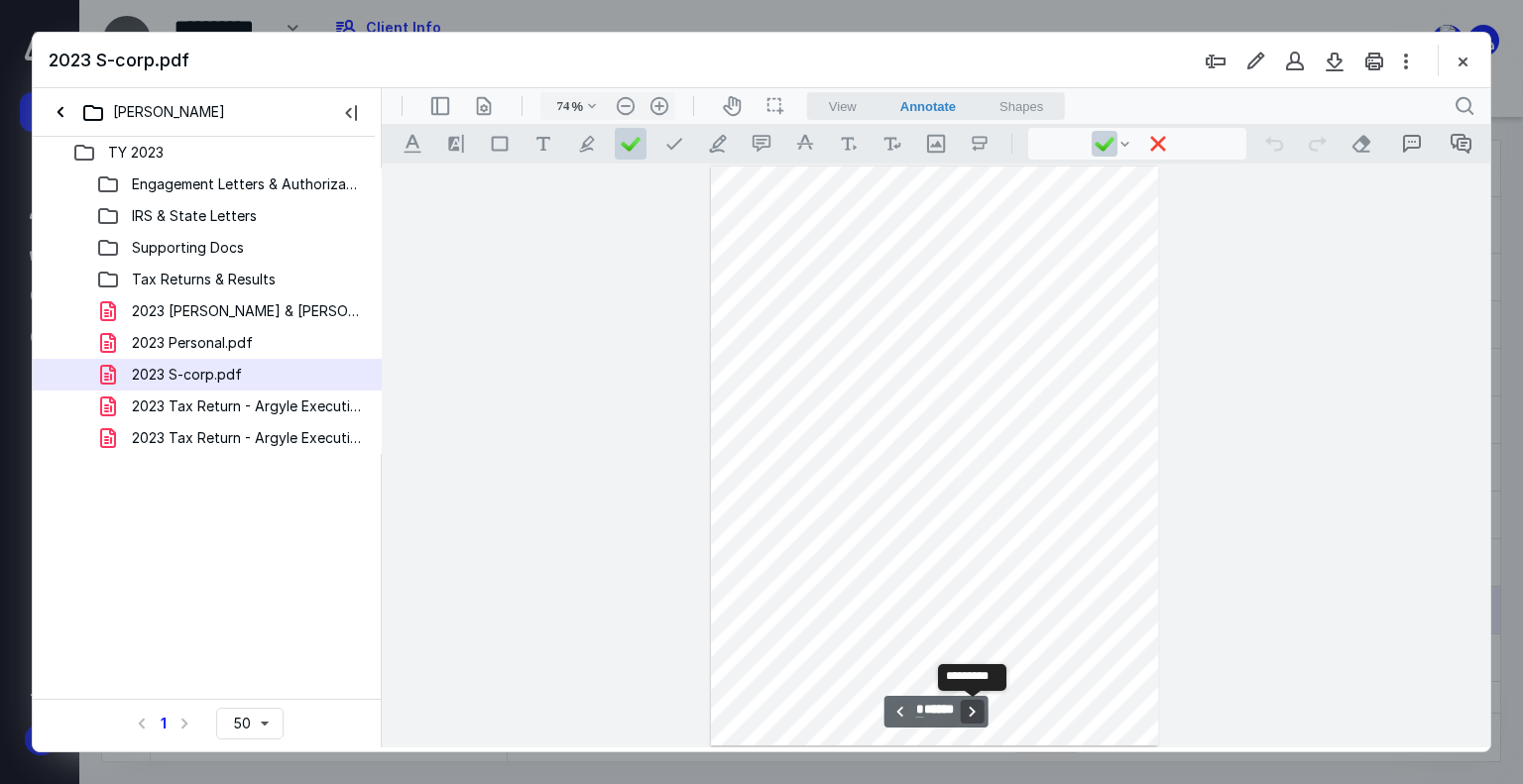 click on "**********" at bounding box center [972, 712] 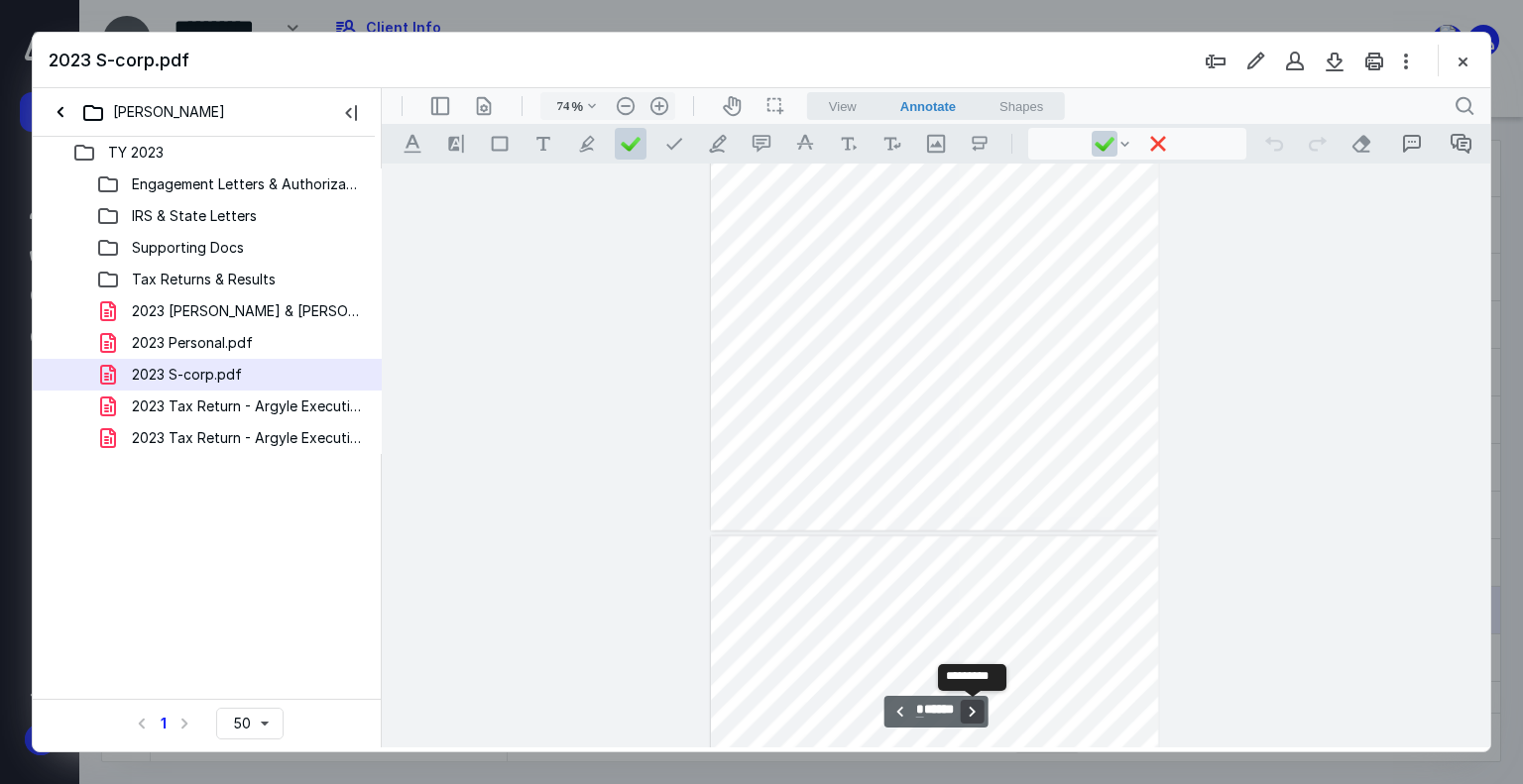 click on "**********" at bounding box center [972, 712] 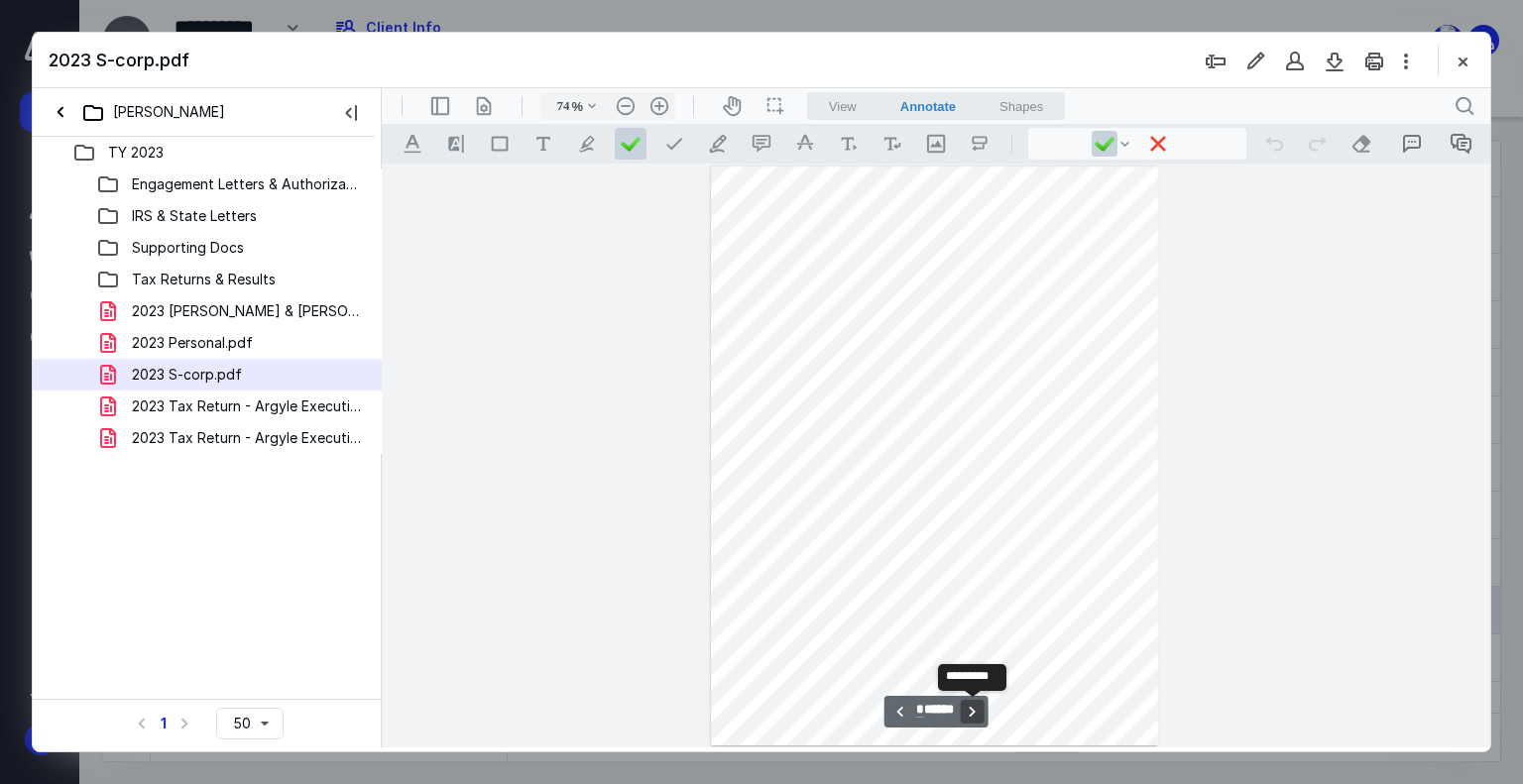 click on "**********" at bounding box center (972, 712) 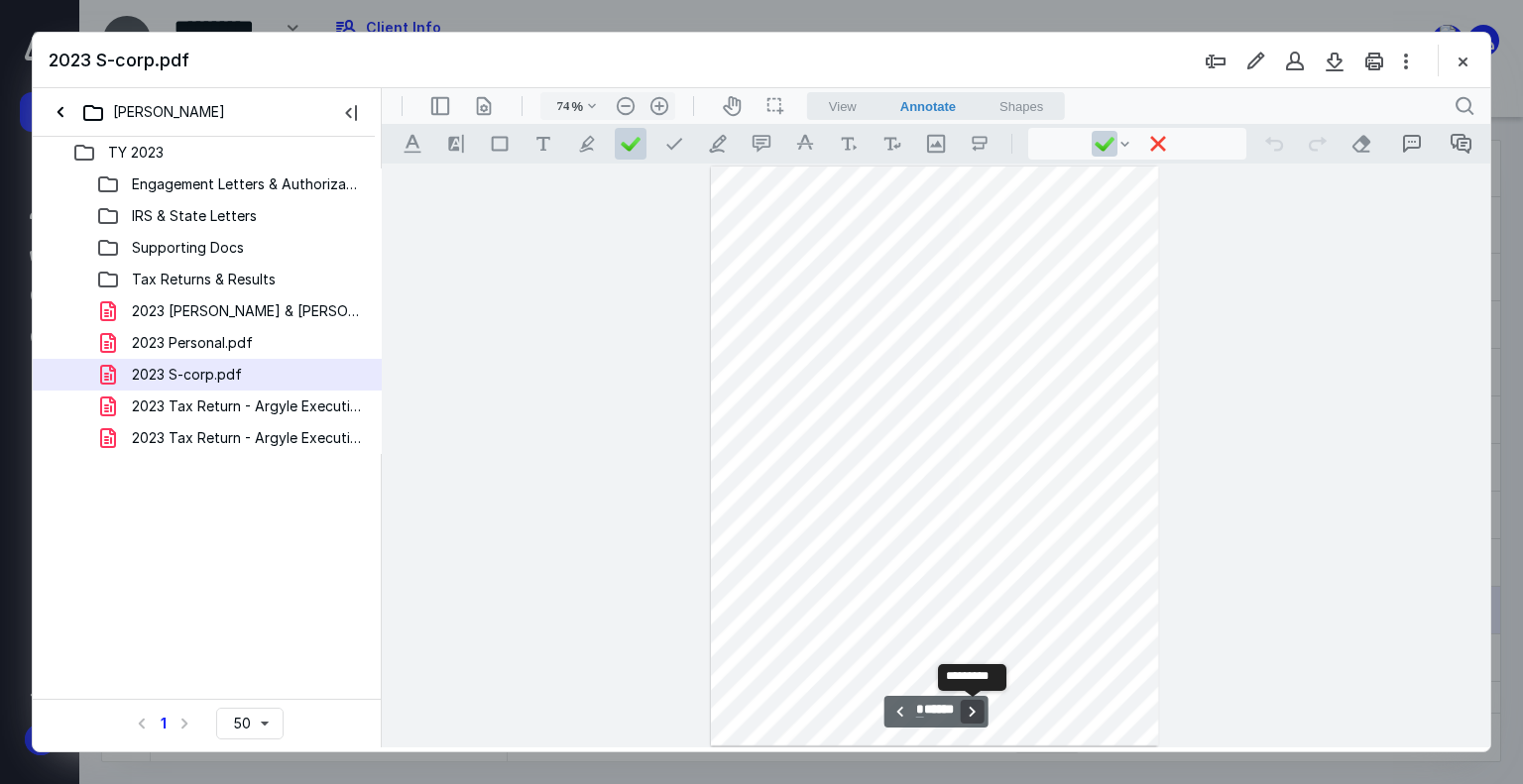 click on "**********" at bounding box center (972, 712) 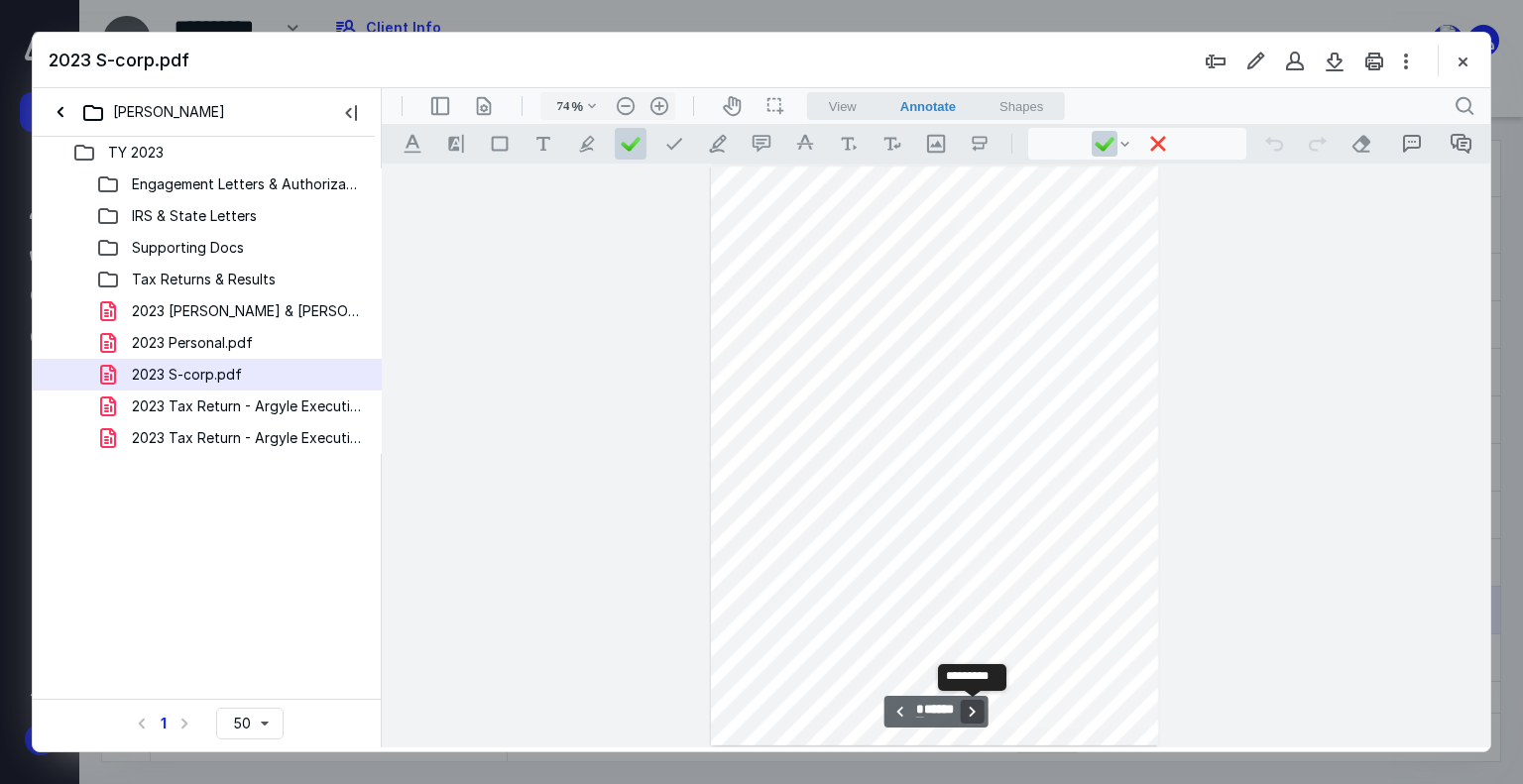 click on "**********" at bounding box center [972, 712] 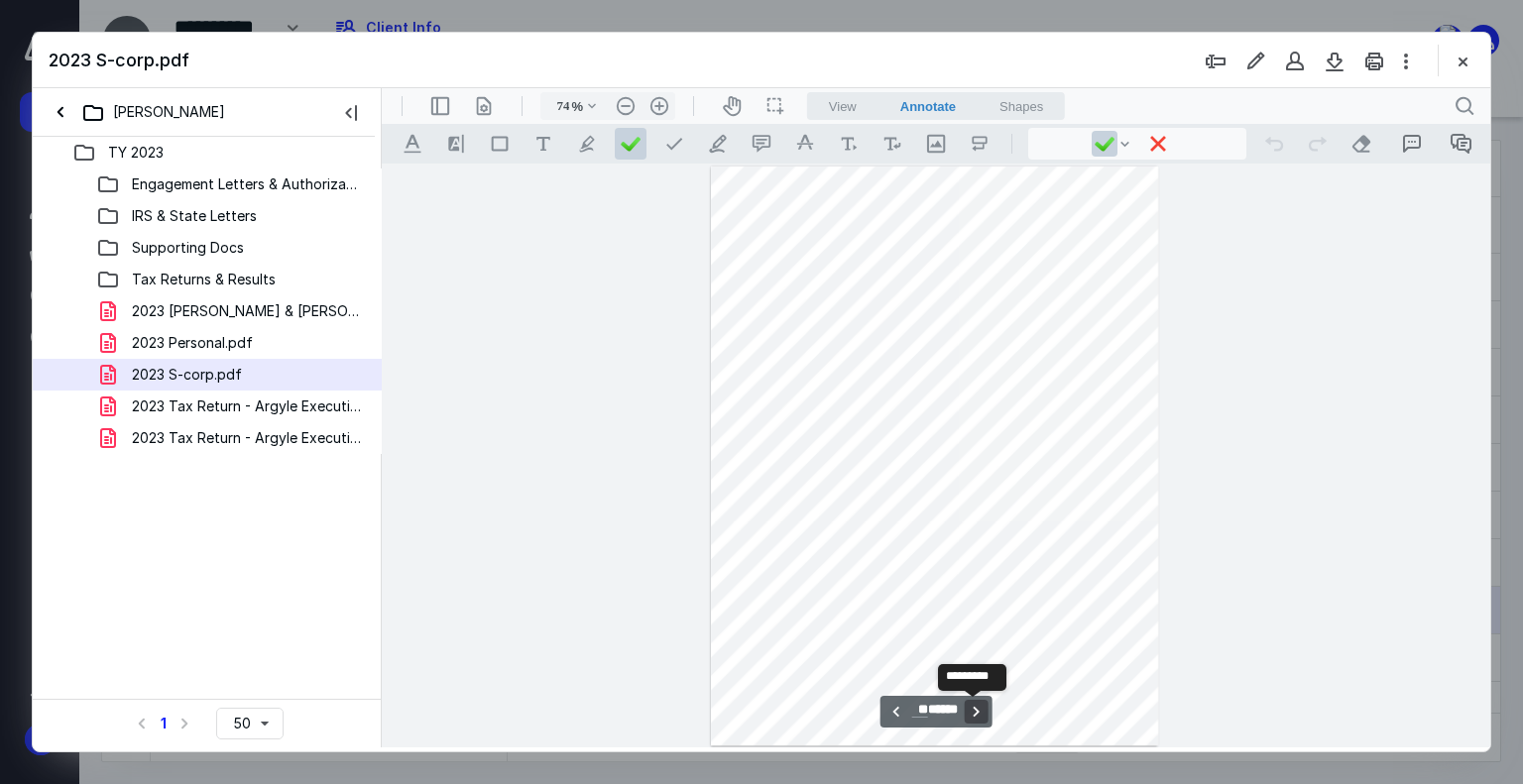 click on "**********" at bounding box center (976, 712) 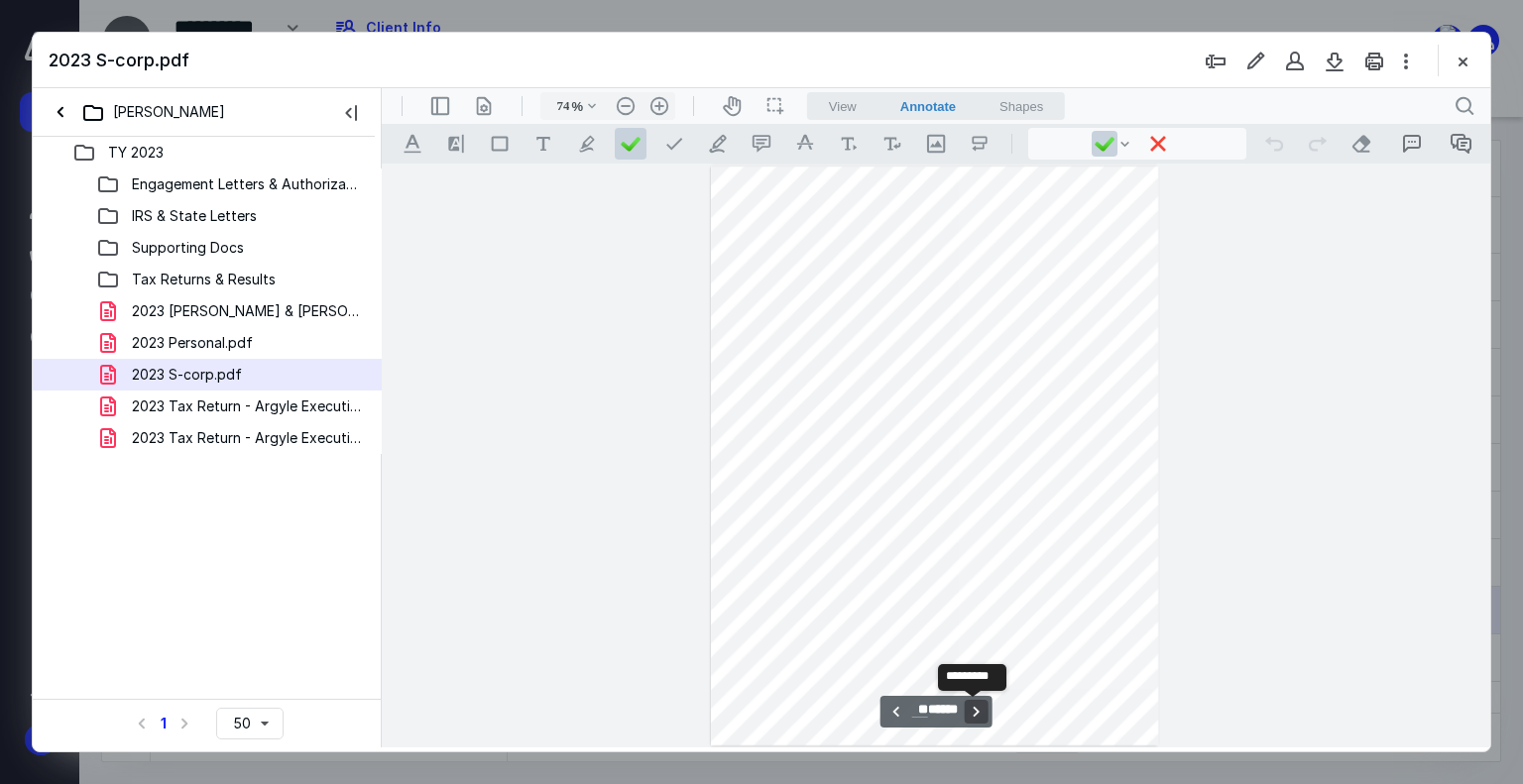 click on "**********" at bounding box center [976, 712] 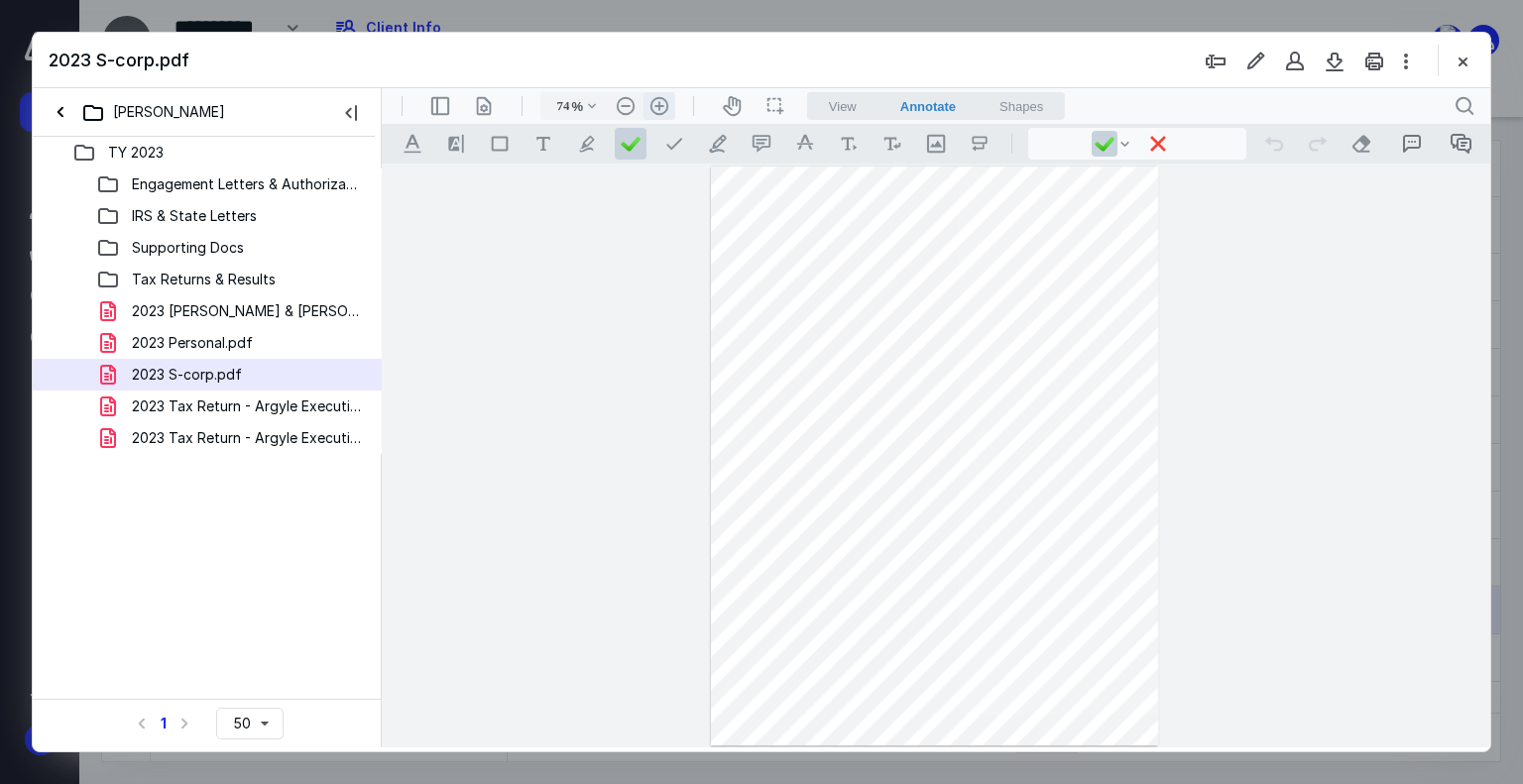 click on ".cls-1{fill:#abb0c4;} icon - header - zoom - in - line" at bounding box center [659, 106] 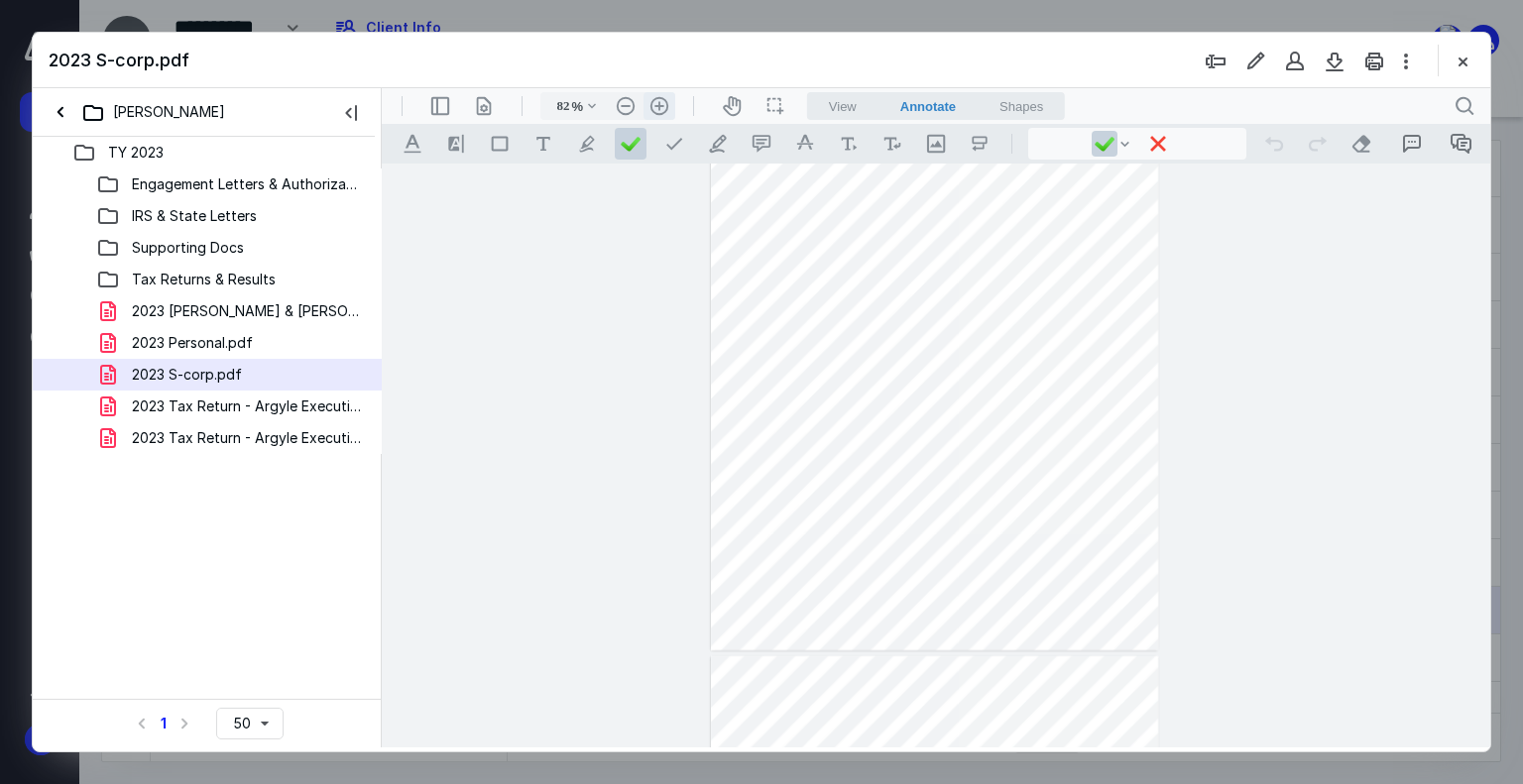 click on ".cls-1{fill:#abb0c4;} icon - header - zoom - in - line" at bounding box center [659, 106] 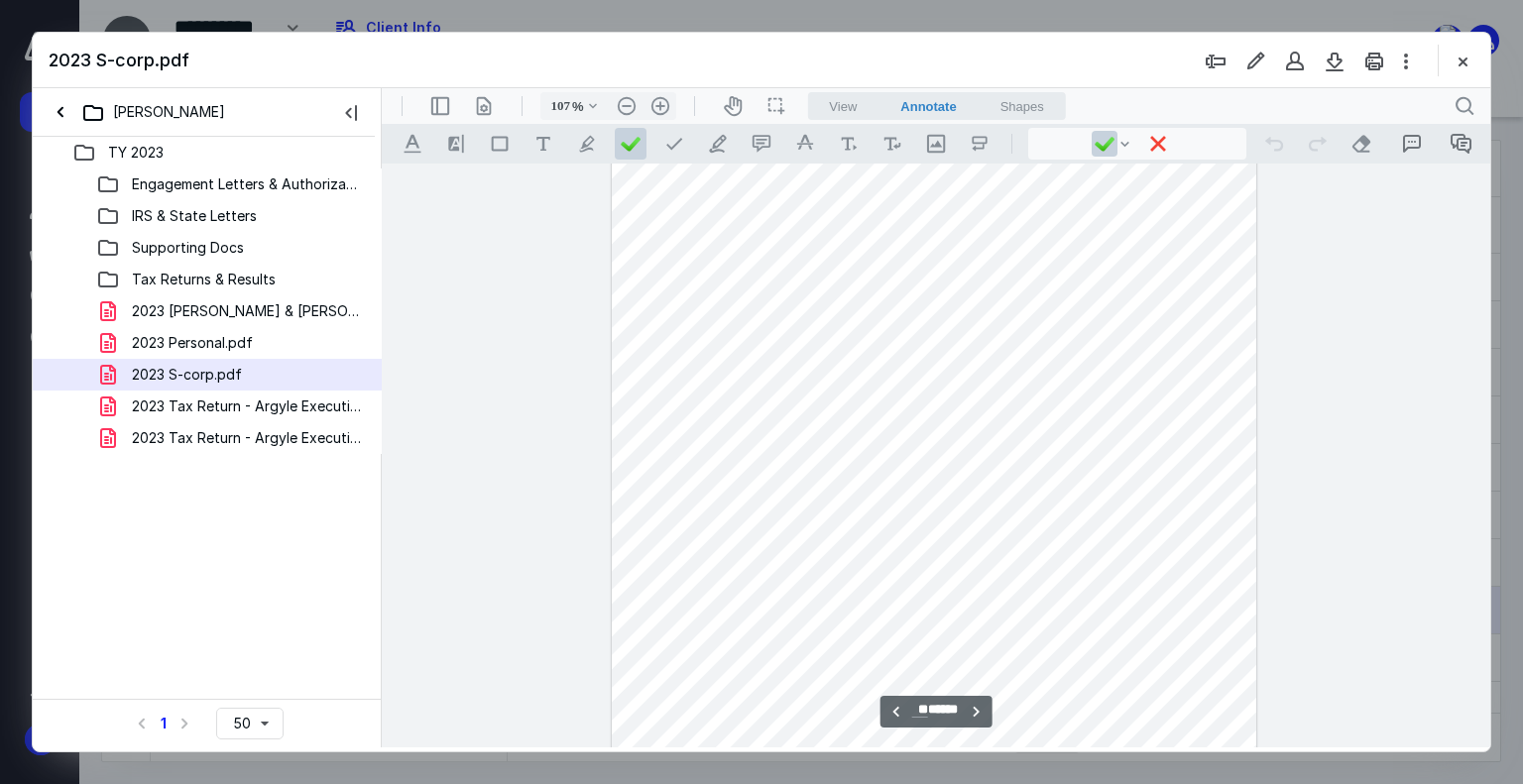 scroll, scrollTop: 9380, scrollLeft: 0, axis: vertical 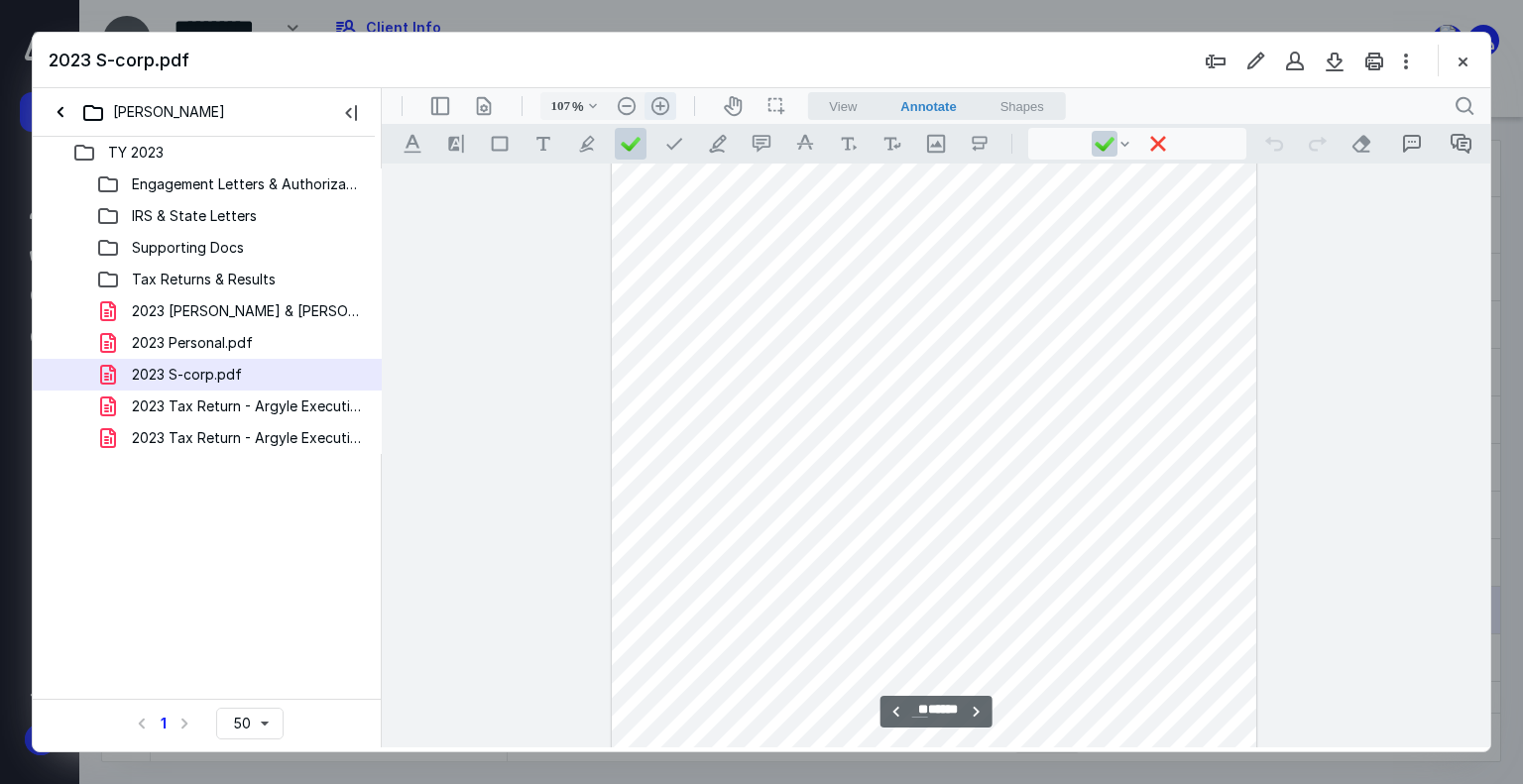 click on ".cls-1{fill:#abb0c4;} icon - header - zoom - in - line" at bounding box center (660, 106) 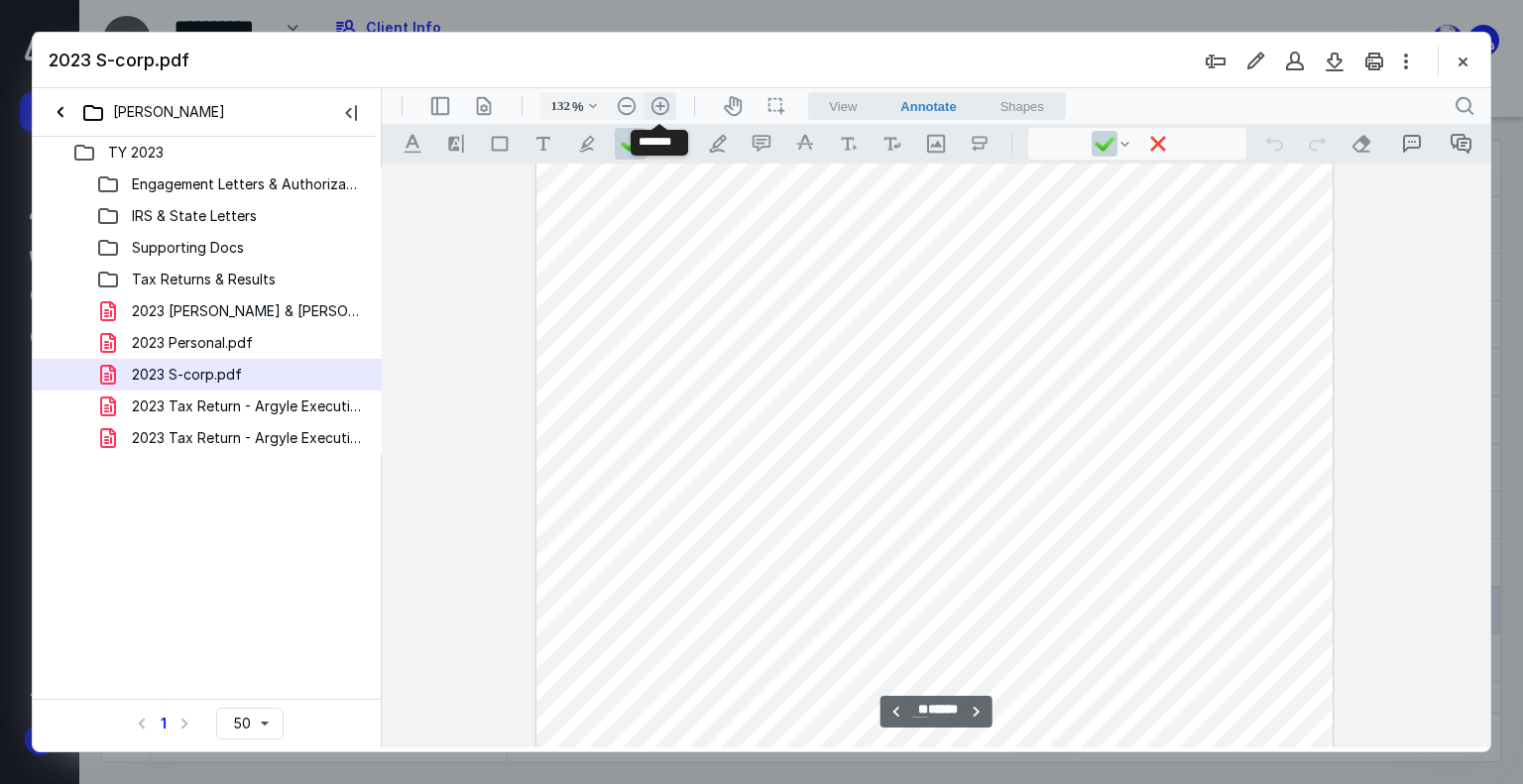 scroll, scrollTop: 11647, scrollLeft: 0, axis: vertical 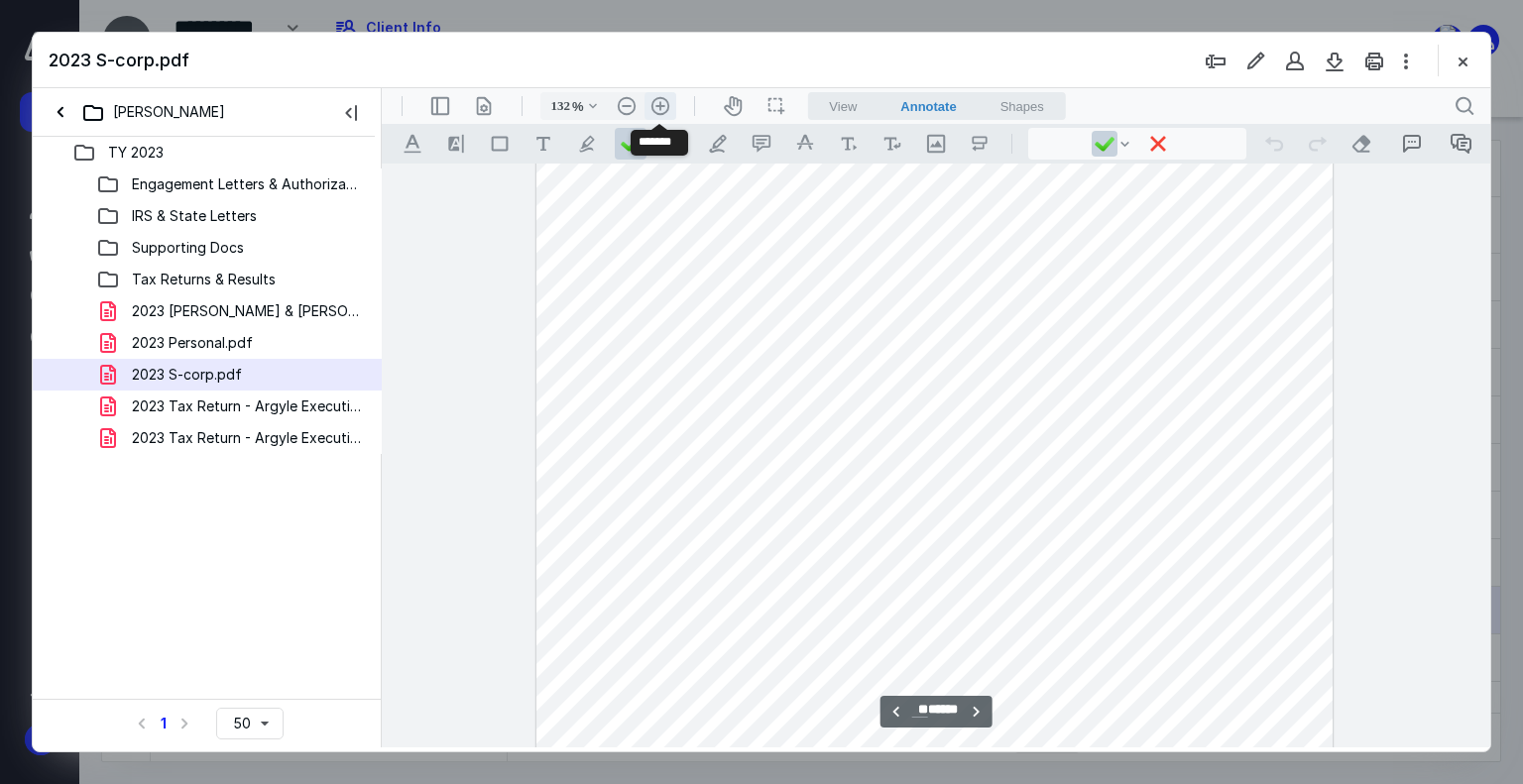 type 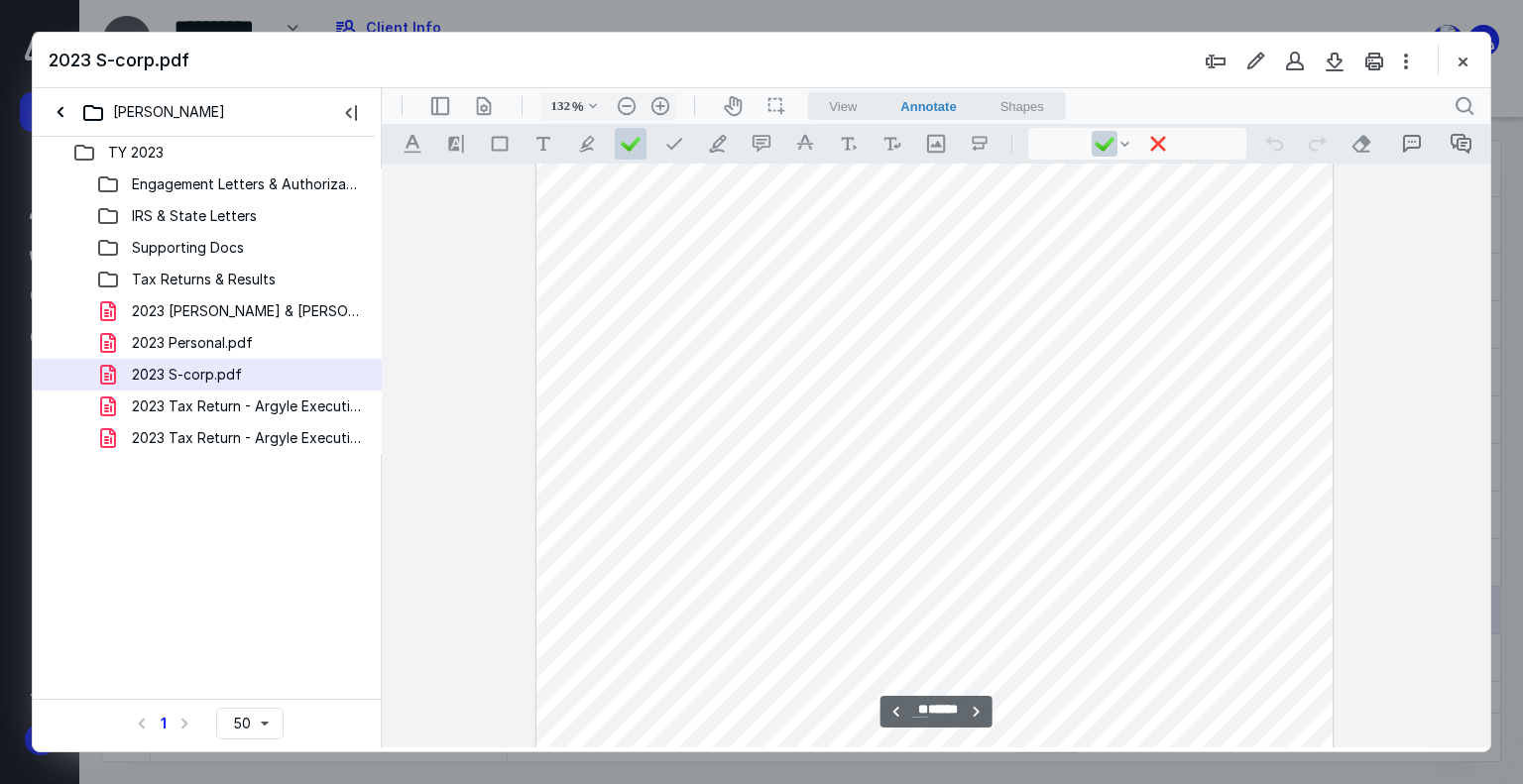scroll, scrollTop: 13233, scrollLeft: 0, axis: vertical 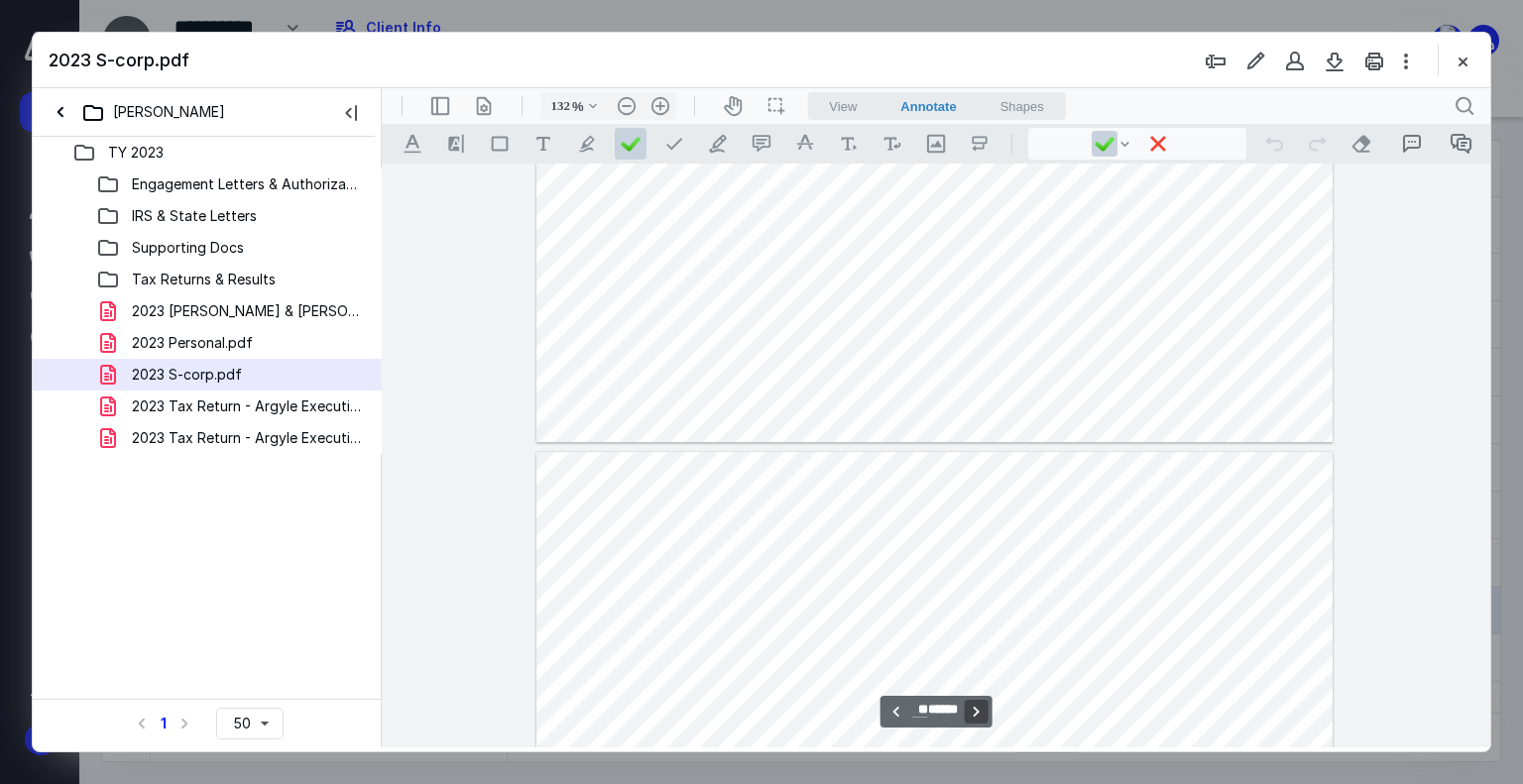 click on "**********" at bounding box center [976, 712] 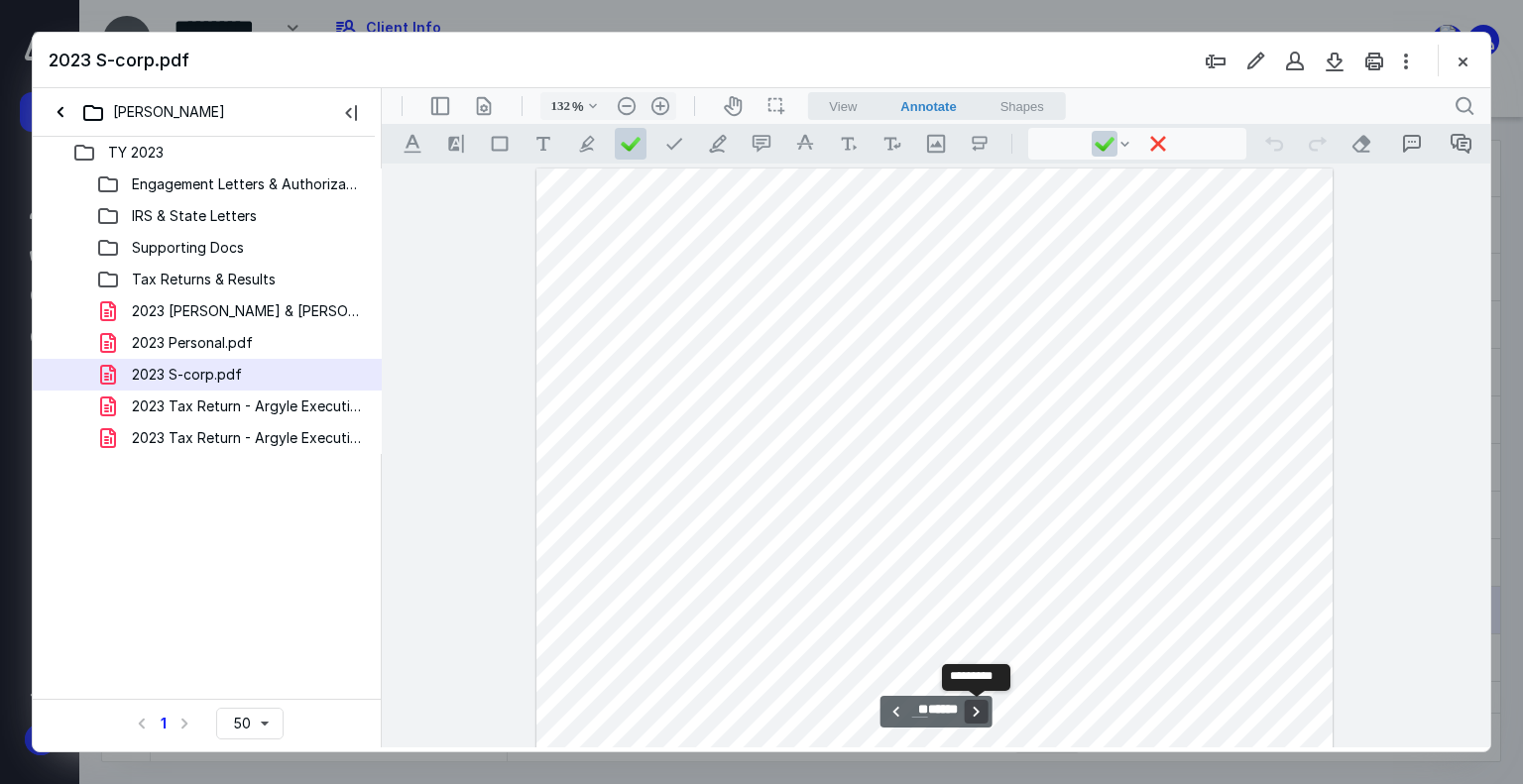 click on "**********" at bounding box center (976, 712) 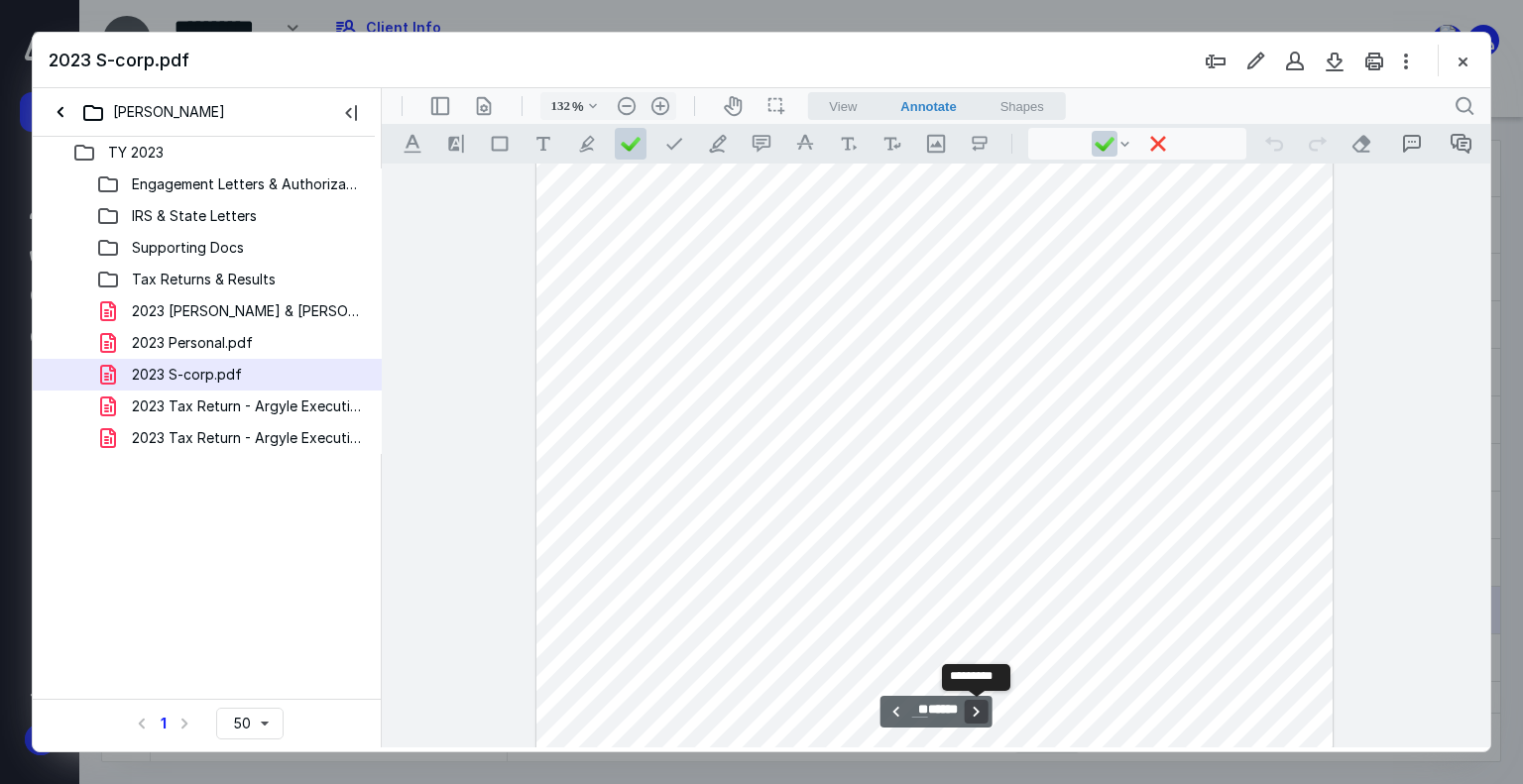 click on "**********" at bounding box center (976, 712) 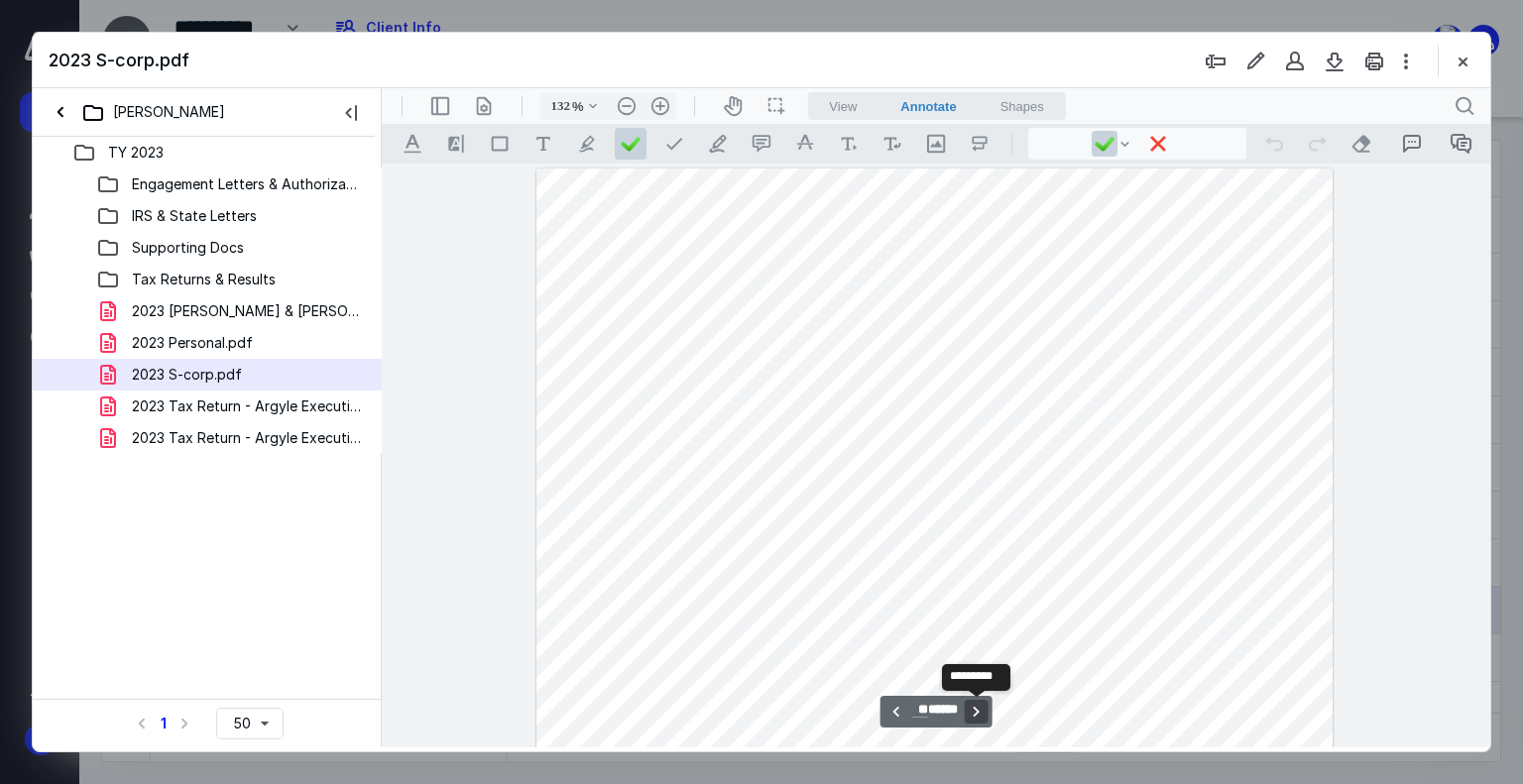 click on "**********" at bounding box center [976, 712] 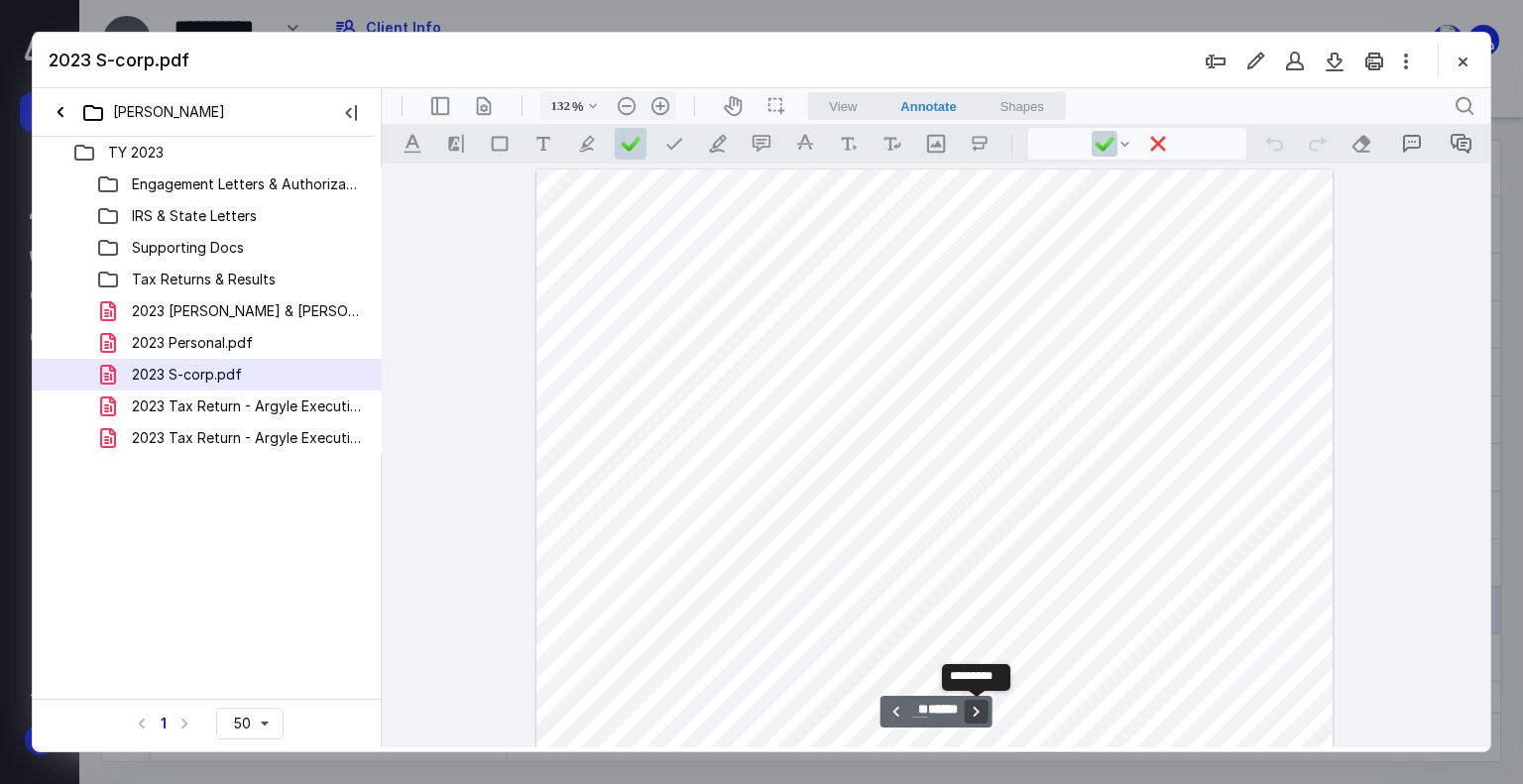 click on "**********" at bounding box center [976, 712] 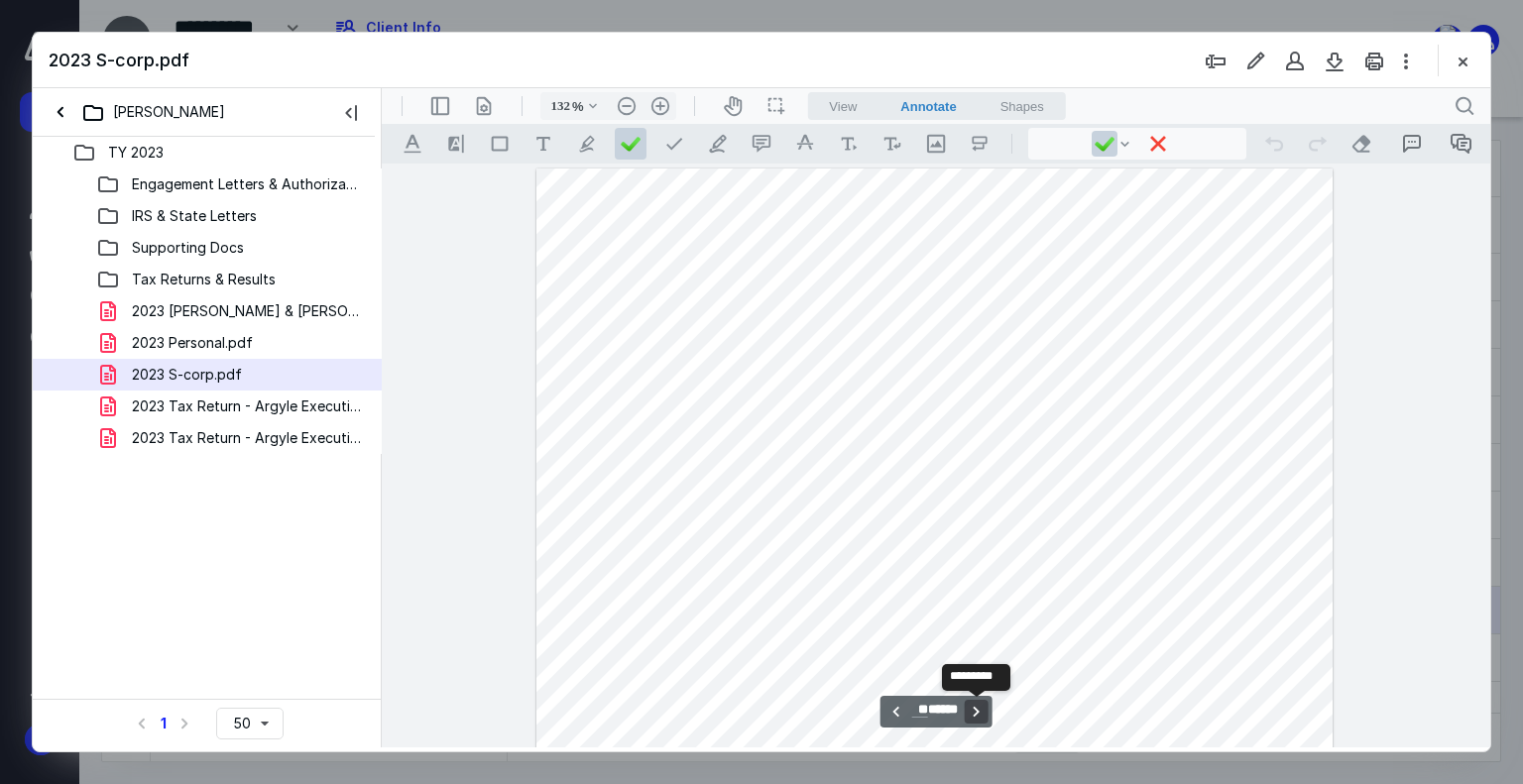 click on "**********" at bounding box center [976, 712] 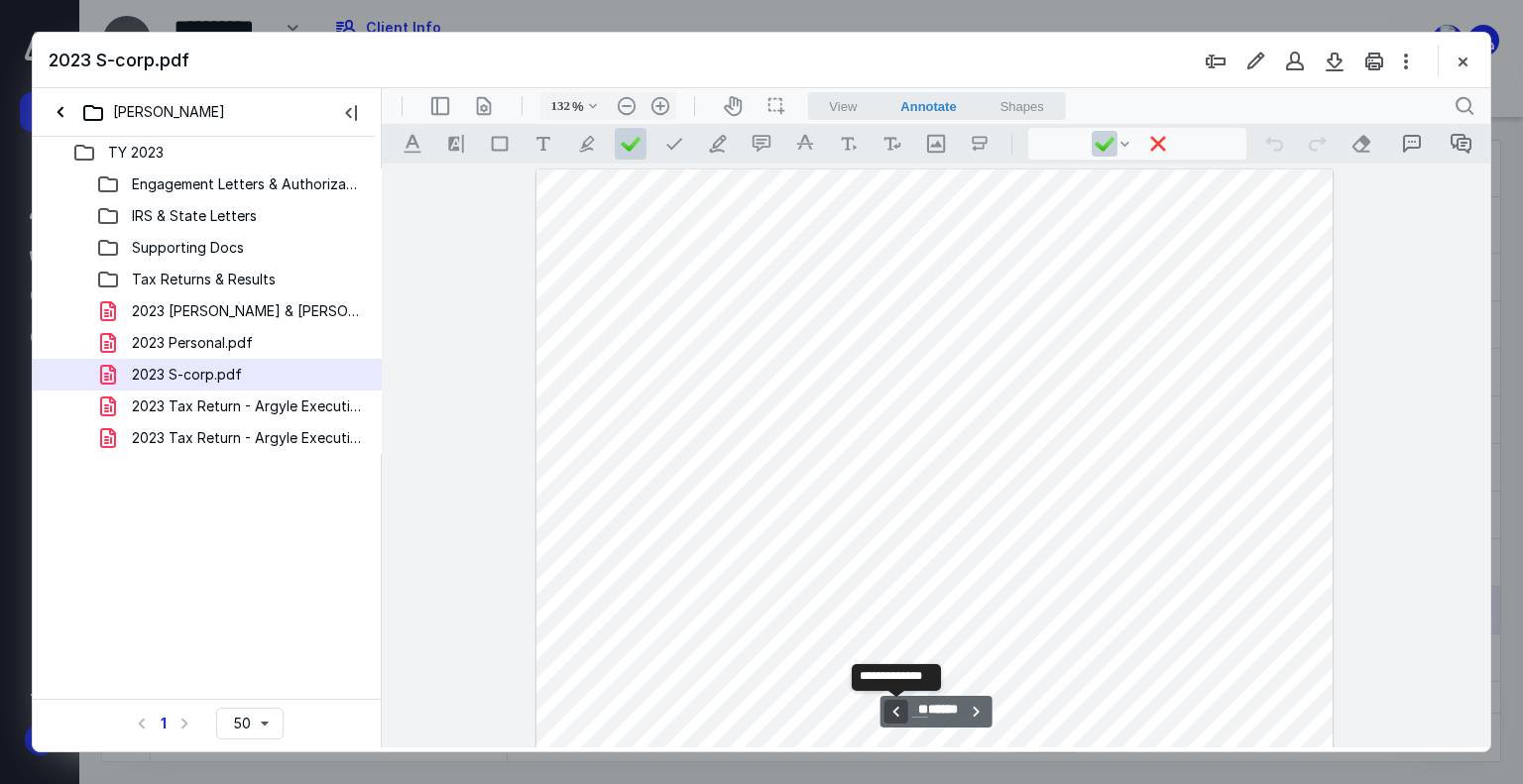 click on "**********" at bounding box center (896, 712) 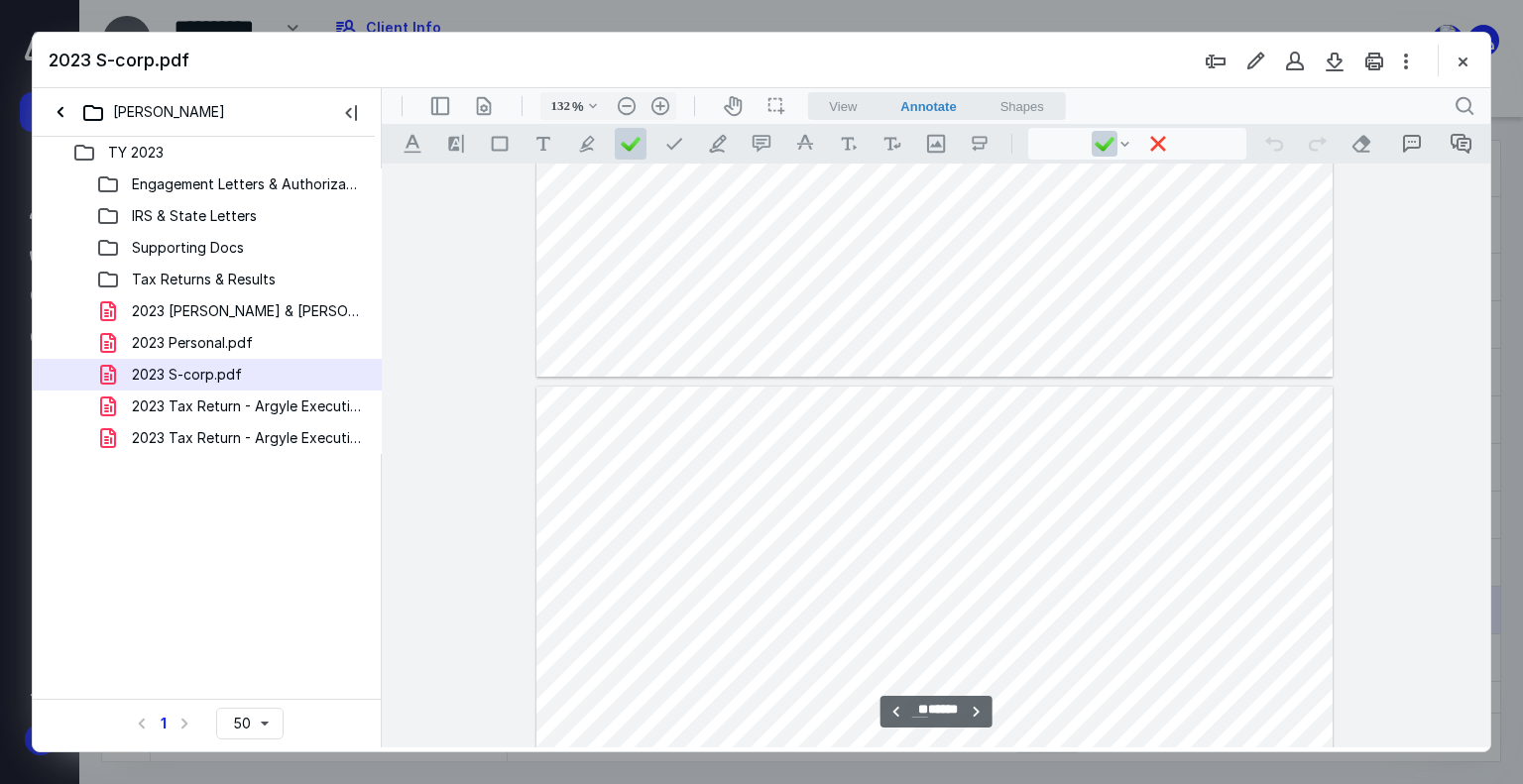 type on "**" 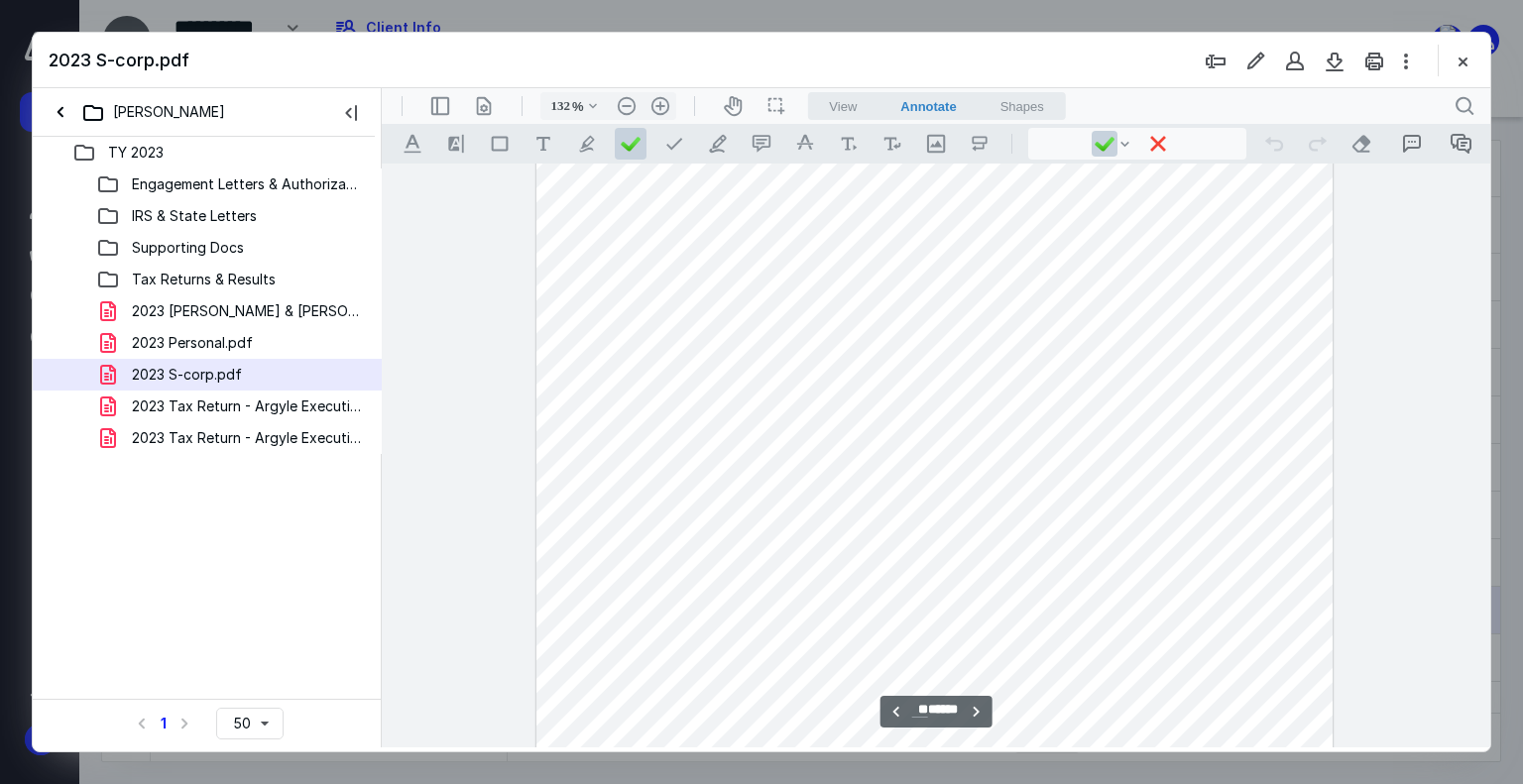 scroll, scrollTop: 11664, scrollLeft: 0, axis: vertical 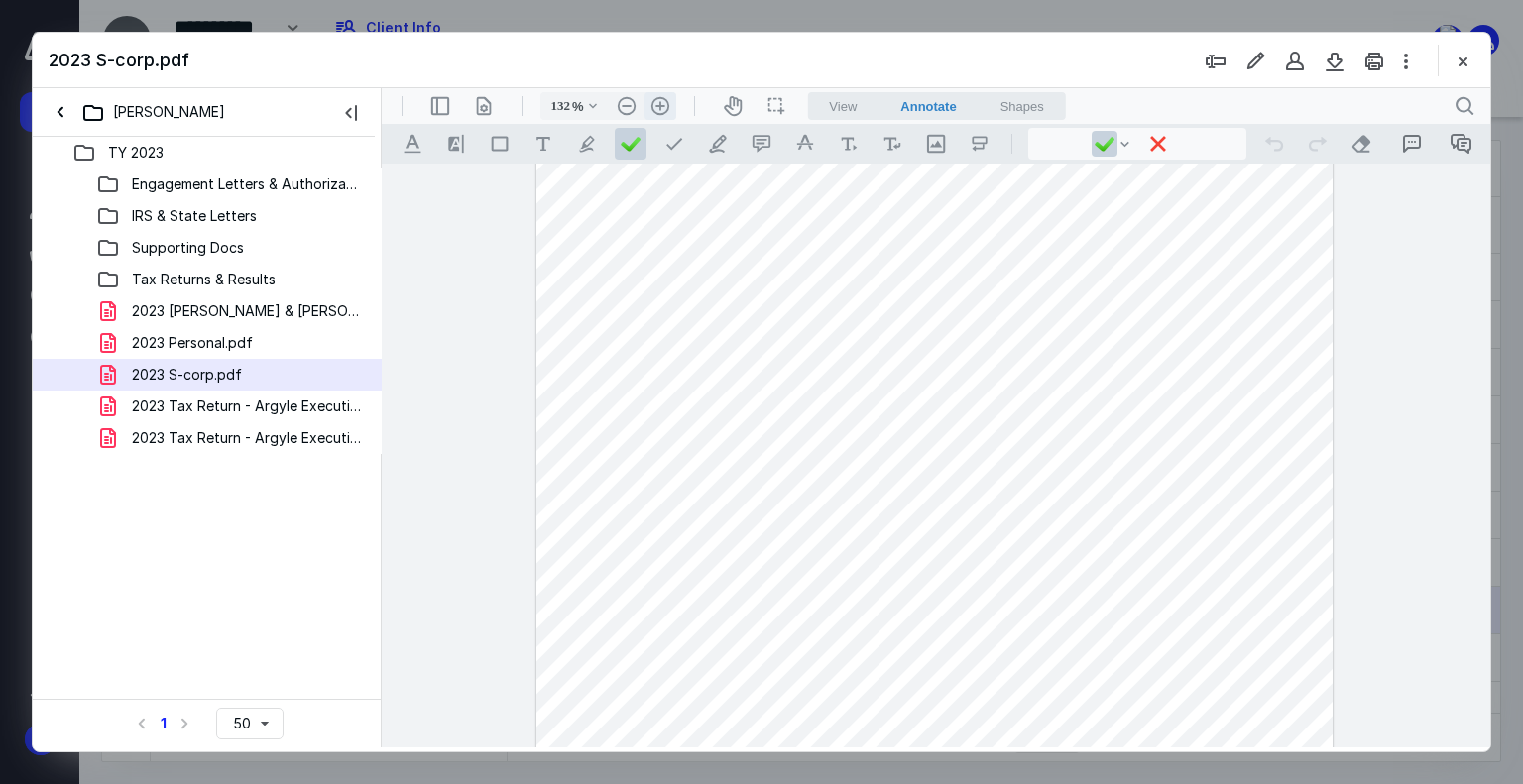 click on ".cls-1{fill:#abb0c4;} icon - header - zoom - in - line" at bounding box center (660, 106) 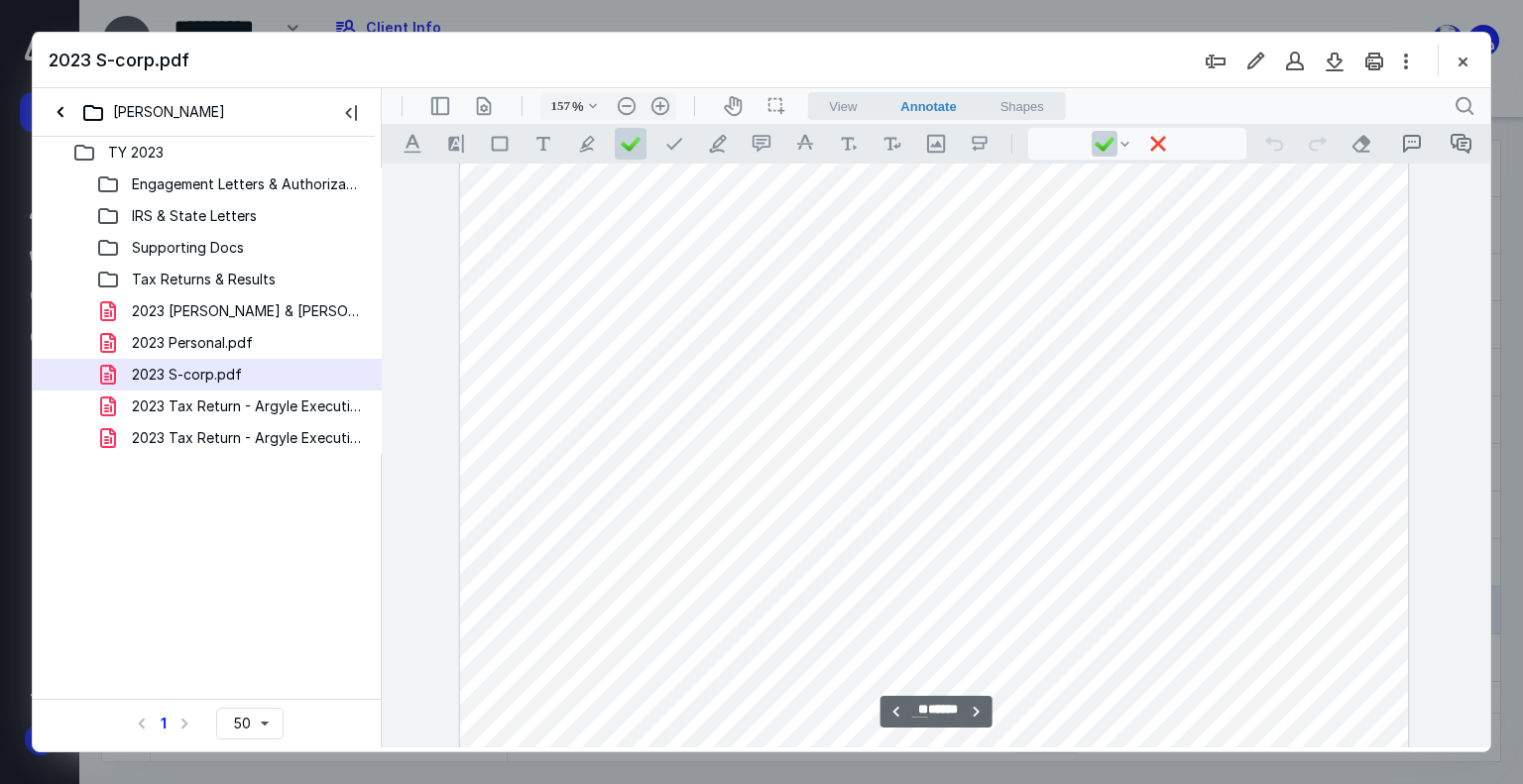 scroll, scrollTop: 14033, scrollLeft: 0, axis: vertical 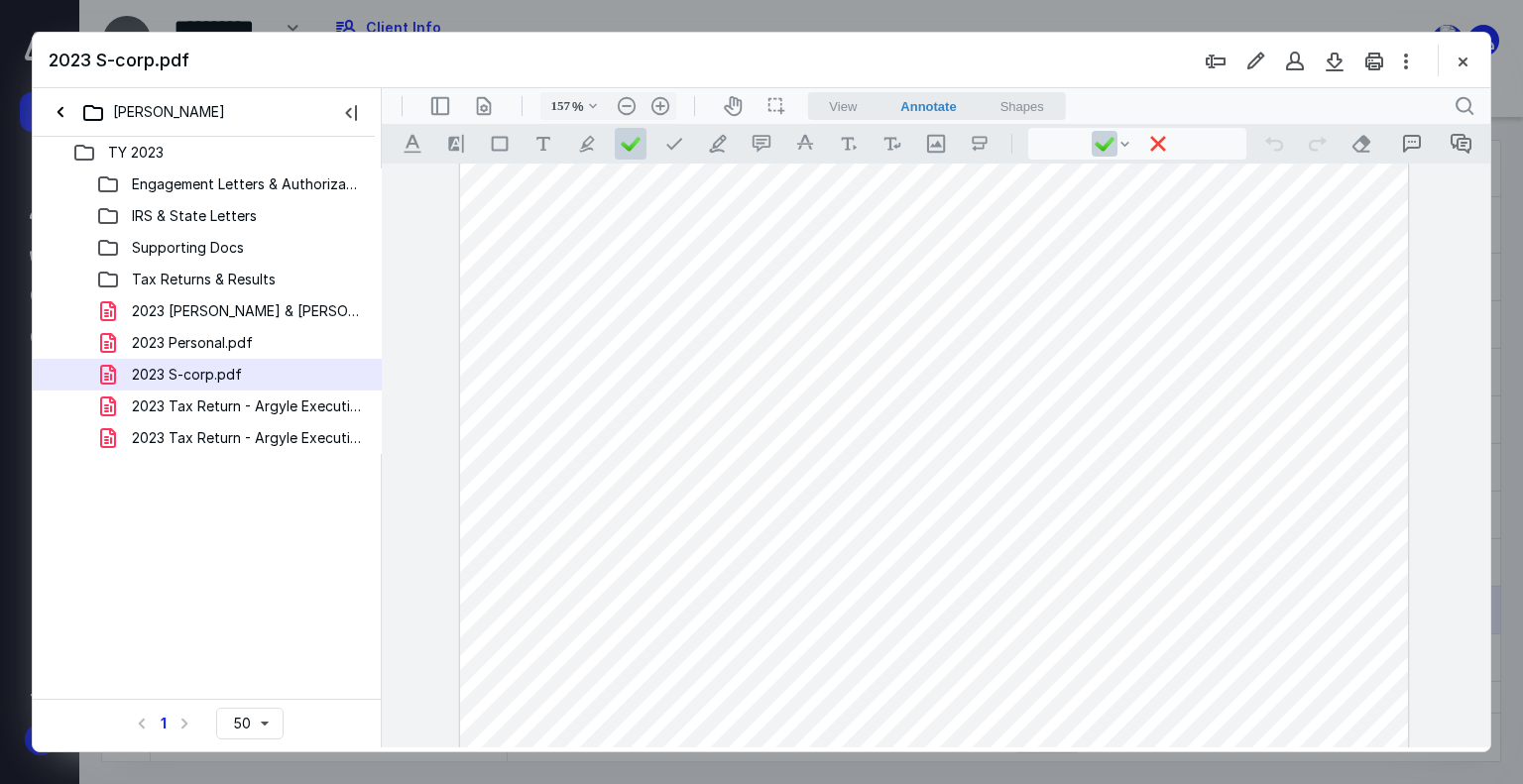 click at bounding box center [934, 368] 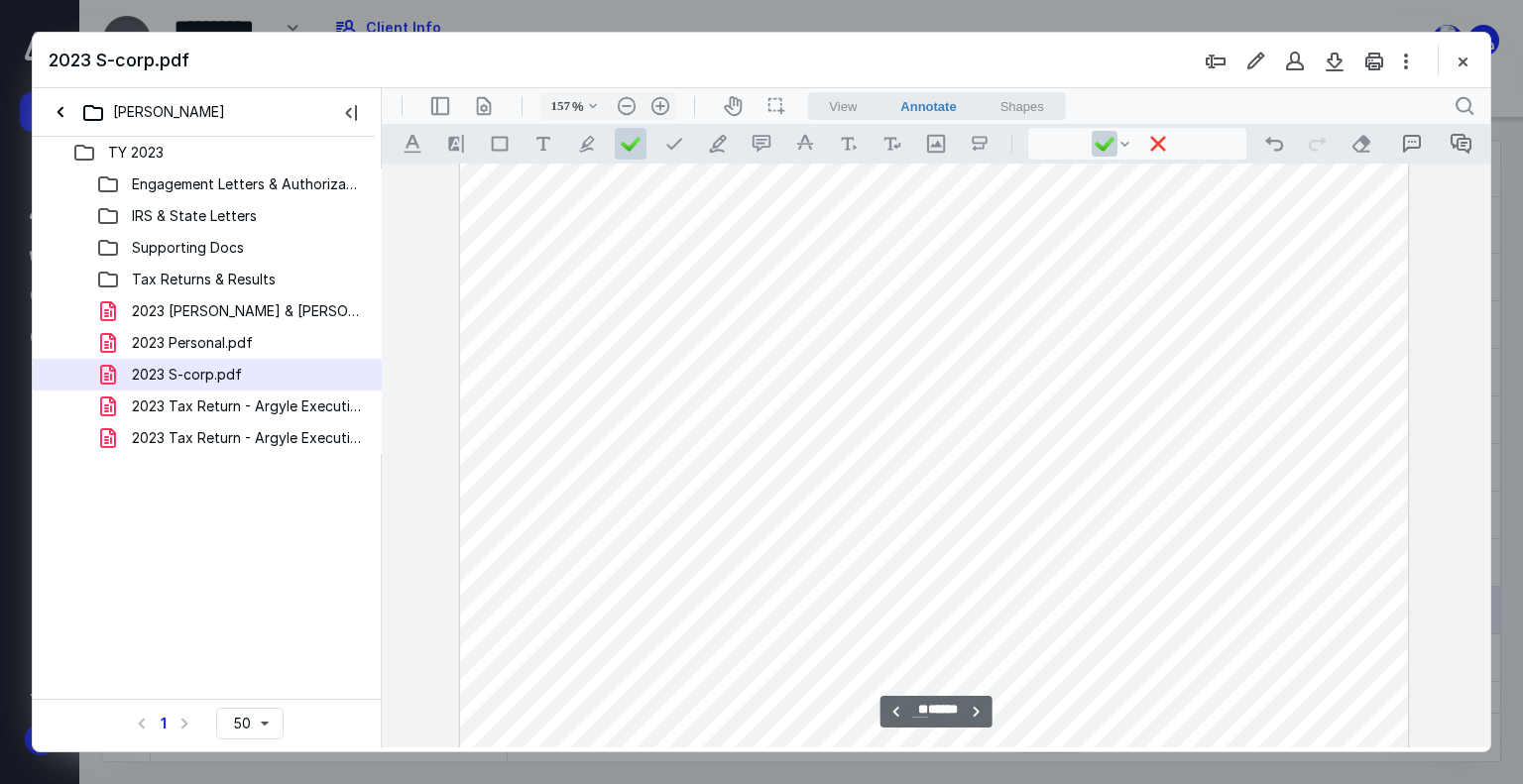 scroll, scrollTop: 13834, scrollLeft: 0, axis: vertical 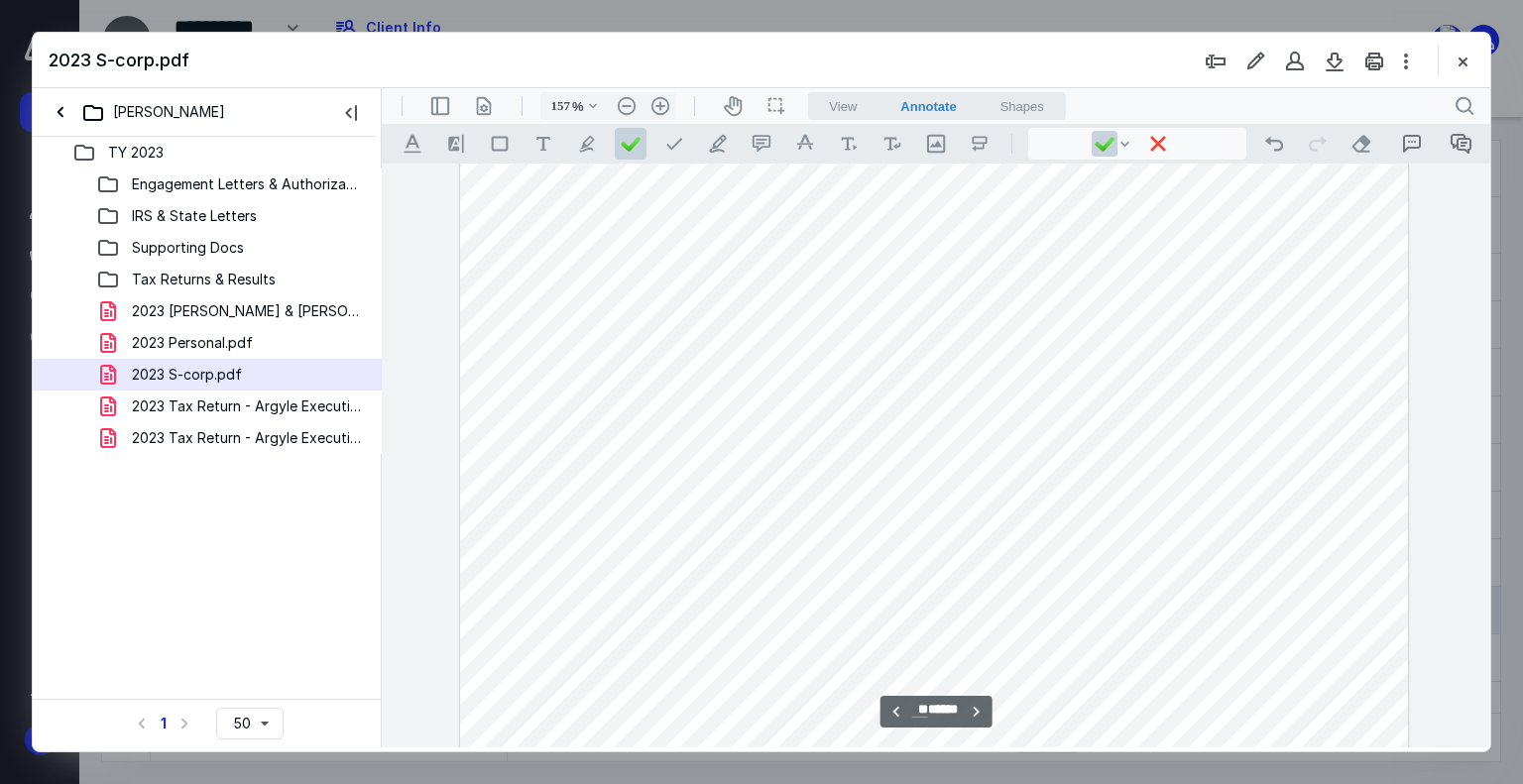 click at bounding box center (934, 566) 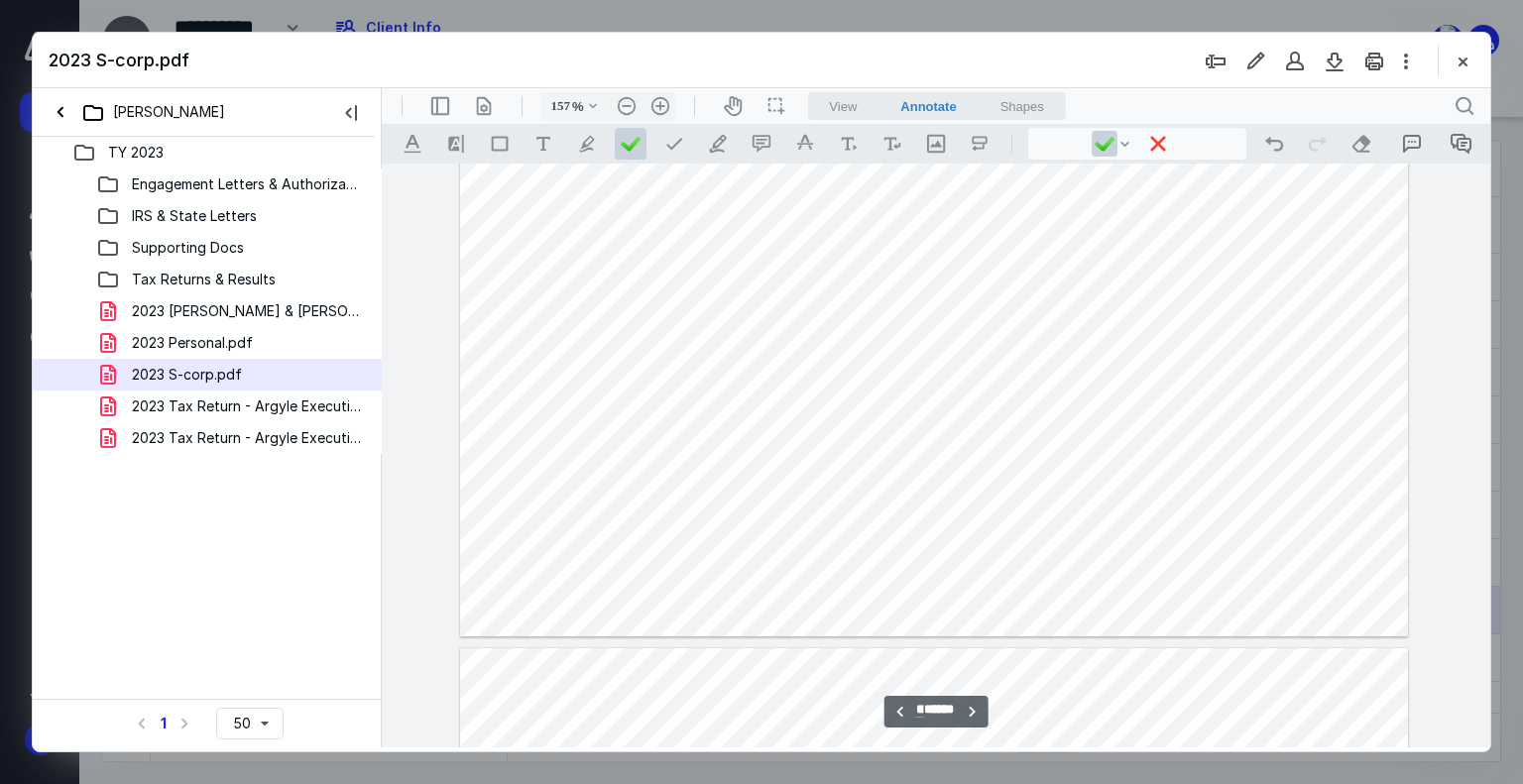 scroll, scrollTop: 11257, scrollLeft: 0, axis: vertical 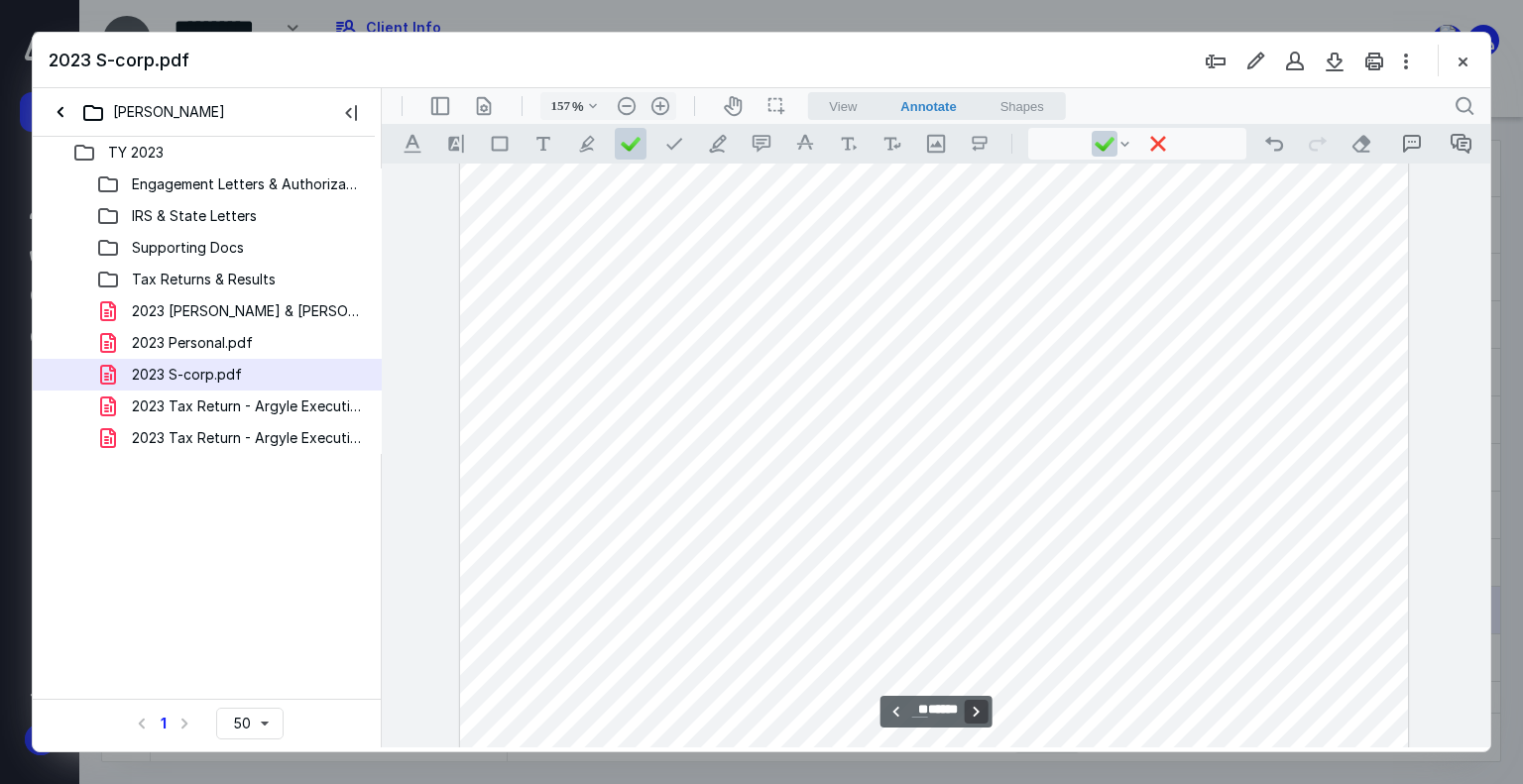 click on "**********" at bounding box center [976, 712] 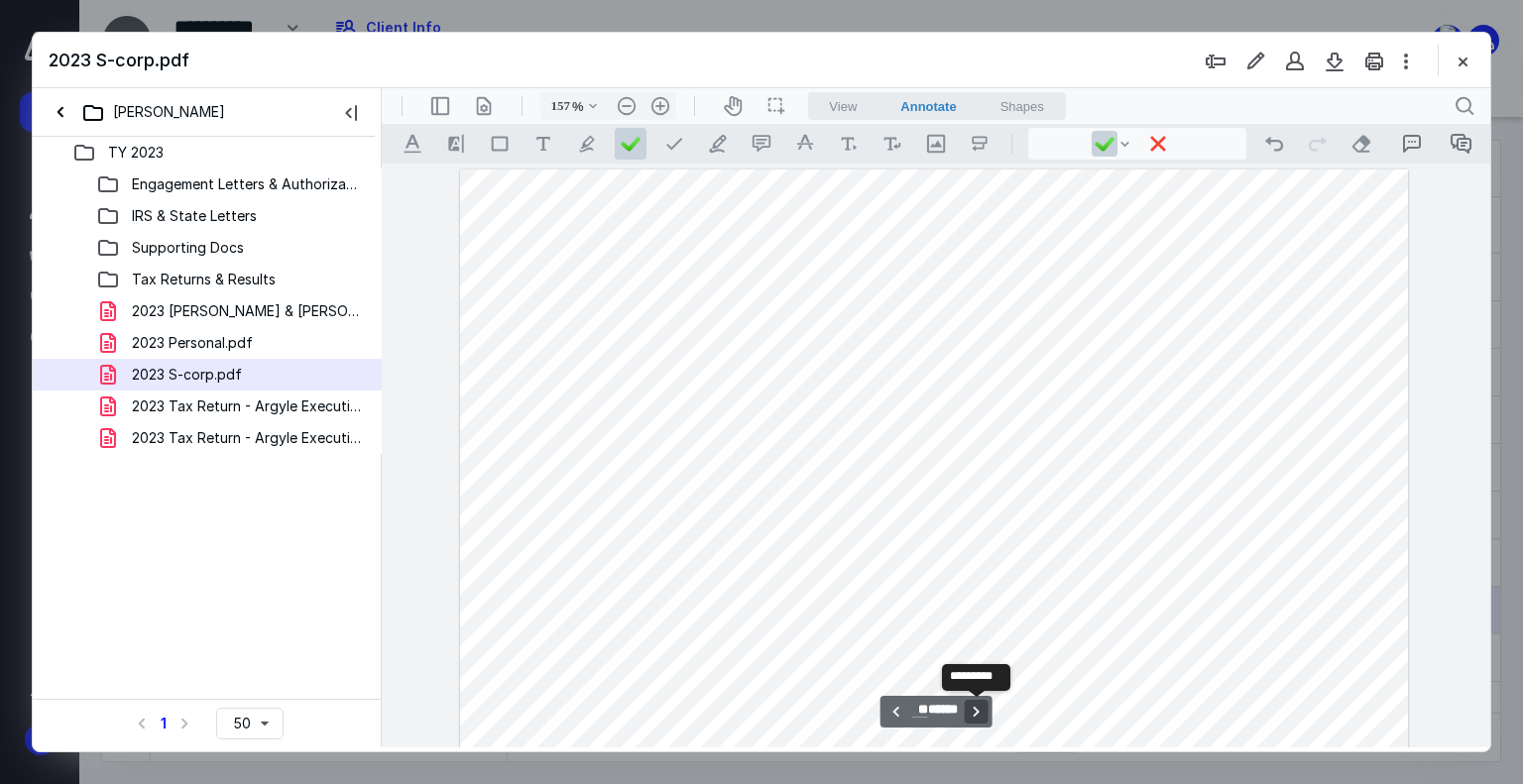 click on "**********" at bounding box center [976, 712] 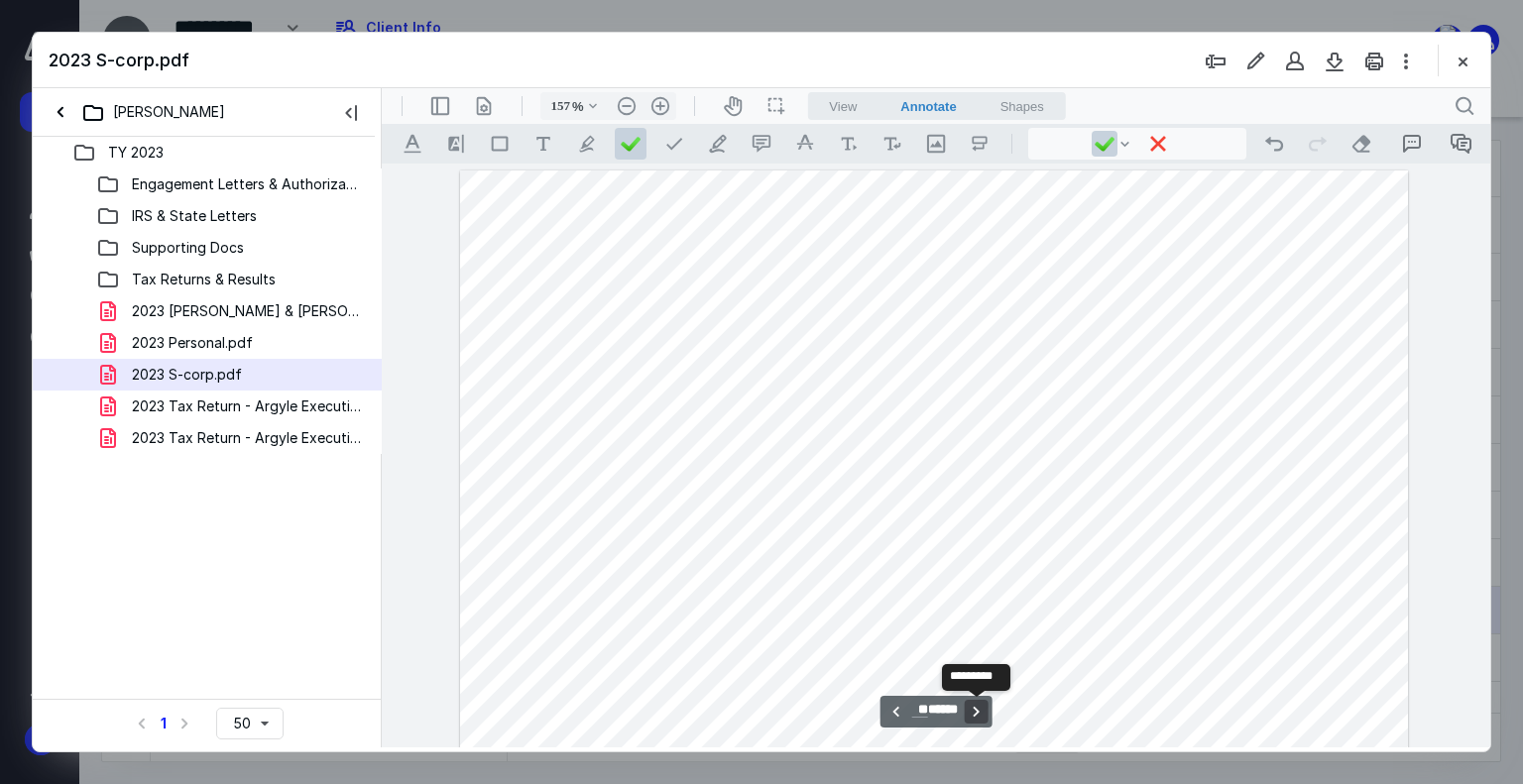 click on "**********" at bounding box center (976, 712) 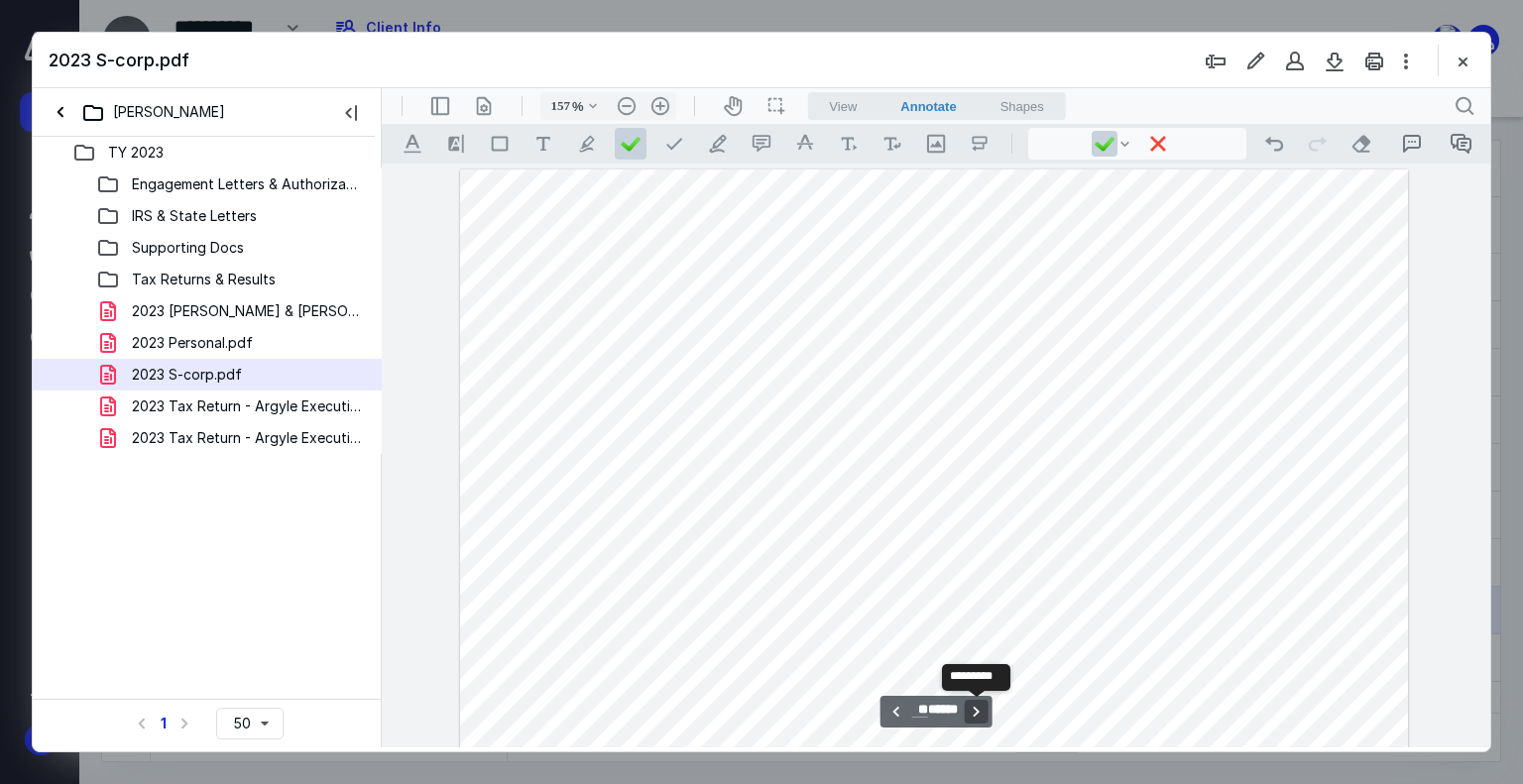 type 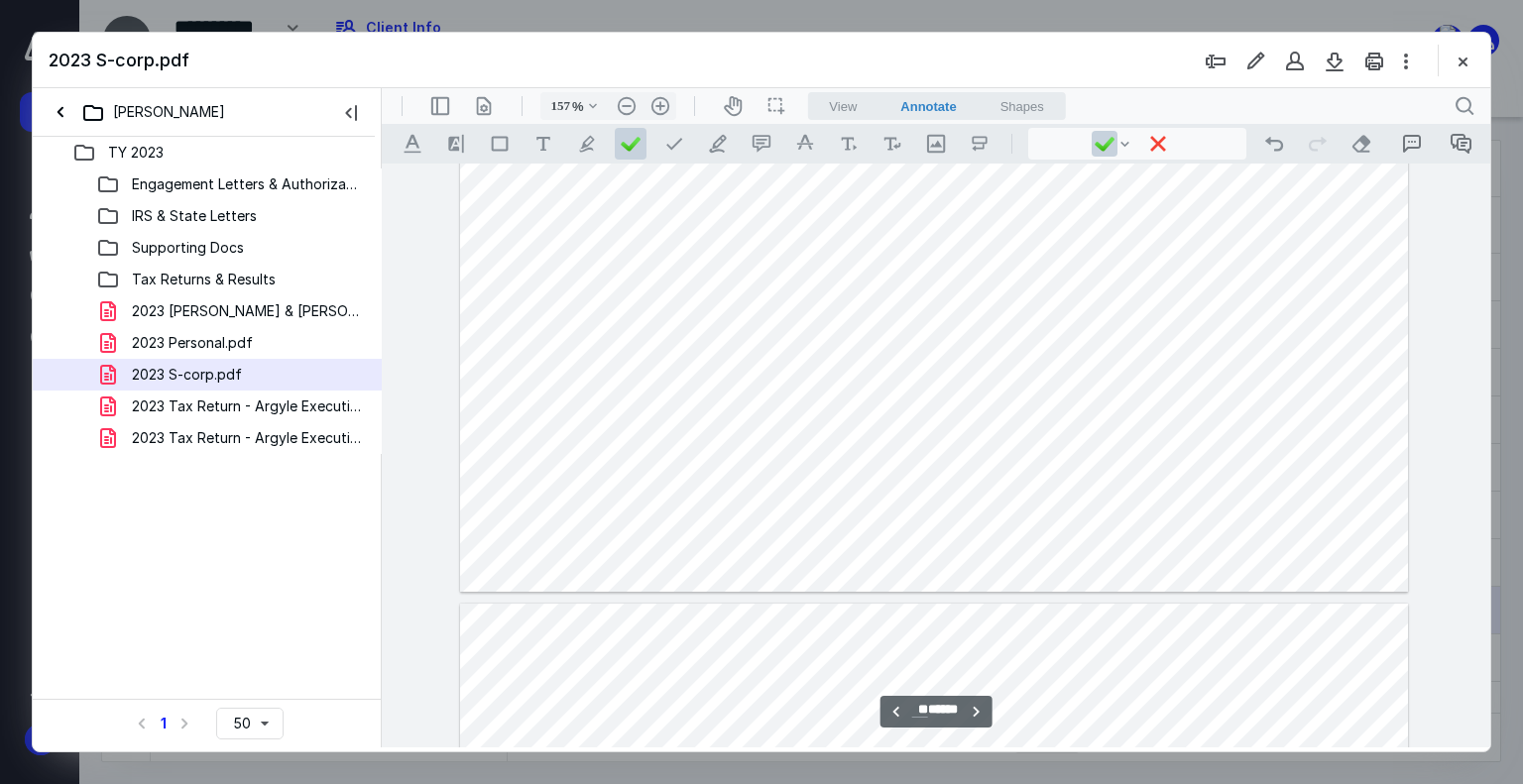 scroll, scrollTop: 27342, scrollLeft: 0, axis: vertical 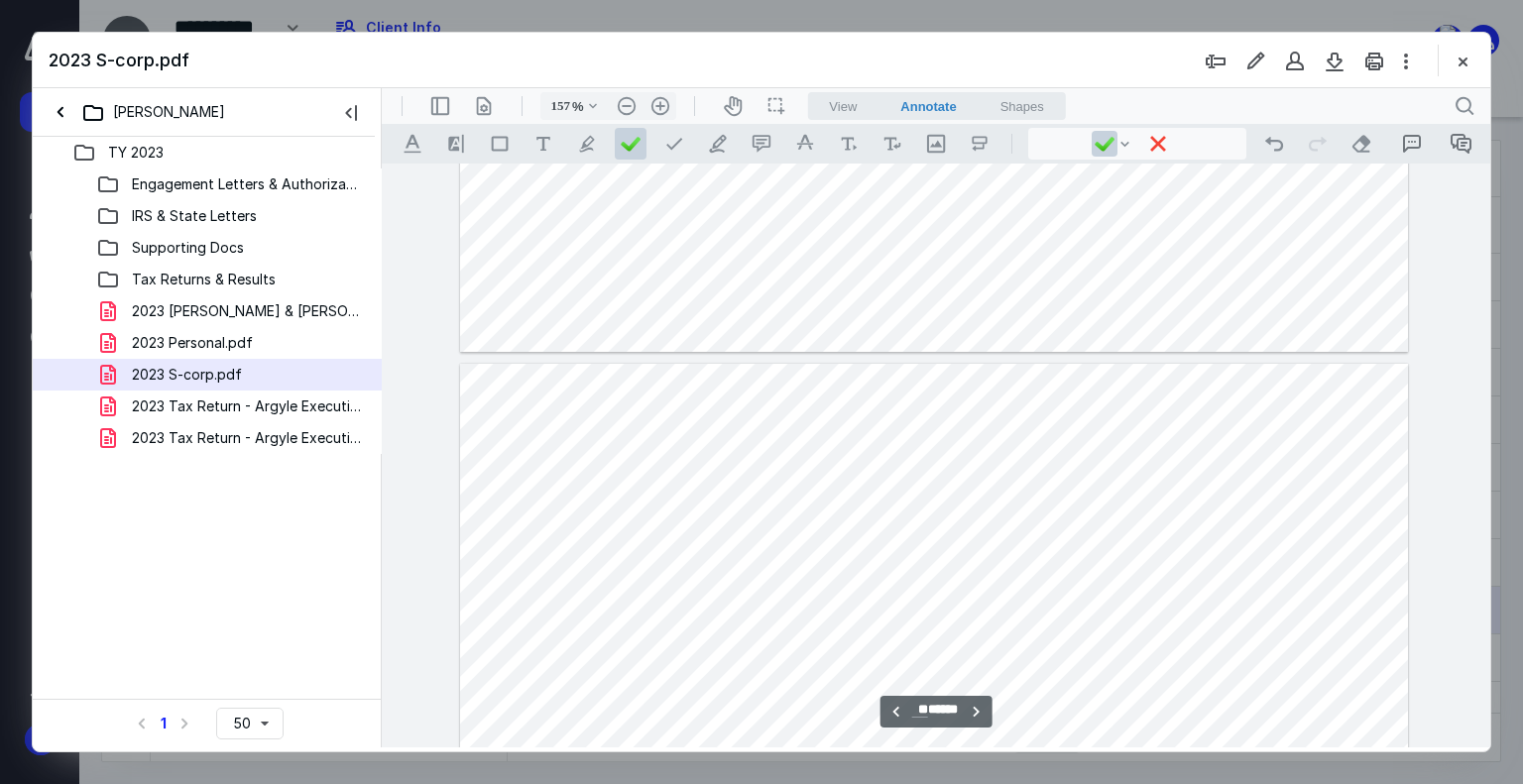 type on "**" 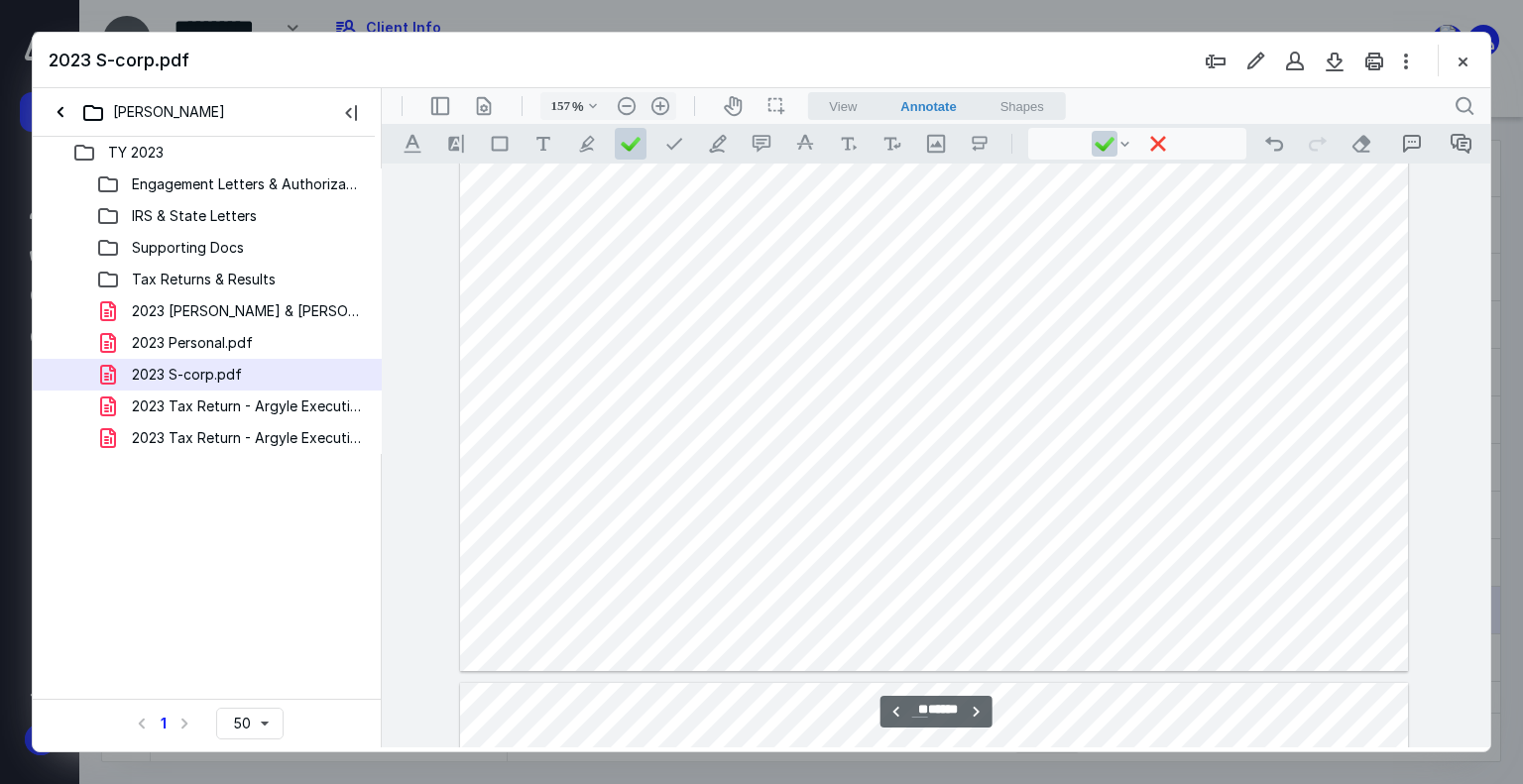 scroll, scrollTop: 21494, scrollLeft: 0, axis: vertical 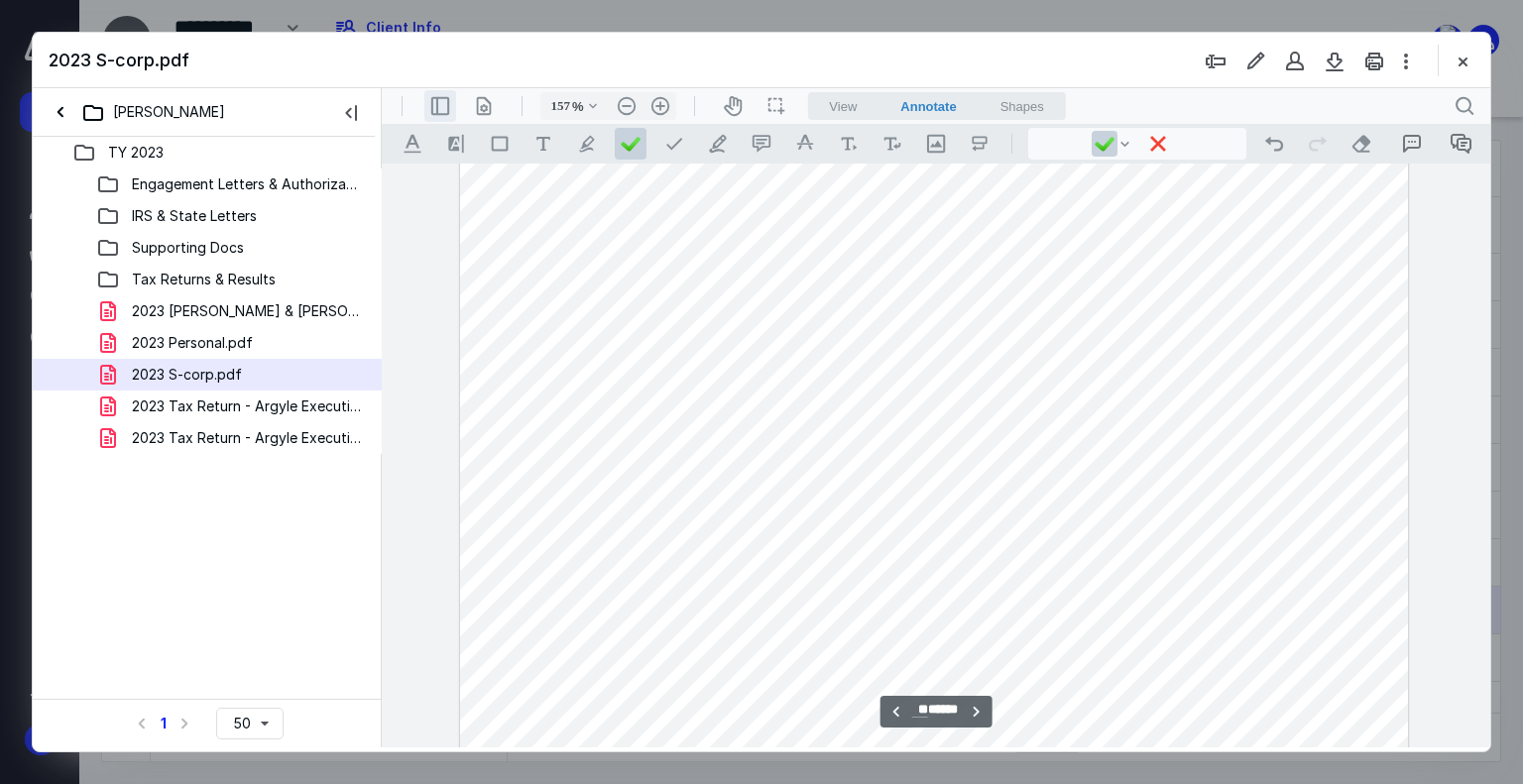 click on ".cls-1{fill:#abb0c4;} icon - header - sidebar - line" at bounding box center (440, 106) 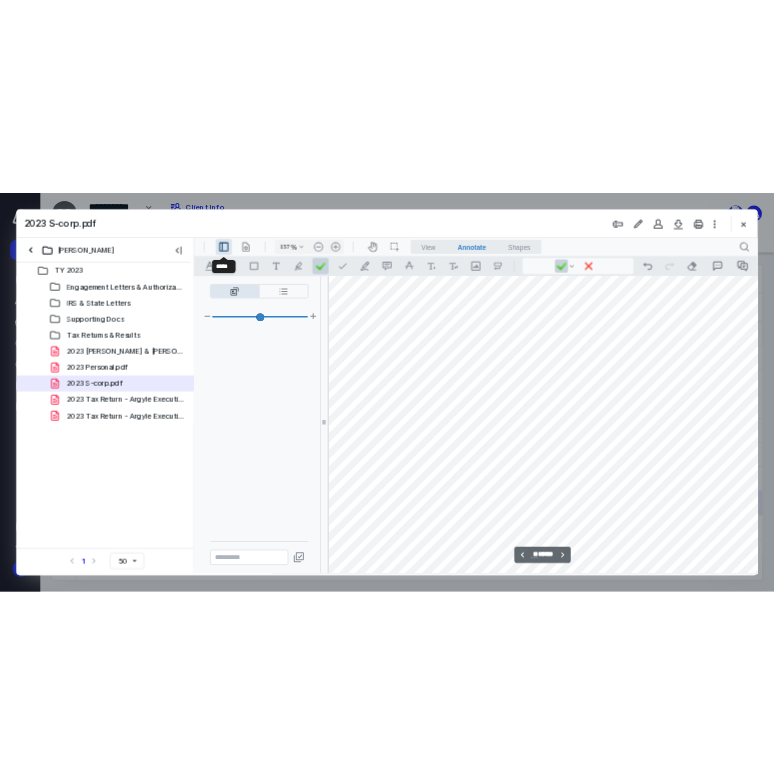 scroll, scrollTop: 3728, scrollLeft: 0, axis: vertical 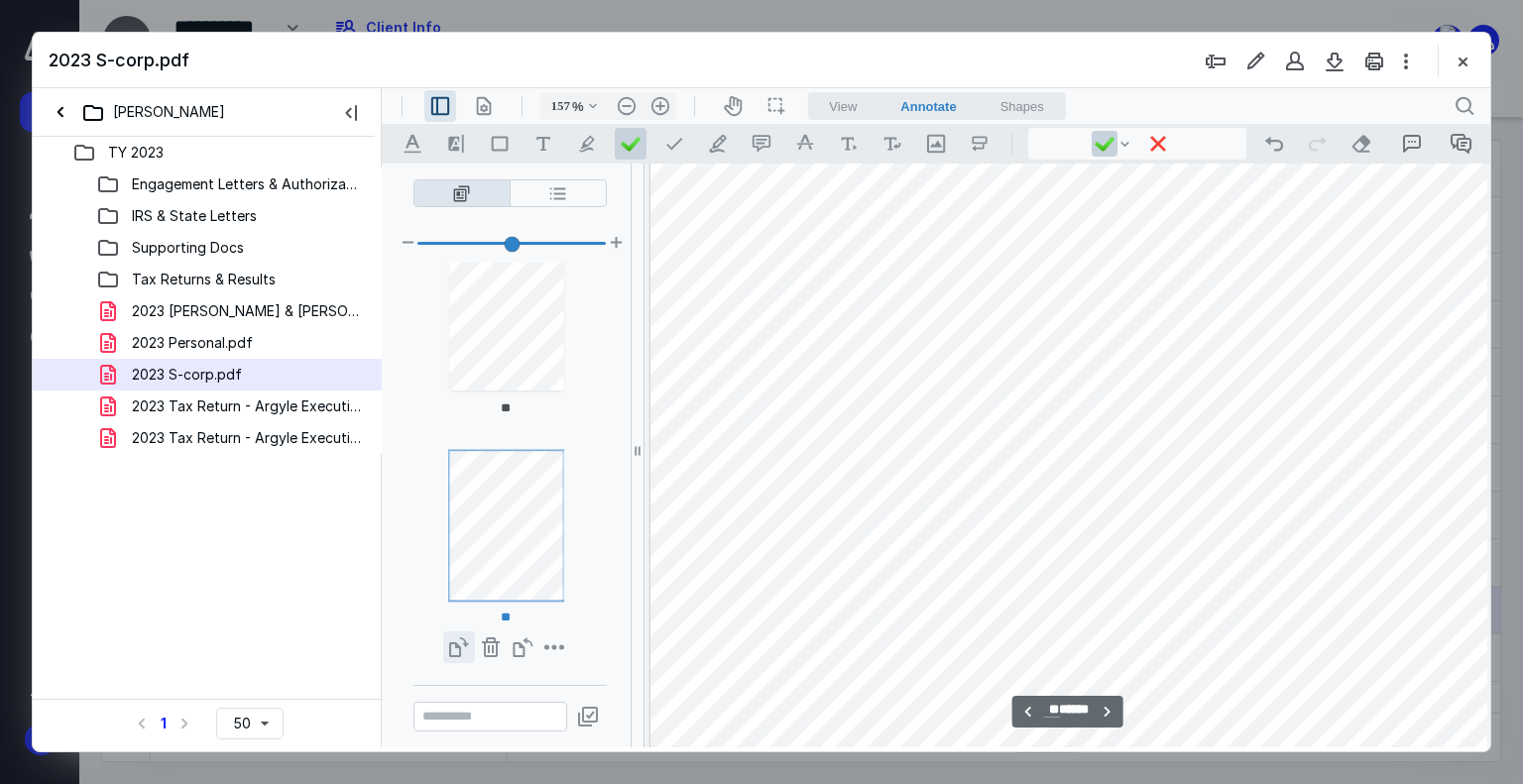 drag, startPoint x: 441, startPoint y: 658, endPoint x: 456, endPoint y: 648, distance: 18.027756 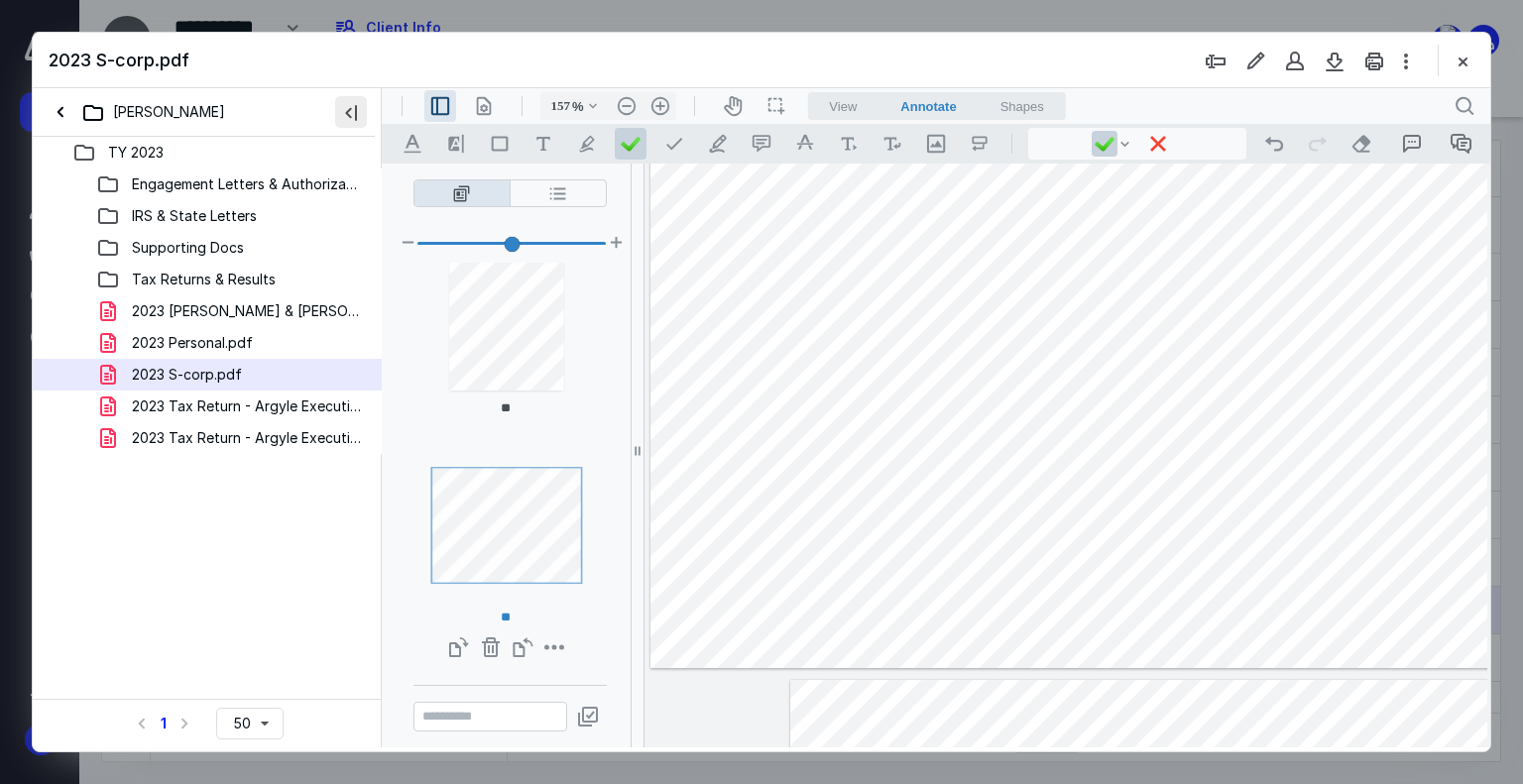 click at bounding box center [351, 112] 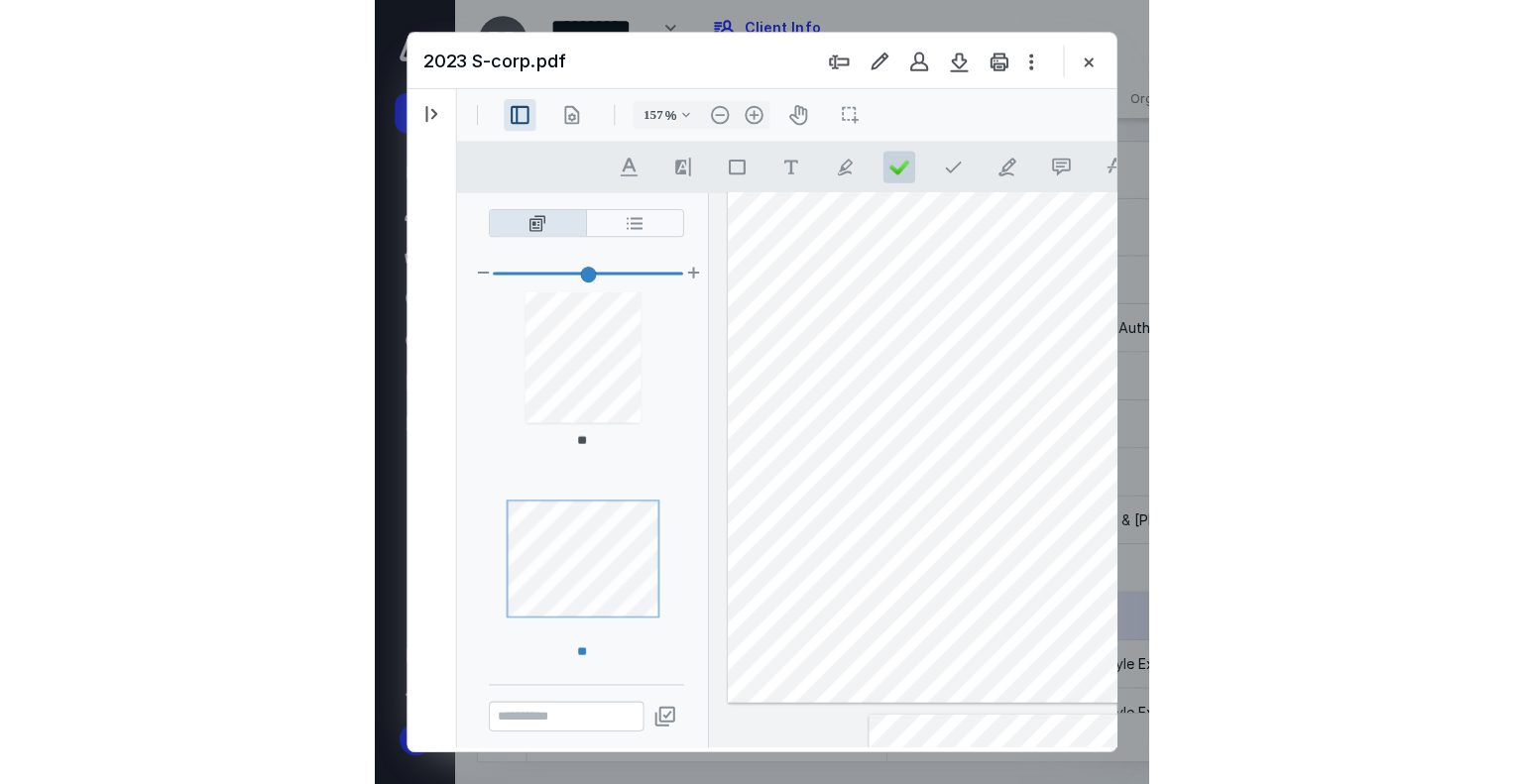 scroll, scrollTop: 3731, scrollLeft: 0, axis: vertical 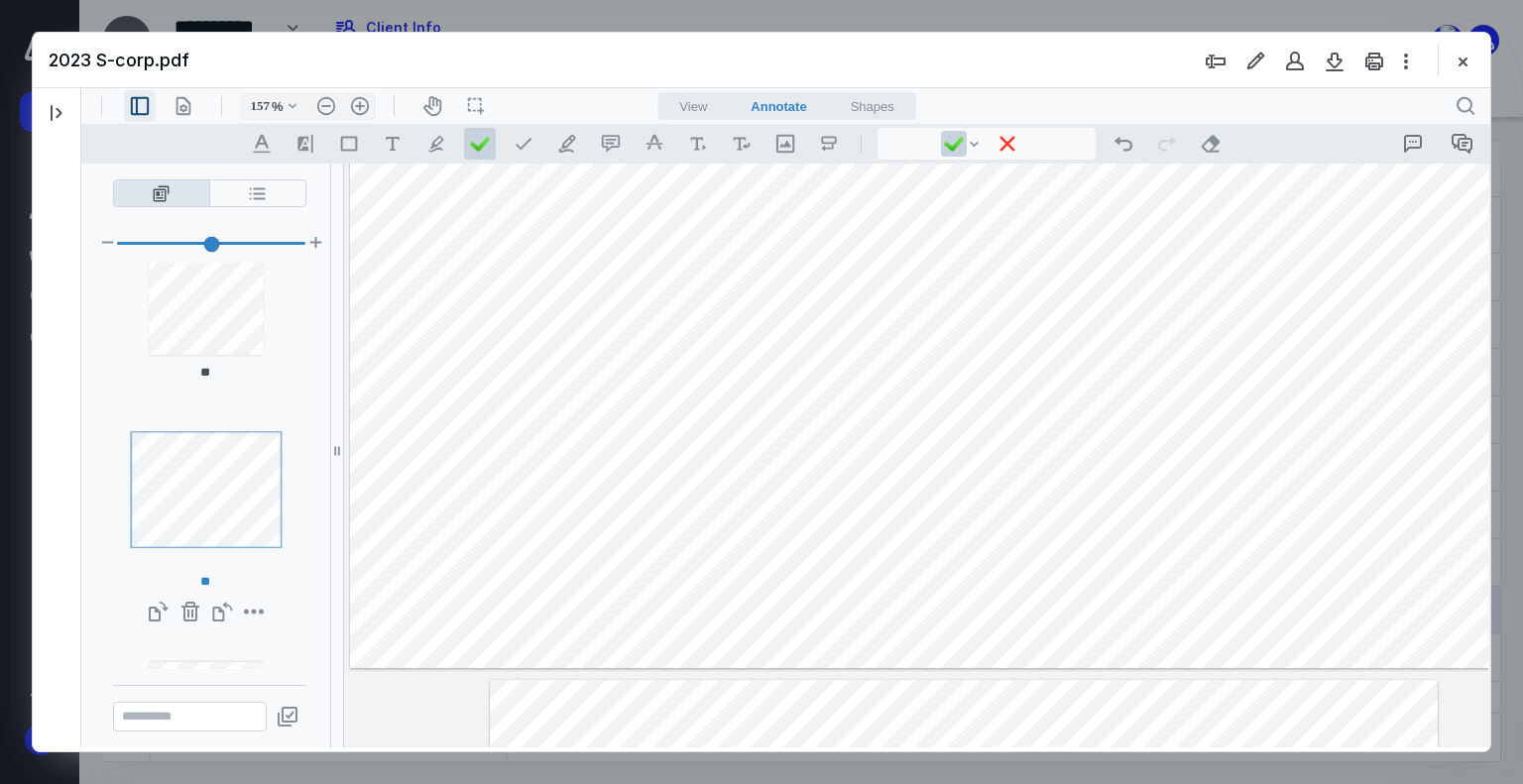 click on ".cls-1{fill:#abb0c4;} icon - header - sidebar - line" at bounding box center [140, 106] 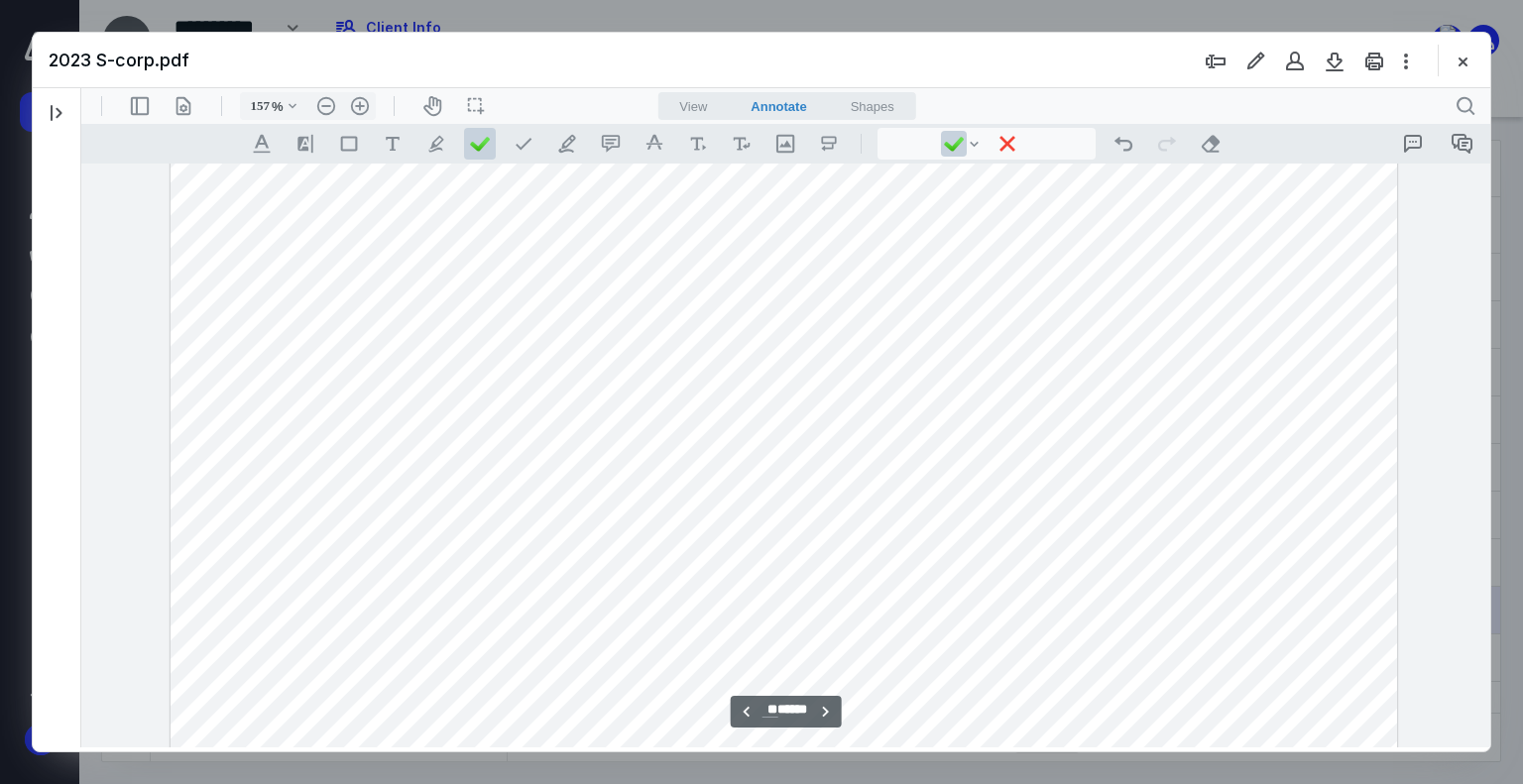 scroll, scrollTop: 20999, scrollLeft: 0, axis: vertical 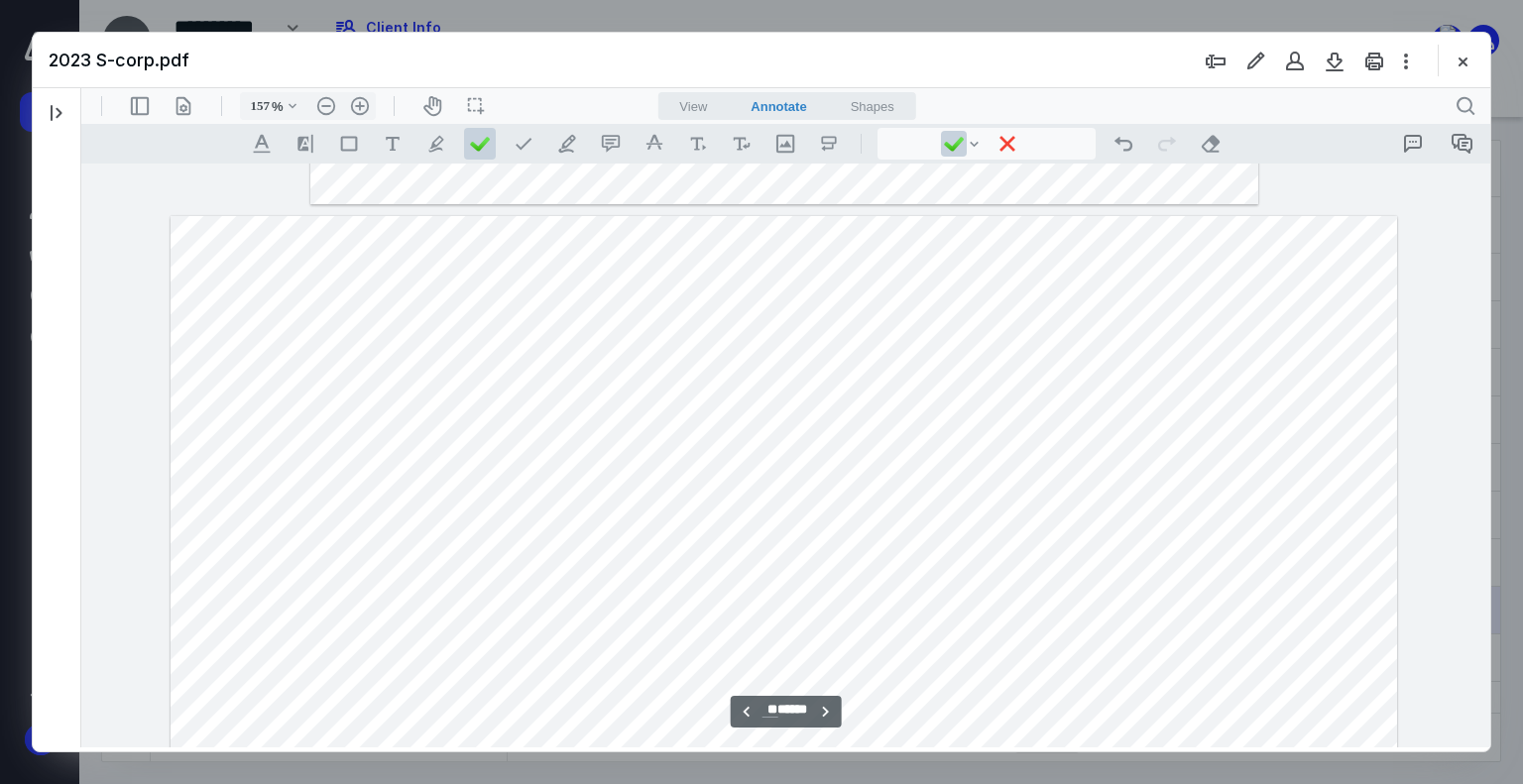 type 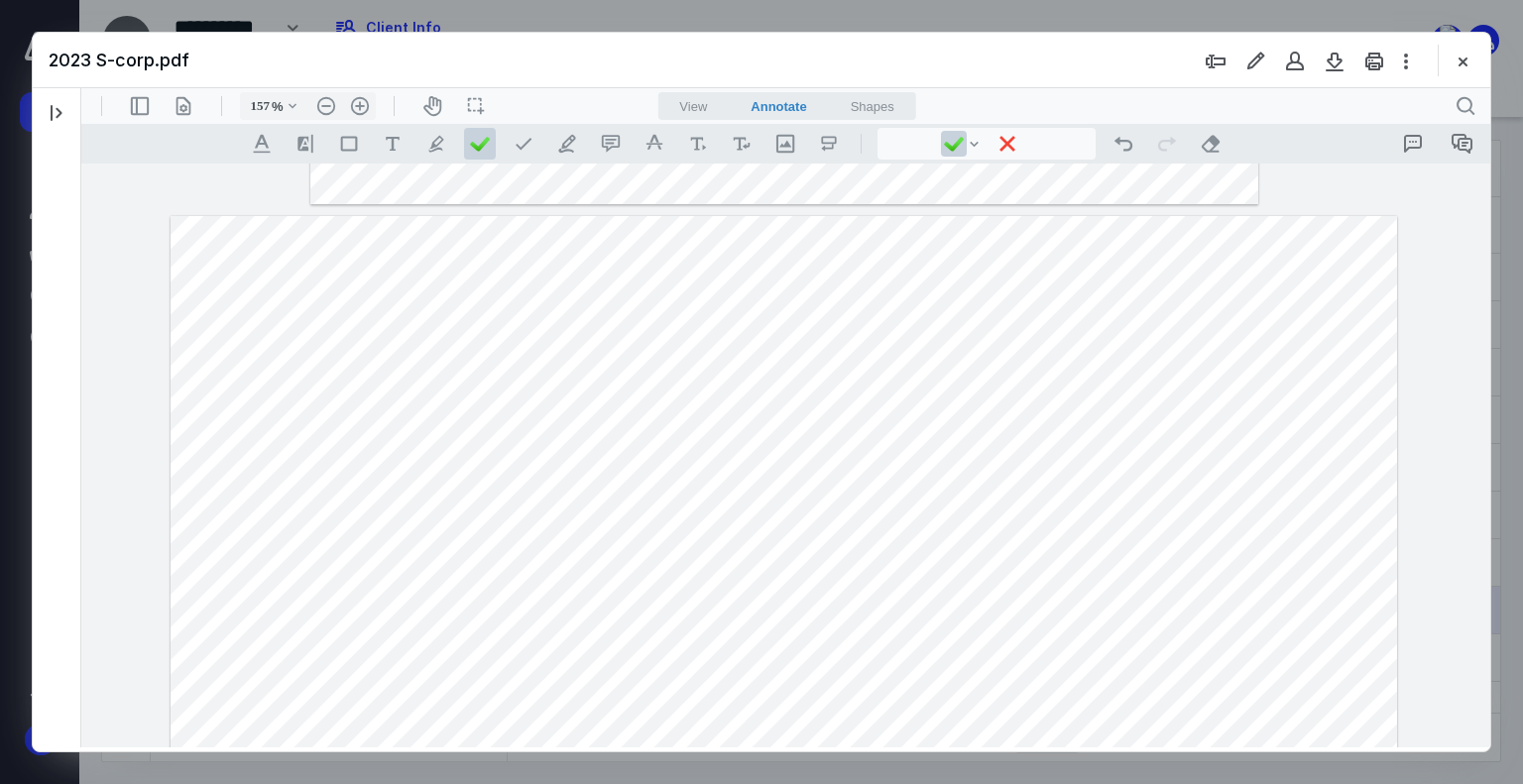 click at bounding box center [784, 690] 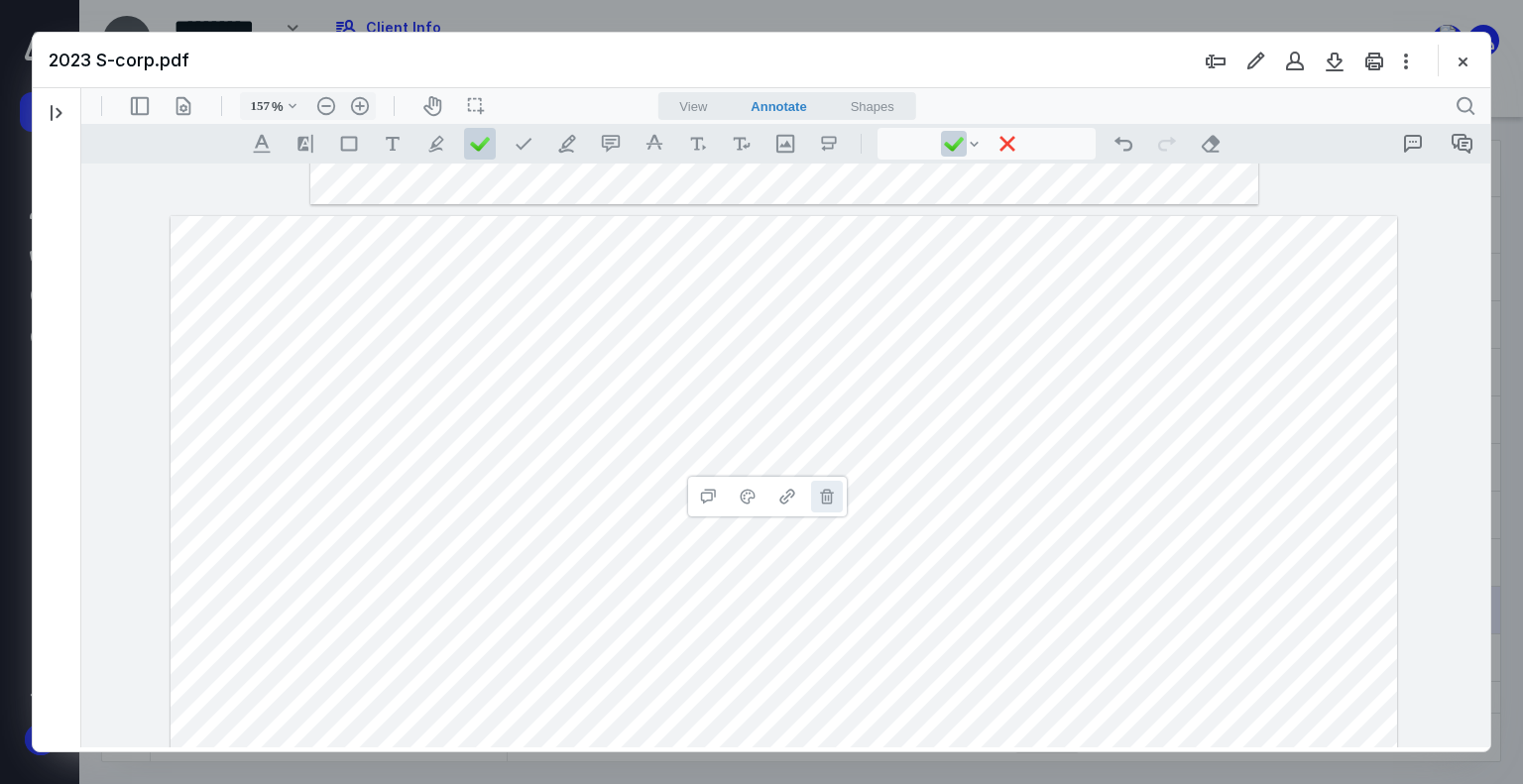 click on "**********" at bounding box center [827, 497] 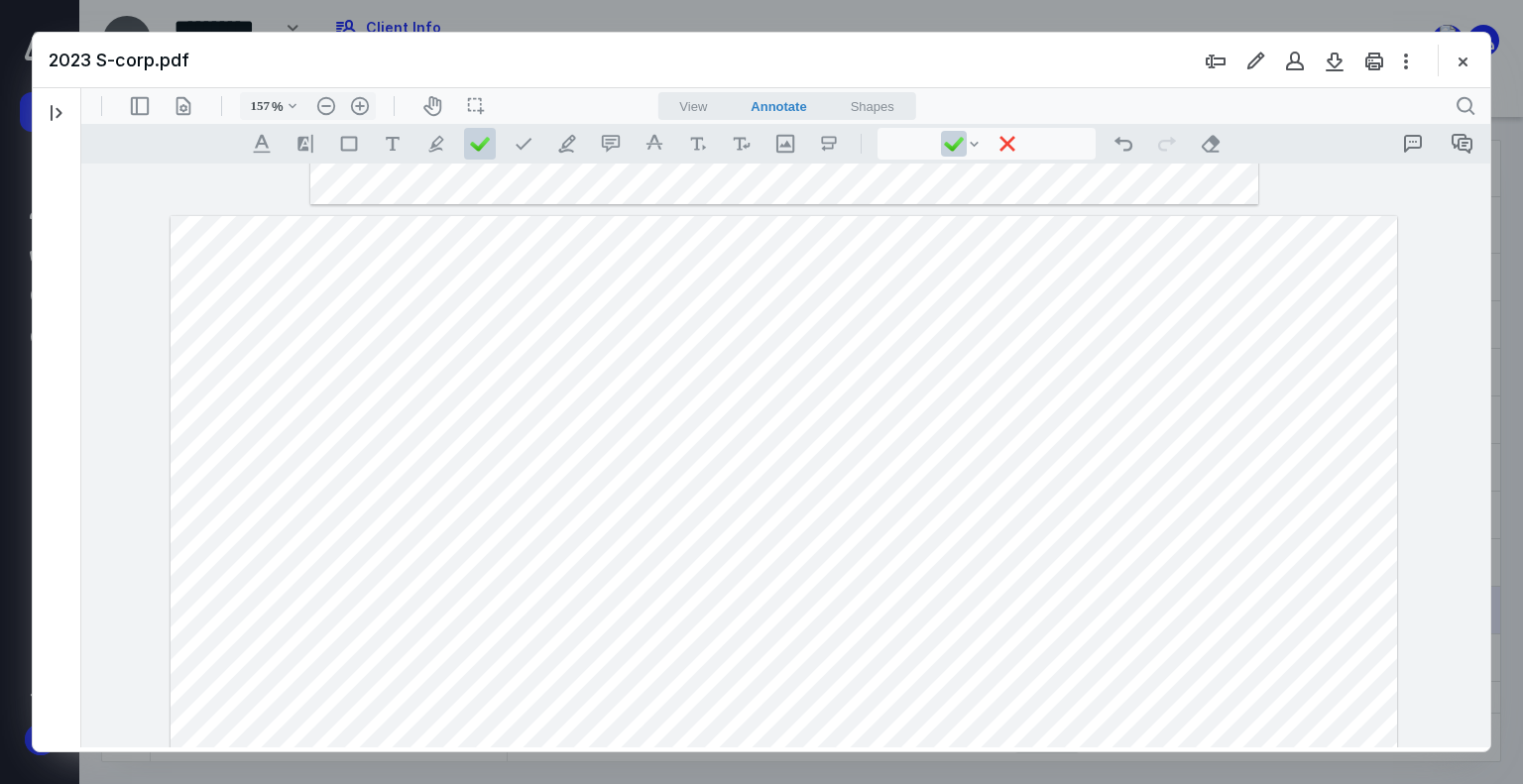 click at bounding box center [784, 690] 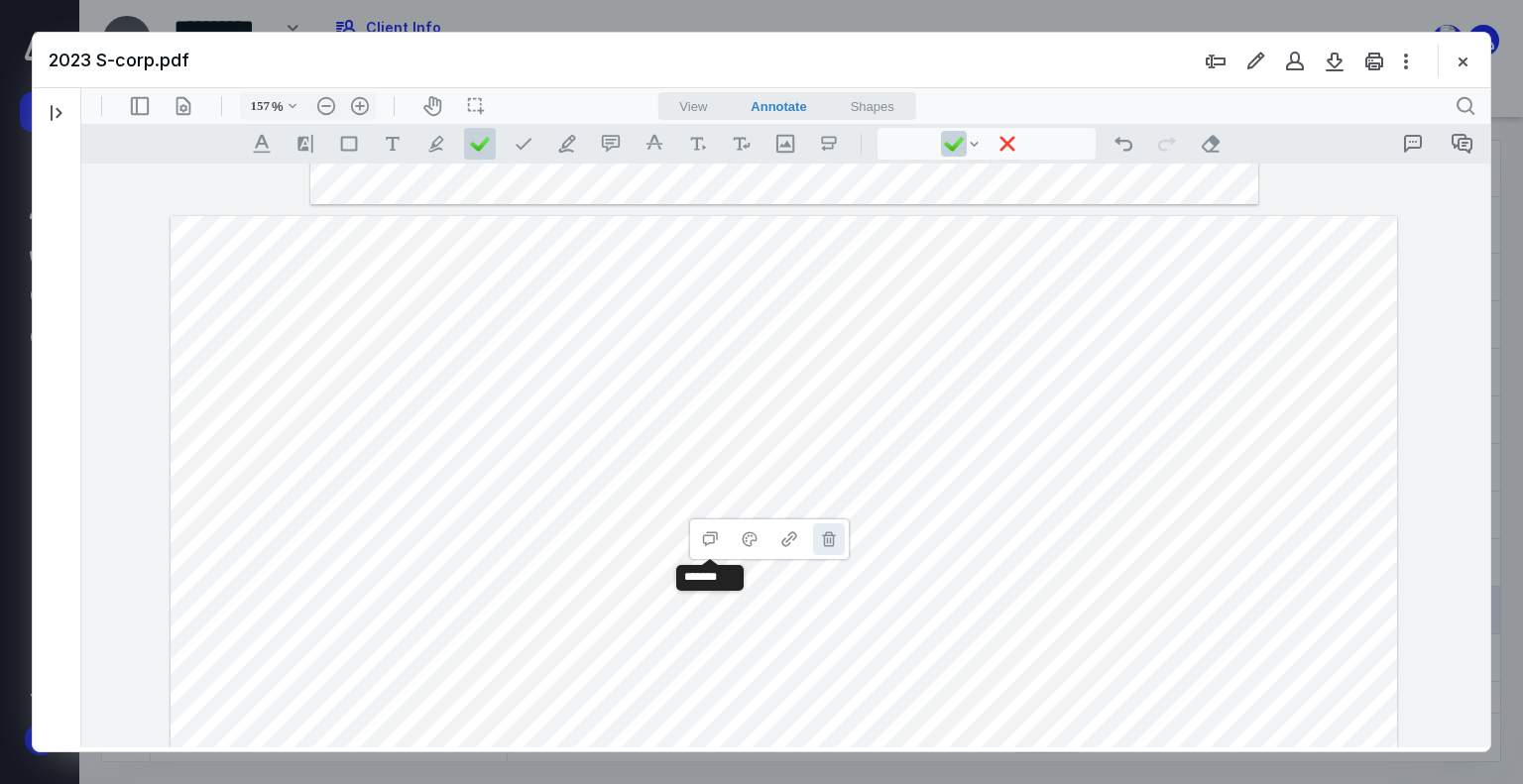 click on "**********" at bounding box center [829, 539] 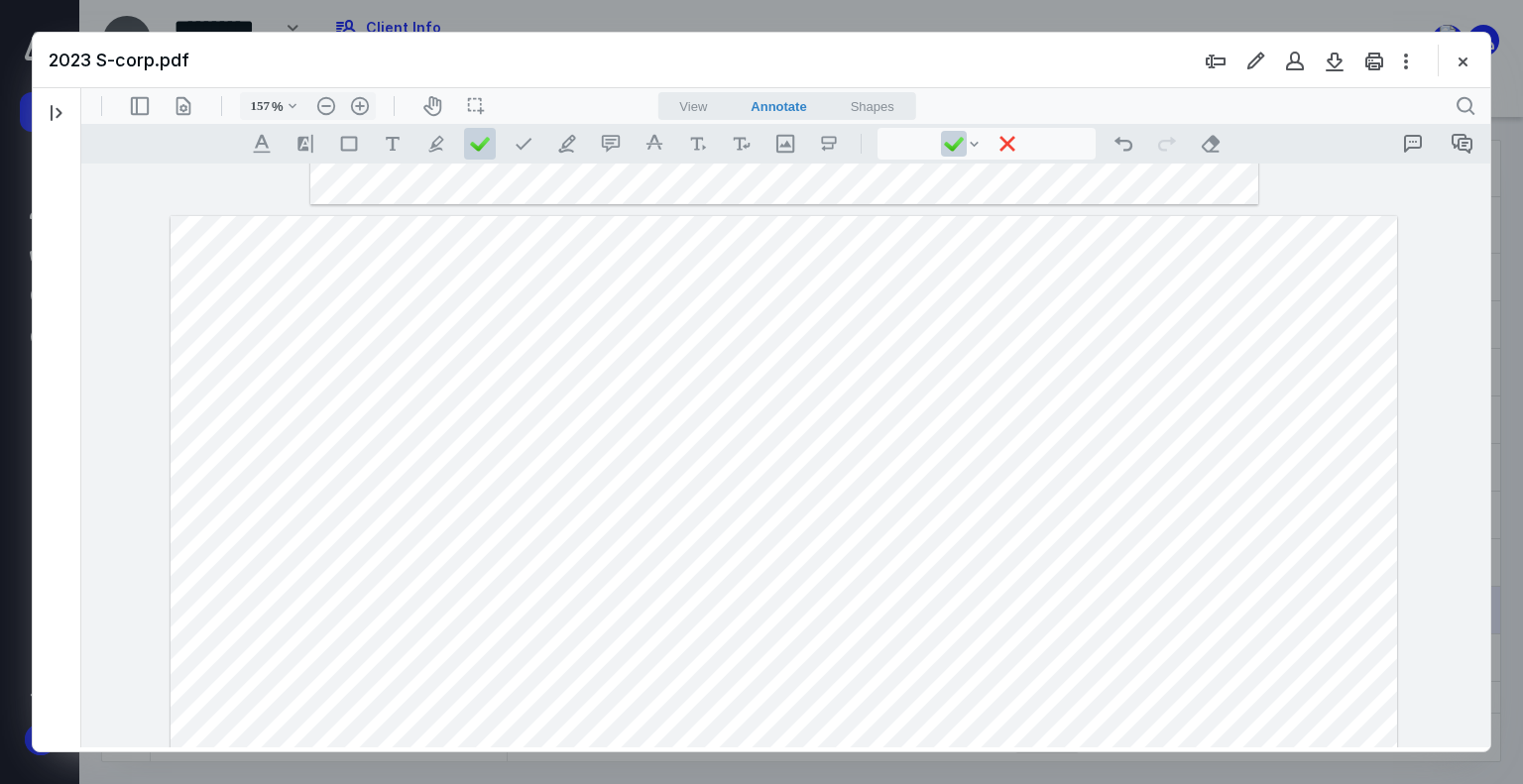 click at bounding box center [784, 690] 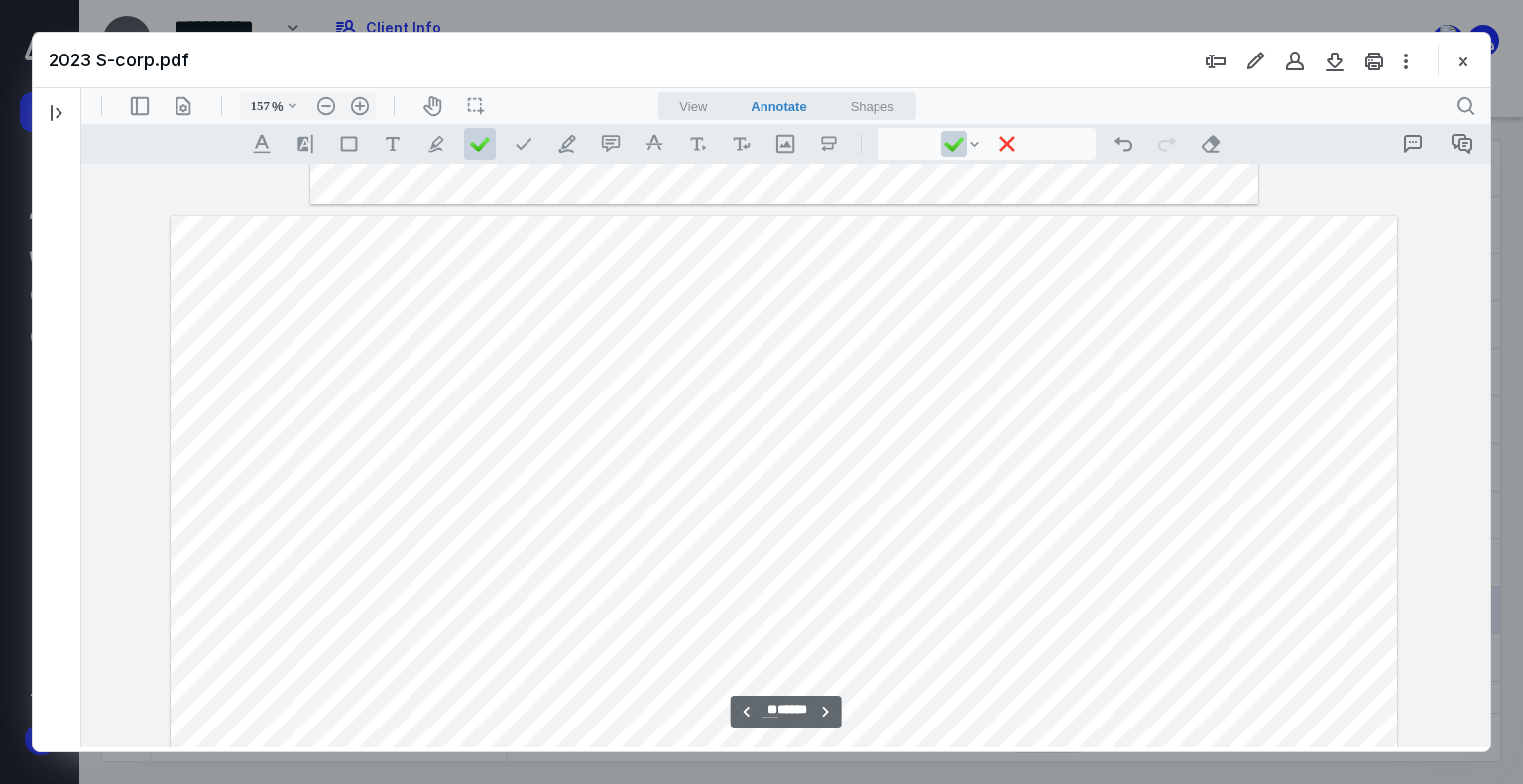 scroll, scrollTop: 21098, scrollLeft: 0, axis: vertical 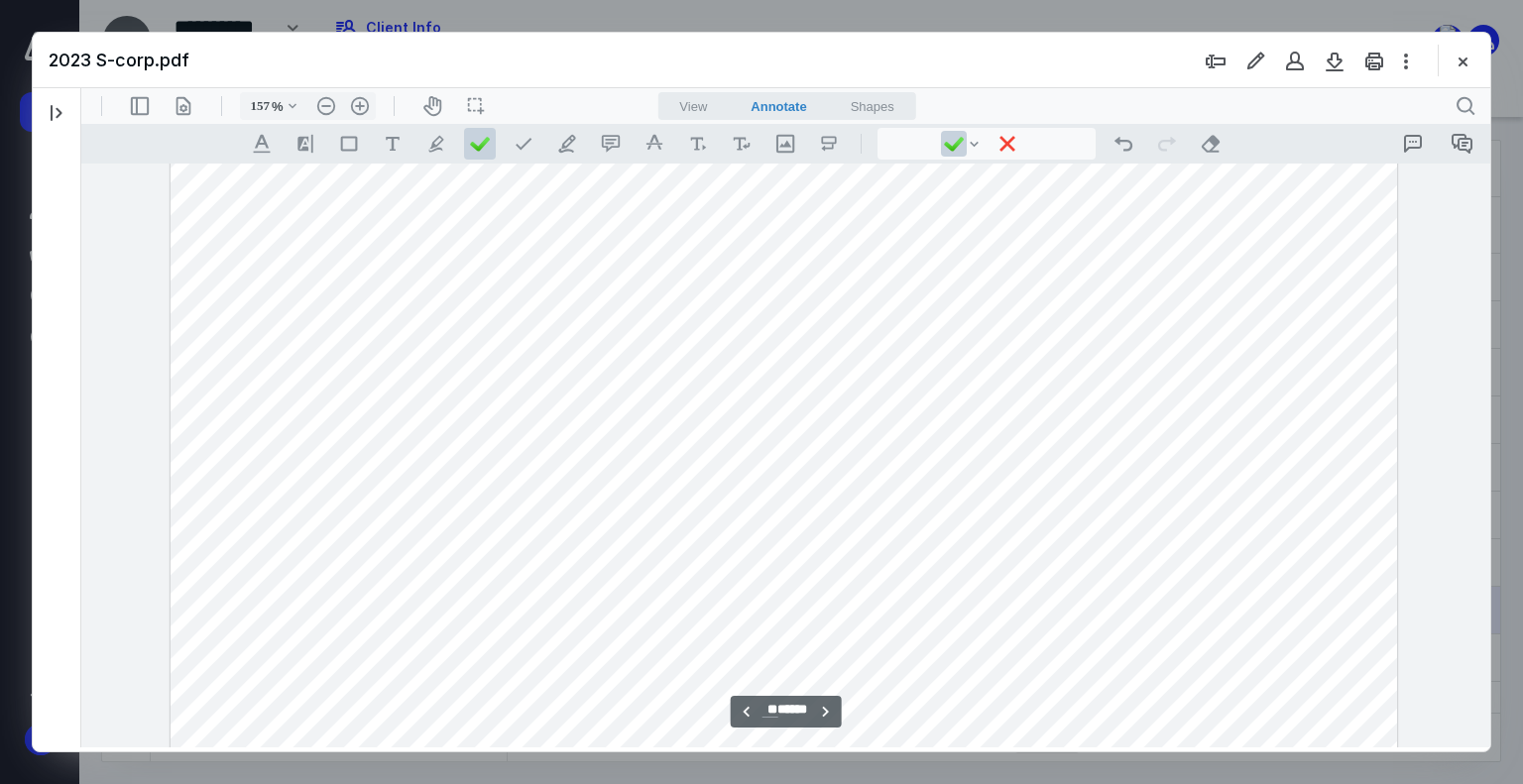 click at bounding box center (784, 591) 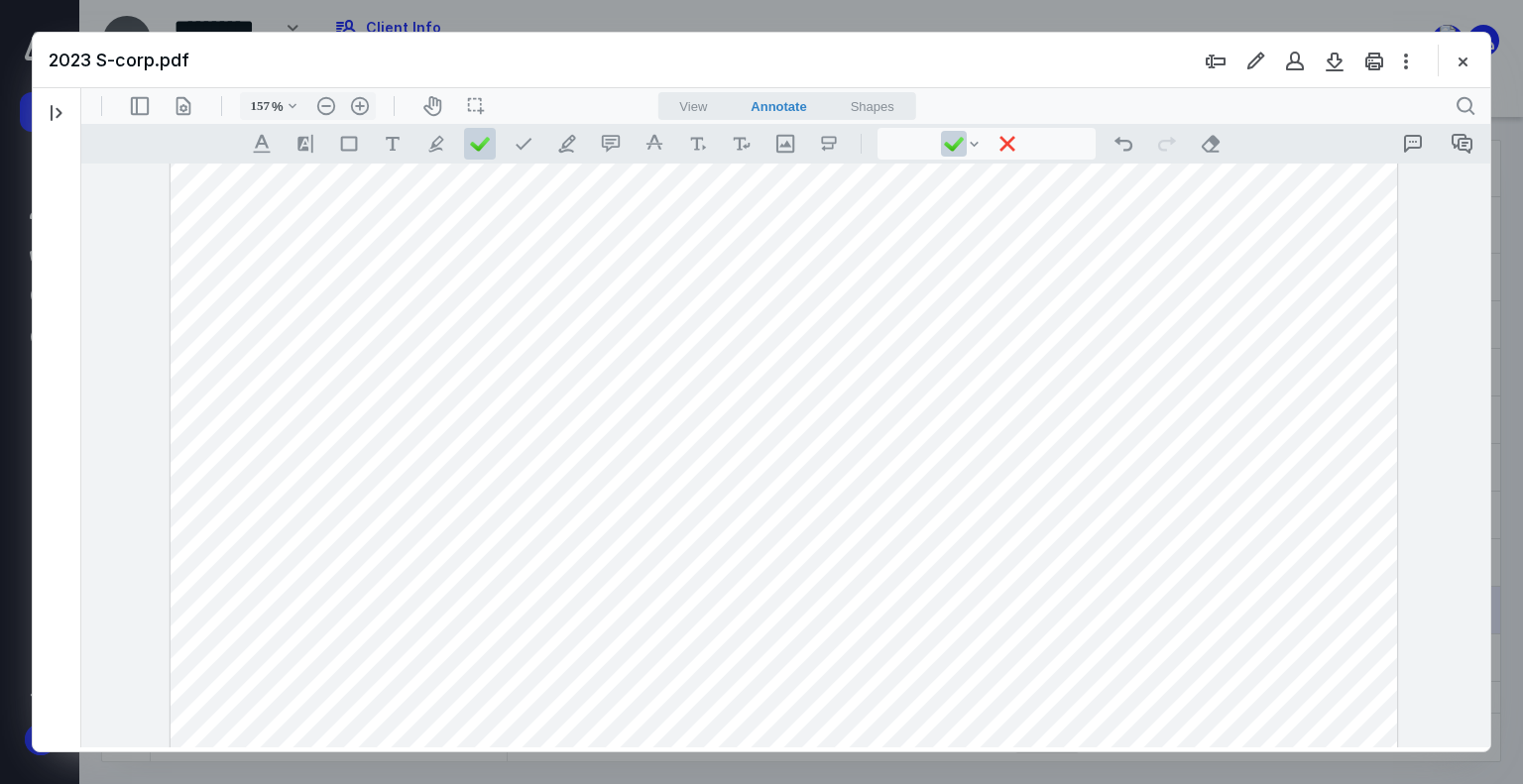click at bounding box center [784, 591] 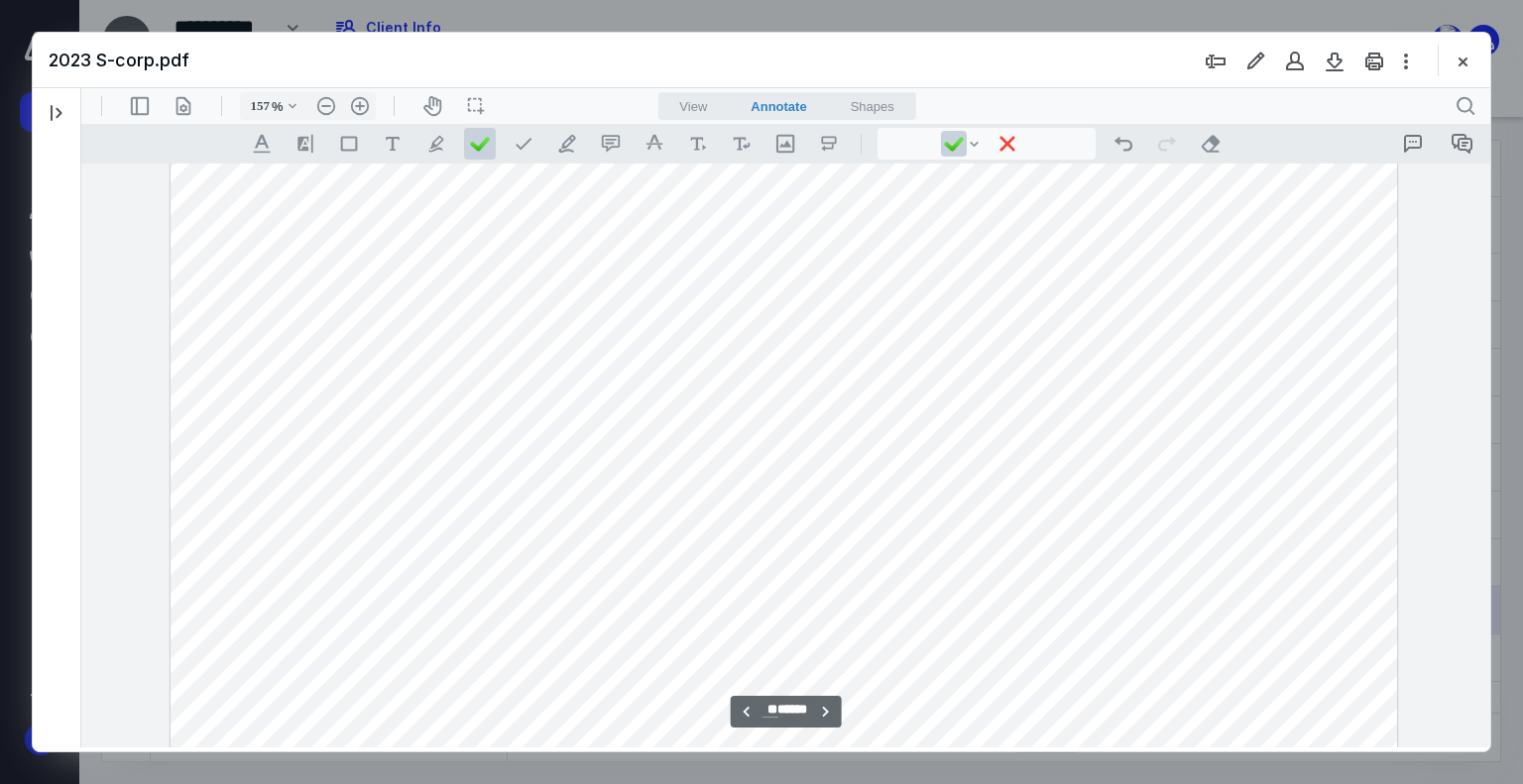 scroll, scrollTop: 21296, scrollLeft: 0, axis: vertical 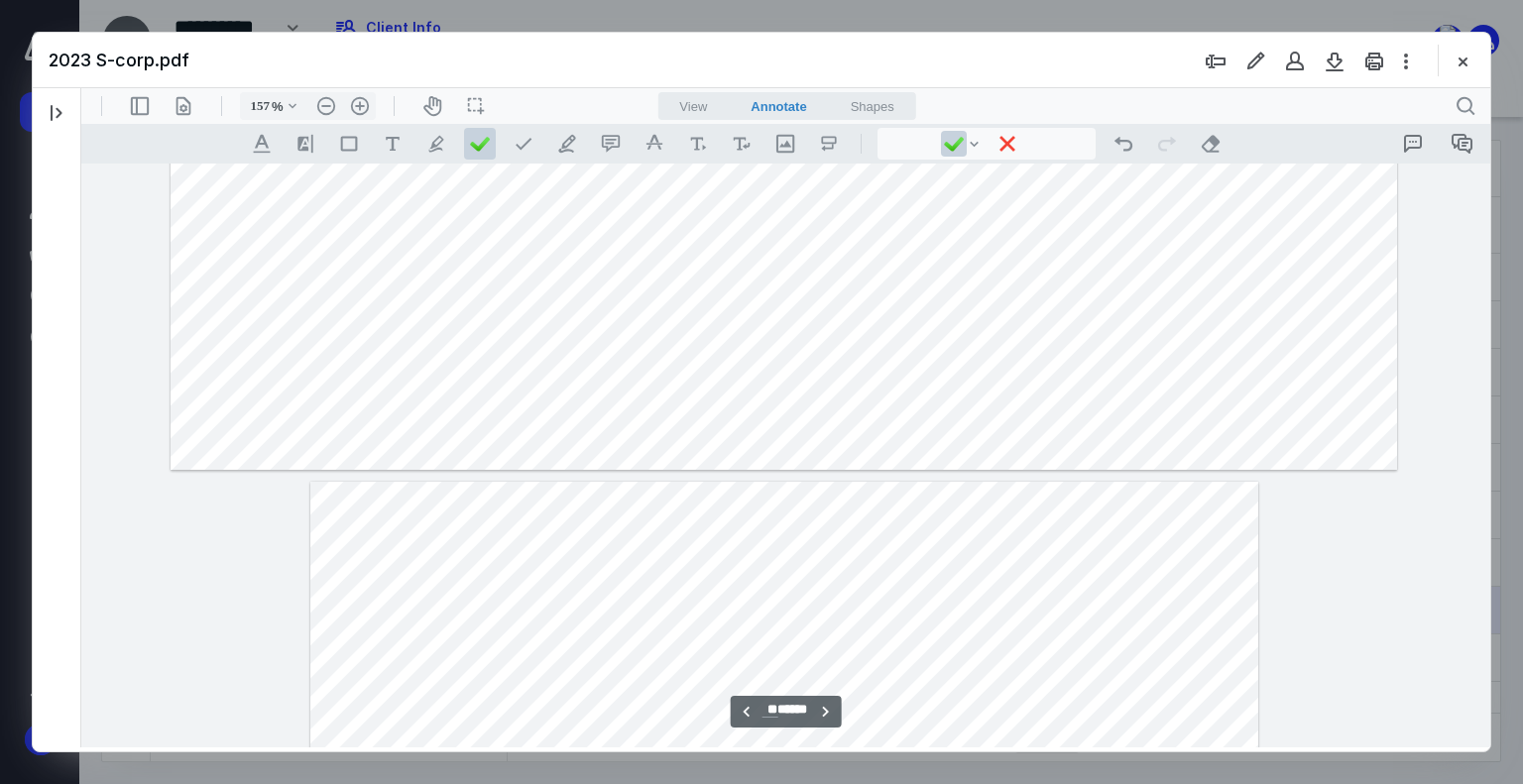 type on "**" 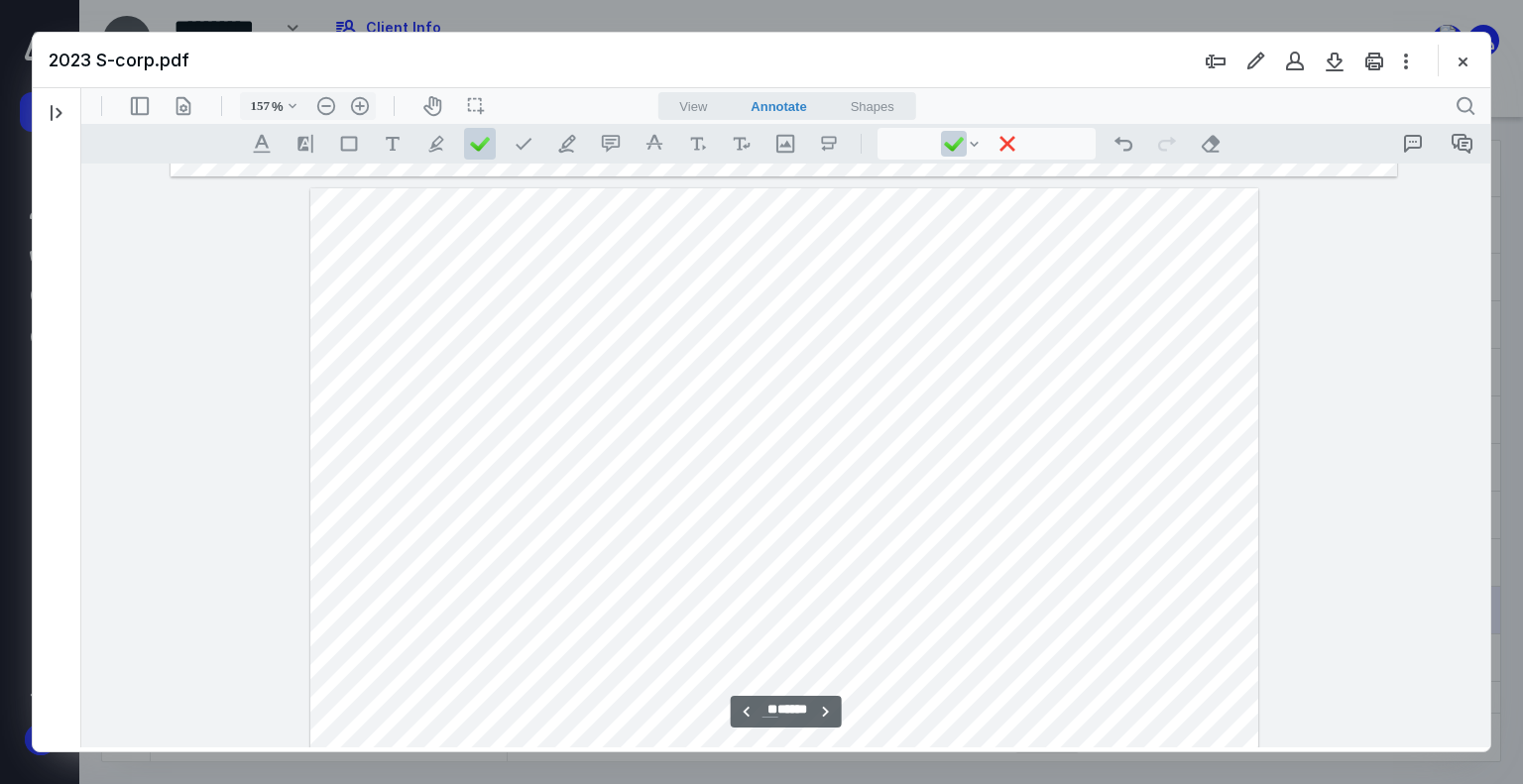 scroll, scrollTop: 21891, scrollLeft: 0, axis: vertical 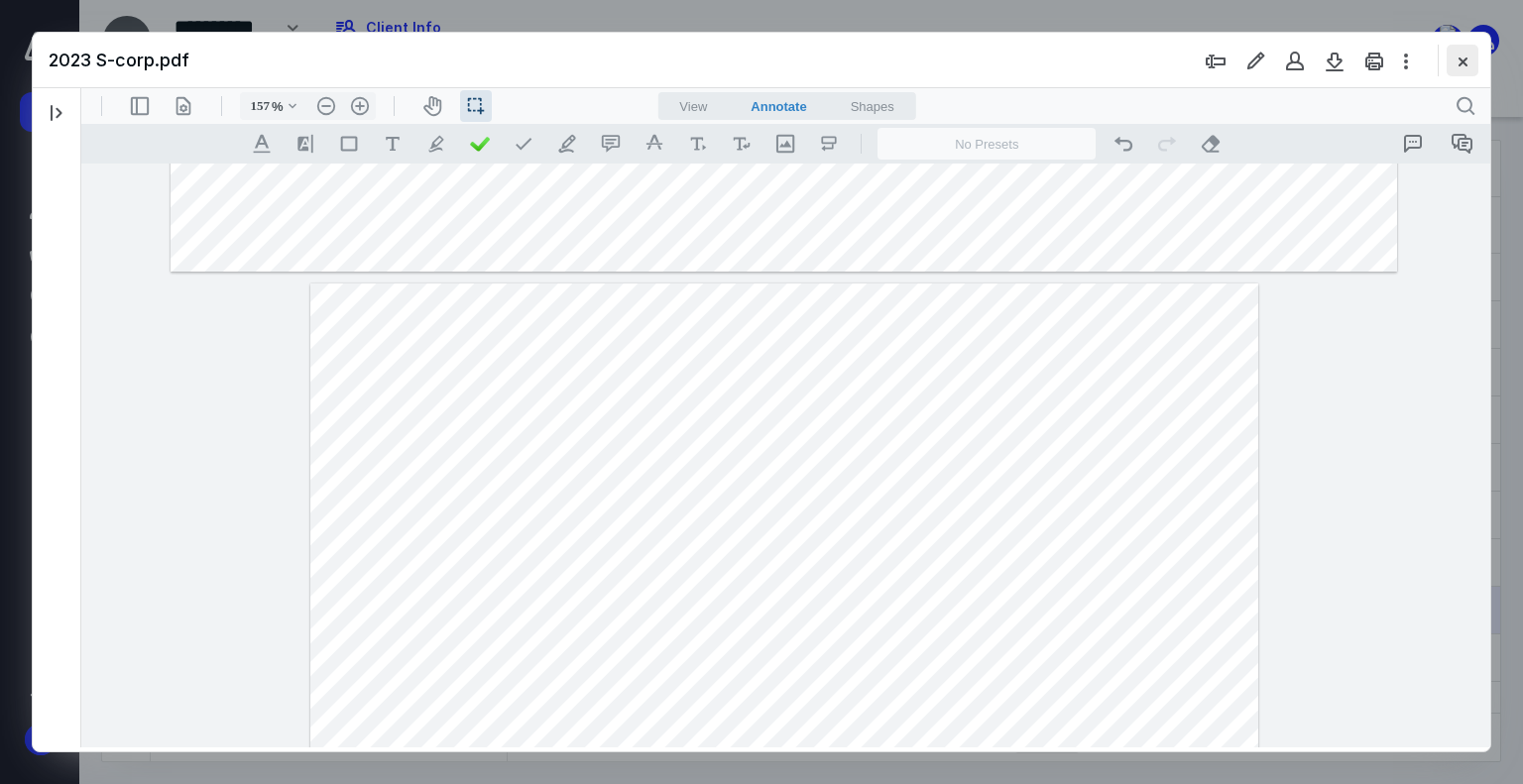 click at bounding box center [1463, 60] 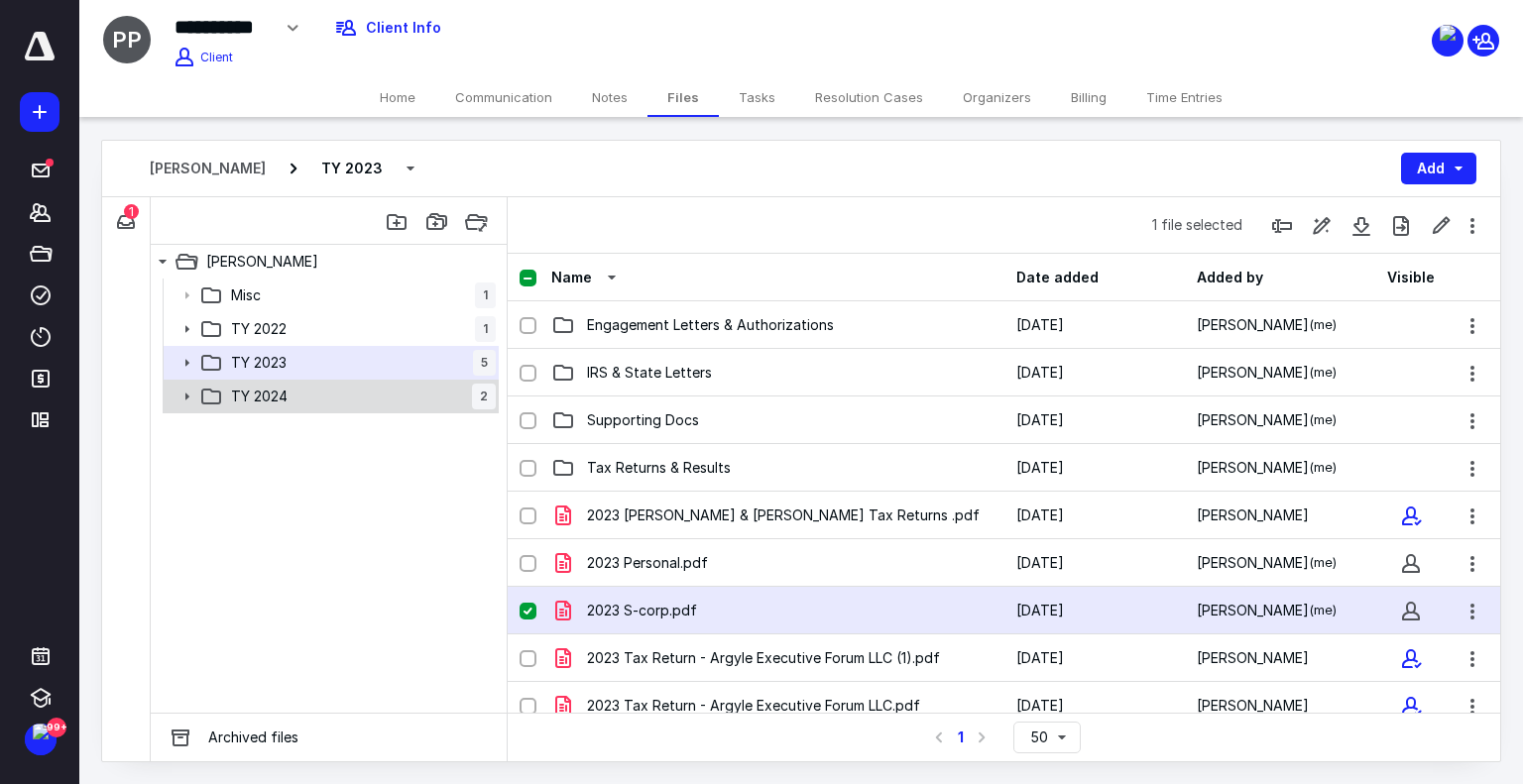 checkbox on "false" 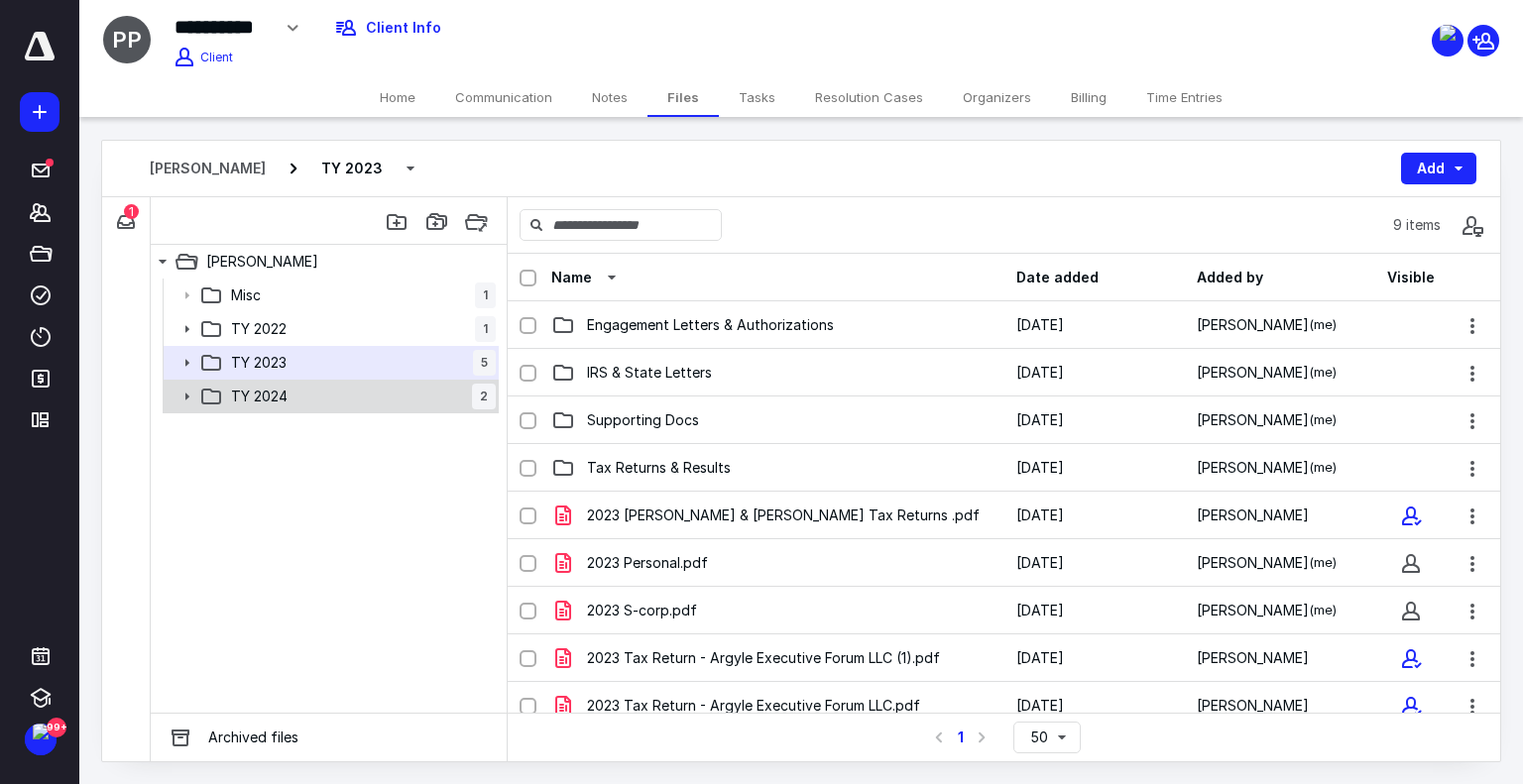click on "TY 2024 2" at bounding box center [359, 396] 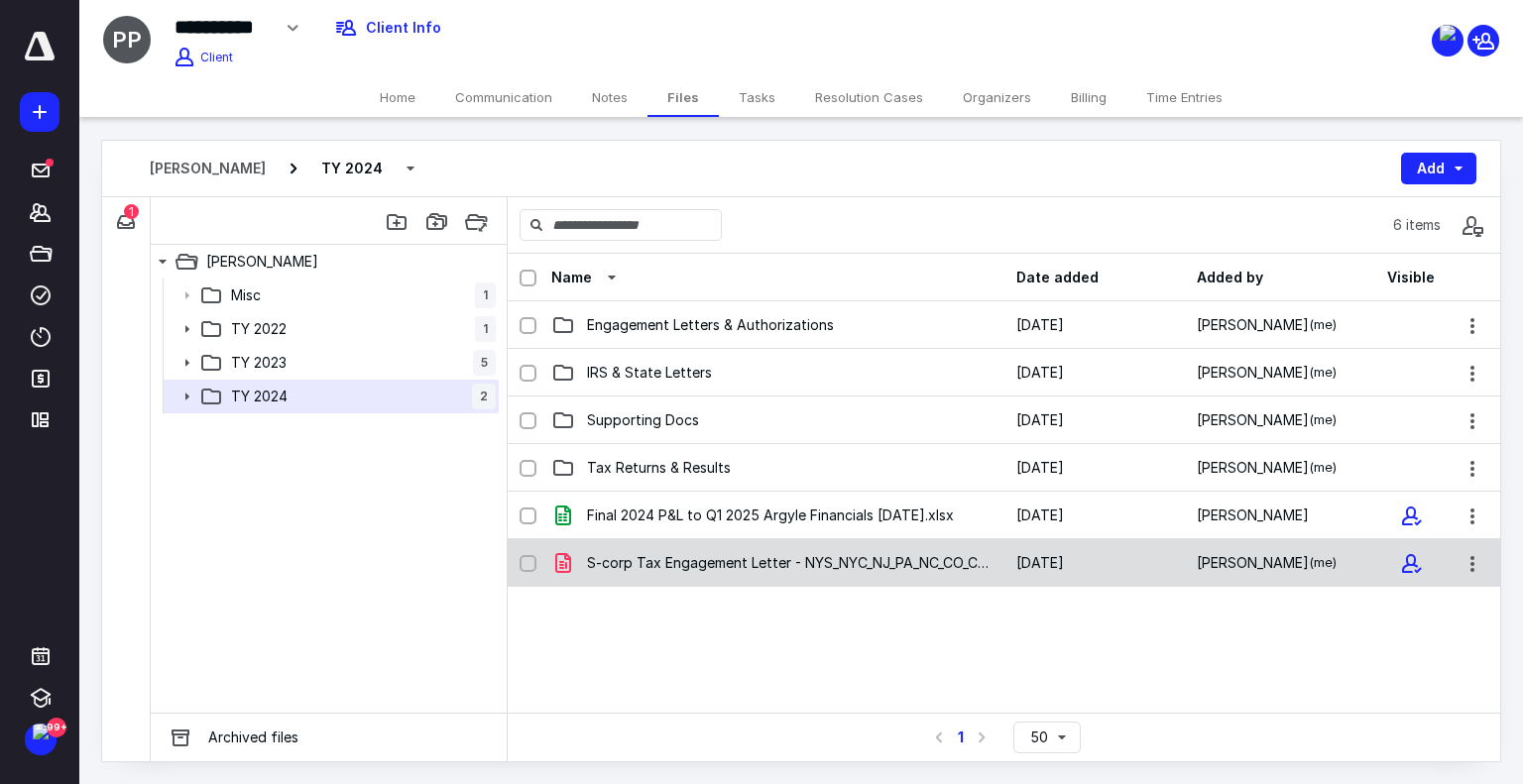 click on "S-corp Tax Engagement Letter - NYS_NYC_NJ_PA_NC_CO_CA_CT_GA.pdf [DATE] [PERSON_NAME]  (me)" at bounding box center (1003, 563) 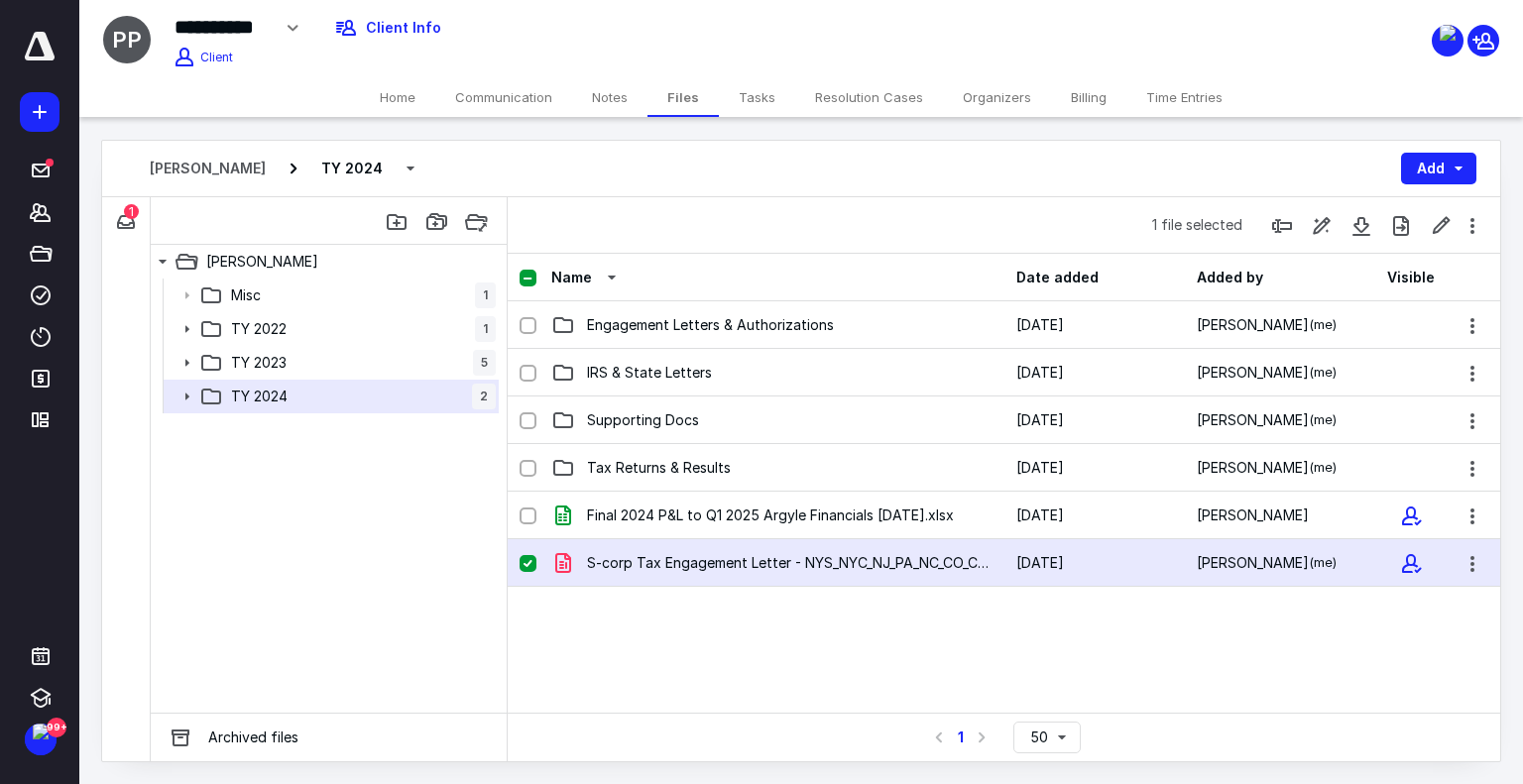 click on "S-corp Tax Engagement Letter - NYS_NYC_NJ_PA_NC_CO_CA_CT_GA.pdf [DATE] [PERSON_NAME]  (me)" at bounding box center (1003, 563) 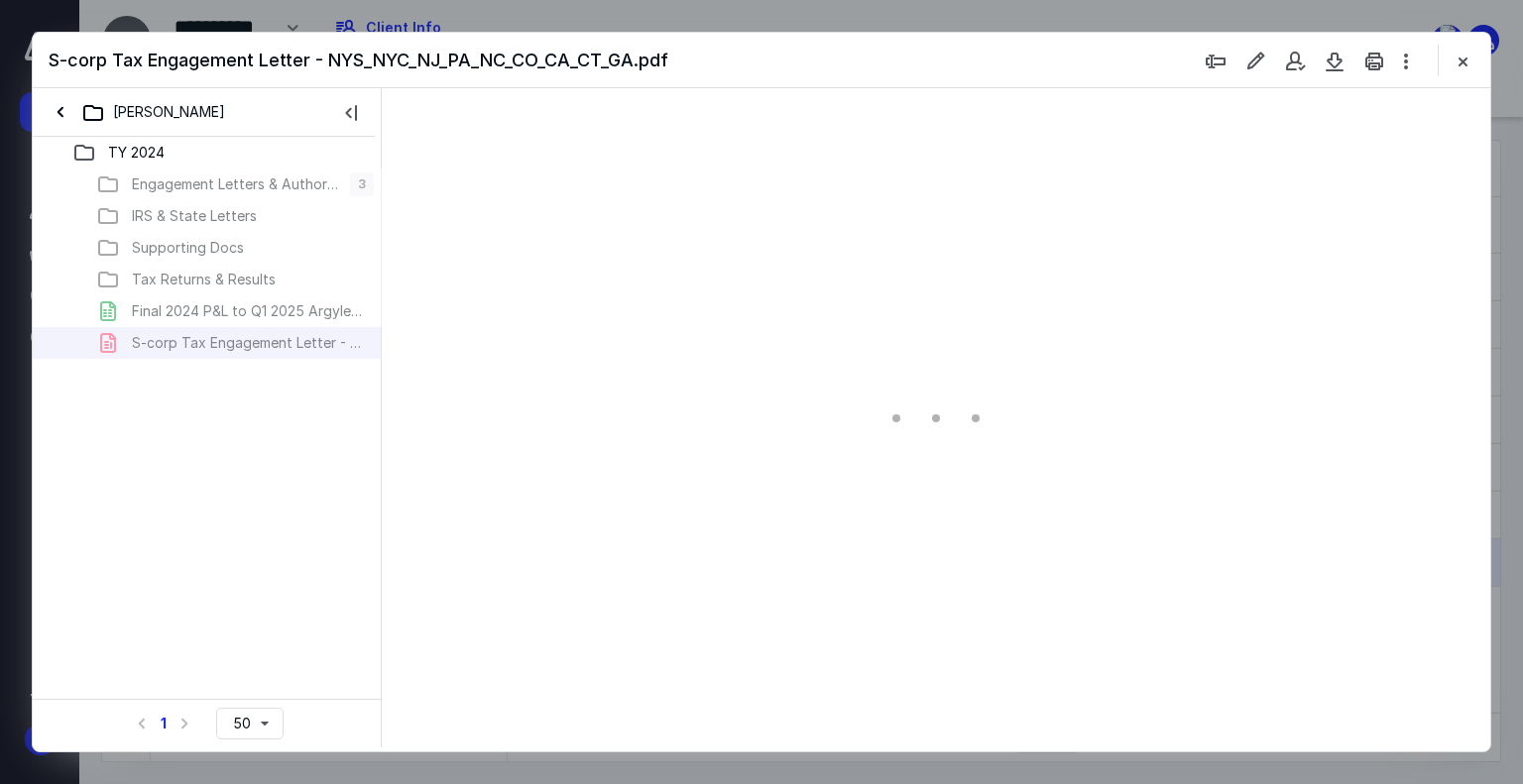scroll, scrollTop: 0, scrollLeft: 0, axis: both 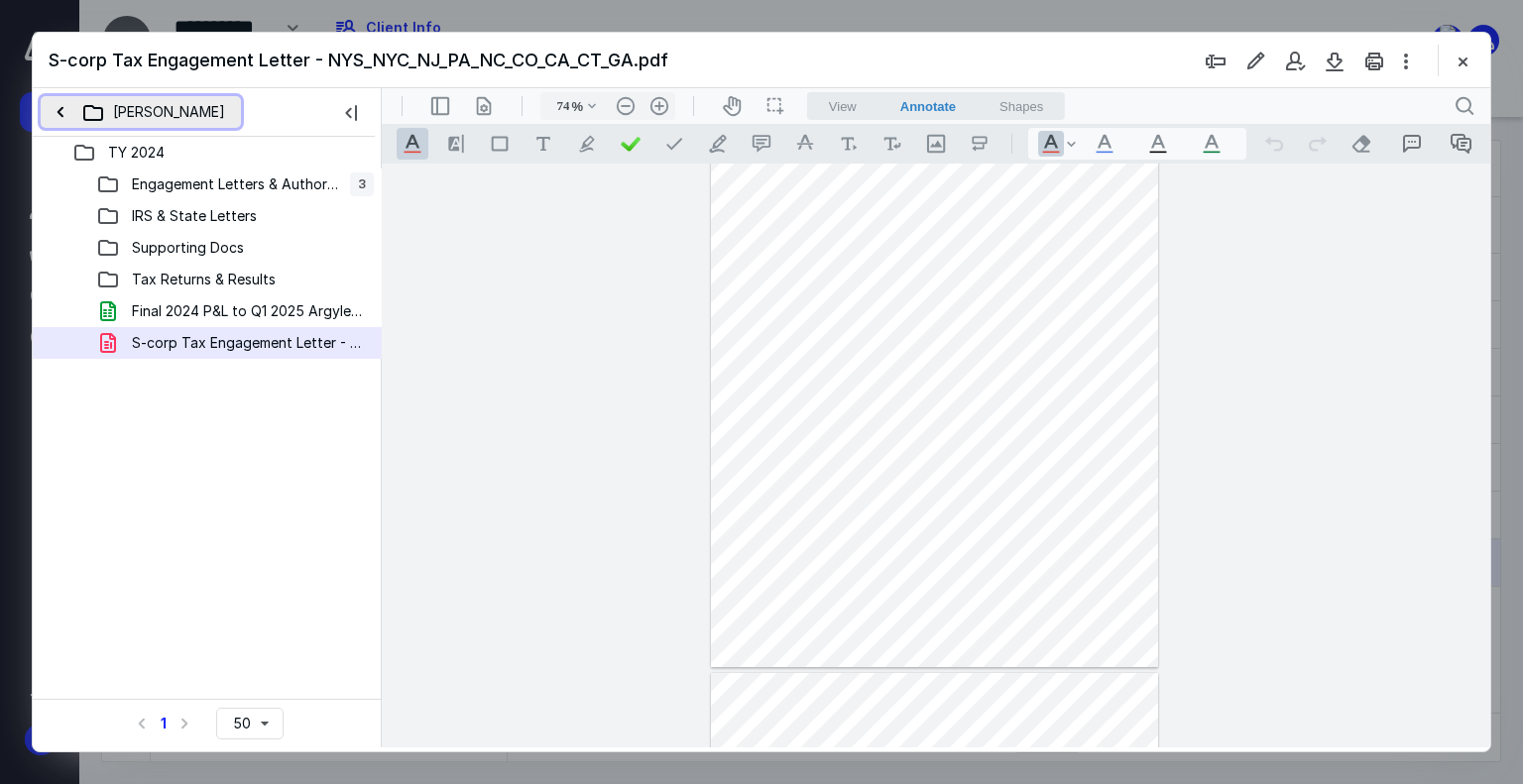 click on "[PERSON_NAME]" at bounding box center (141, 112) 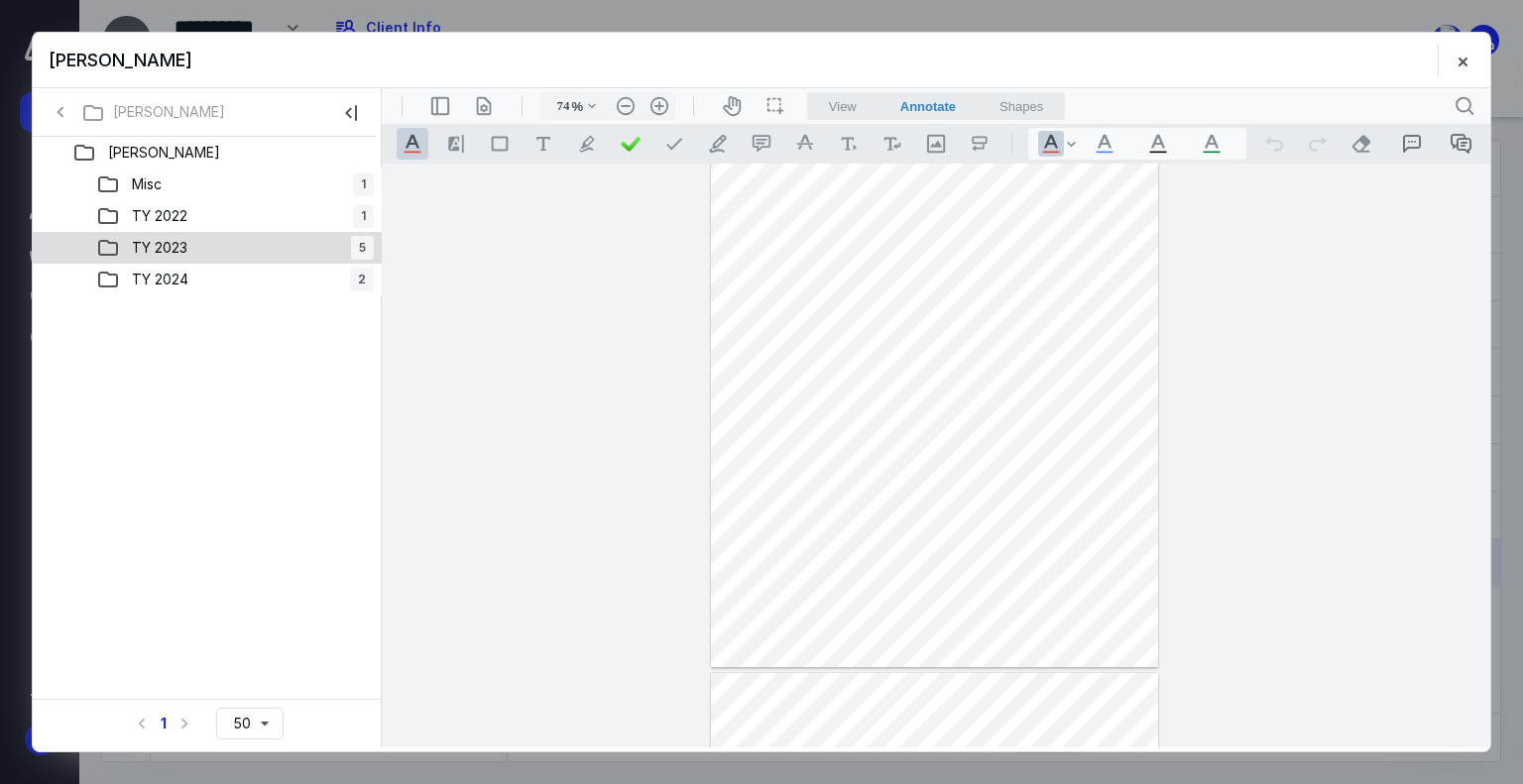 click on "TY 2023" at bounding box center [160, 248] 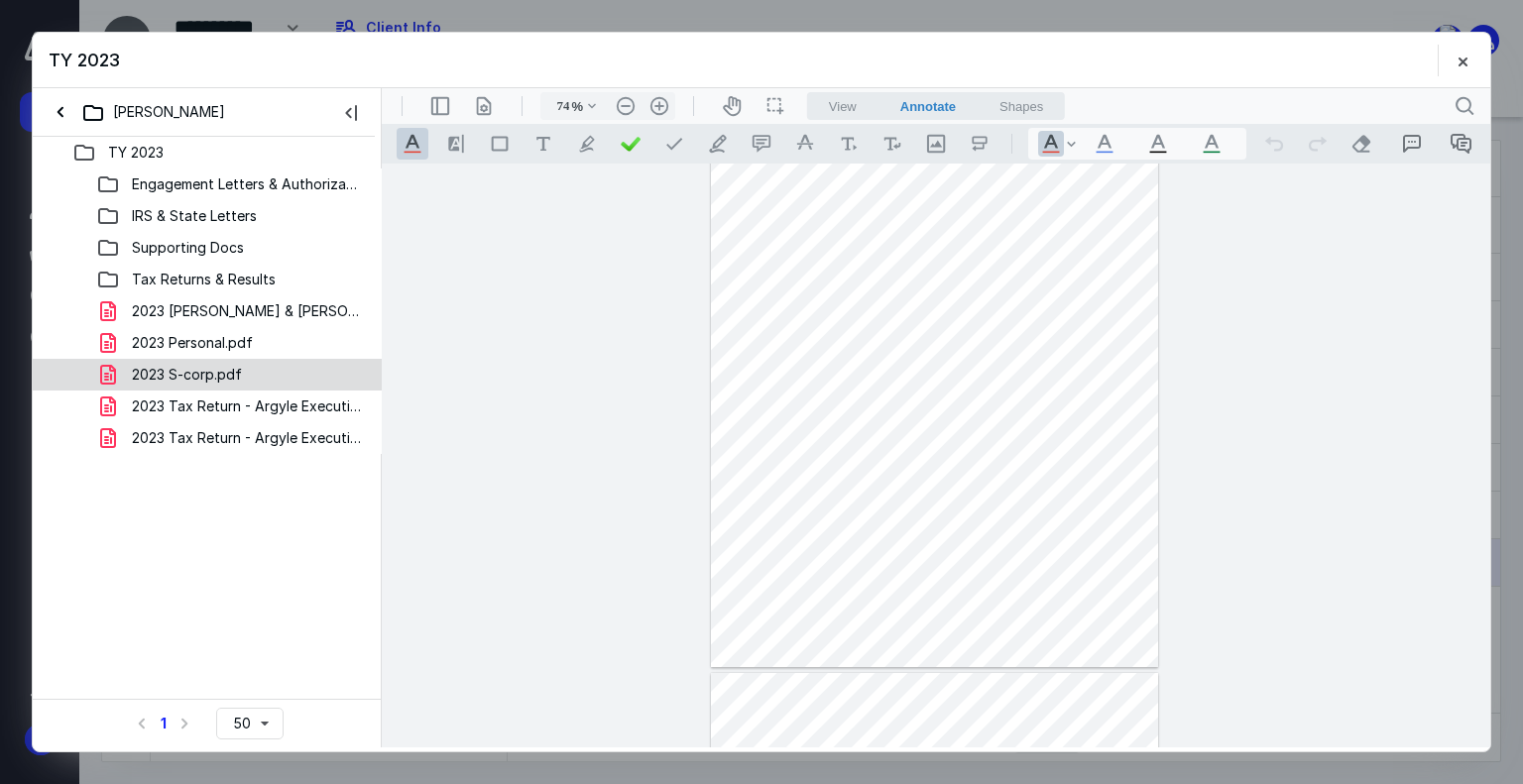 click on "2023 S-corp.pdf" at bounding box center [235, 375] 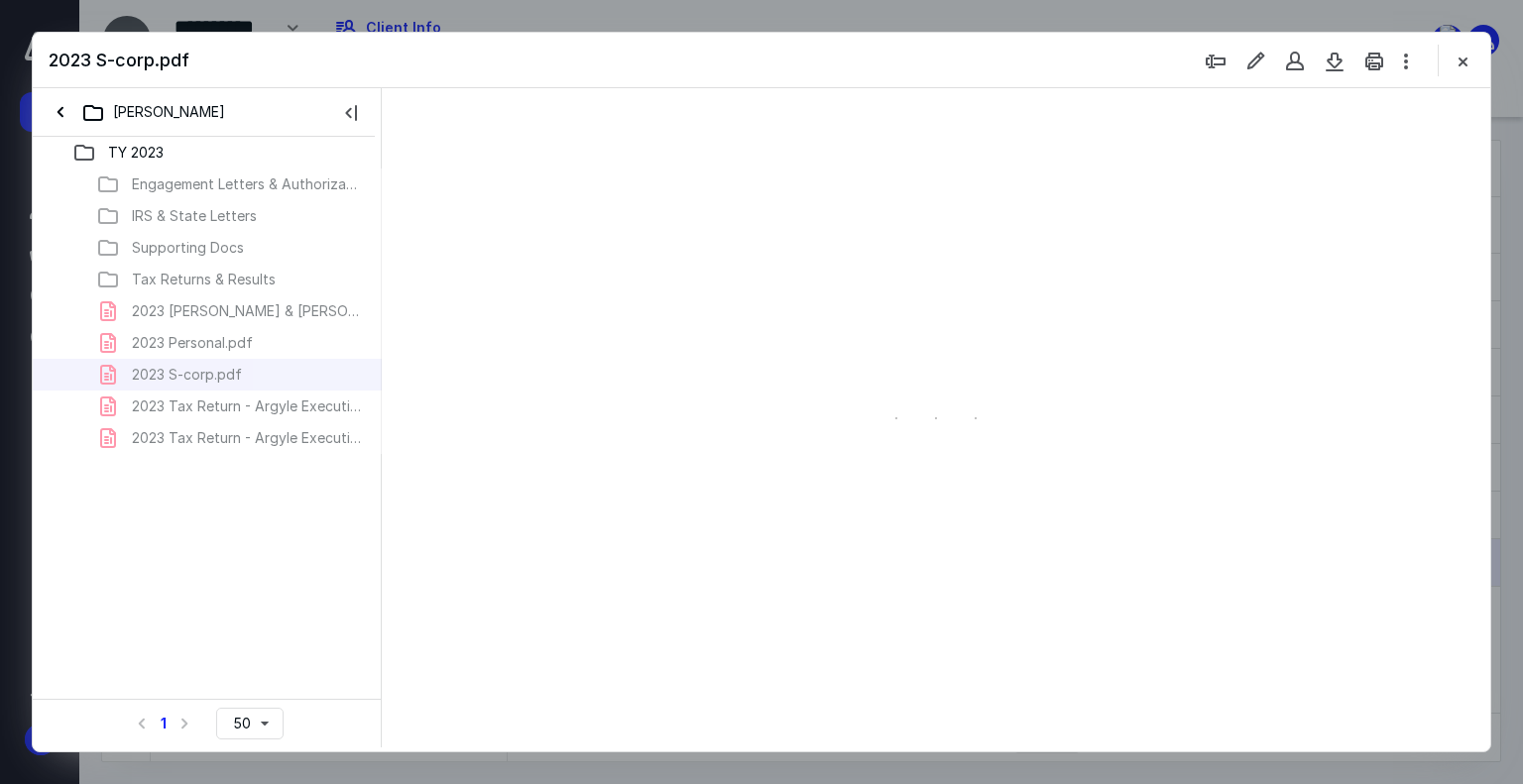 type on "74" 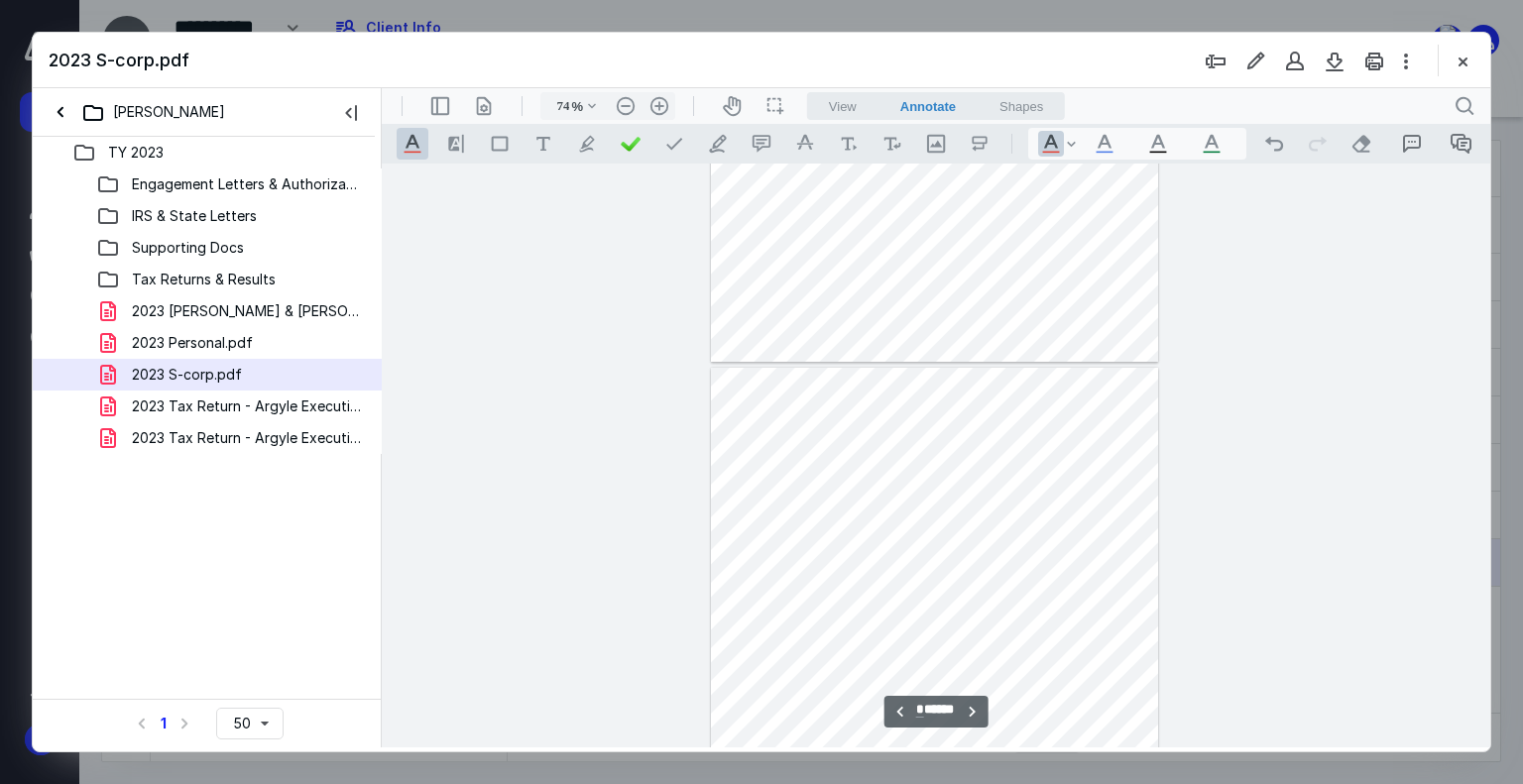 scroll, scrollTop: 970, scrollLeft: 0, axis: vertical 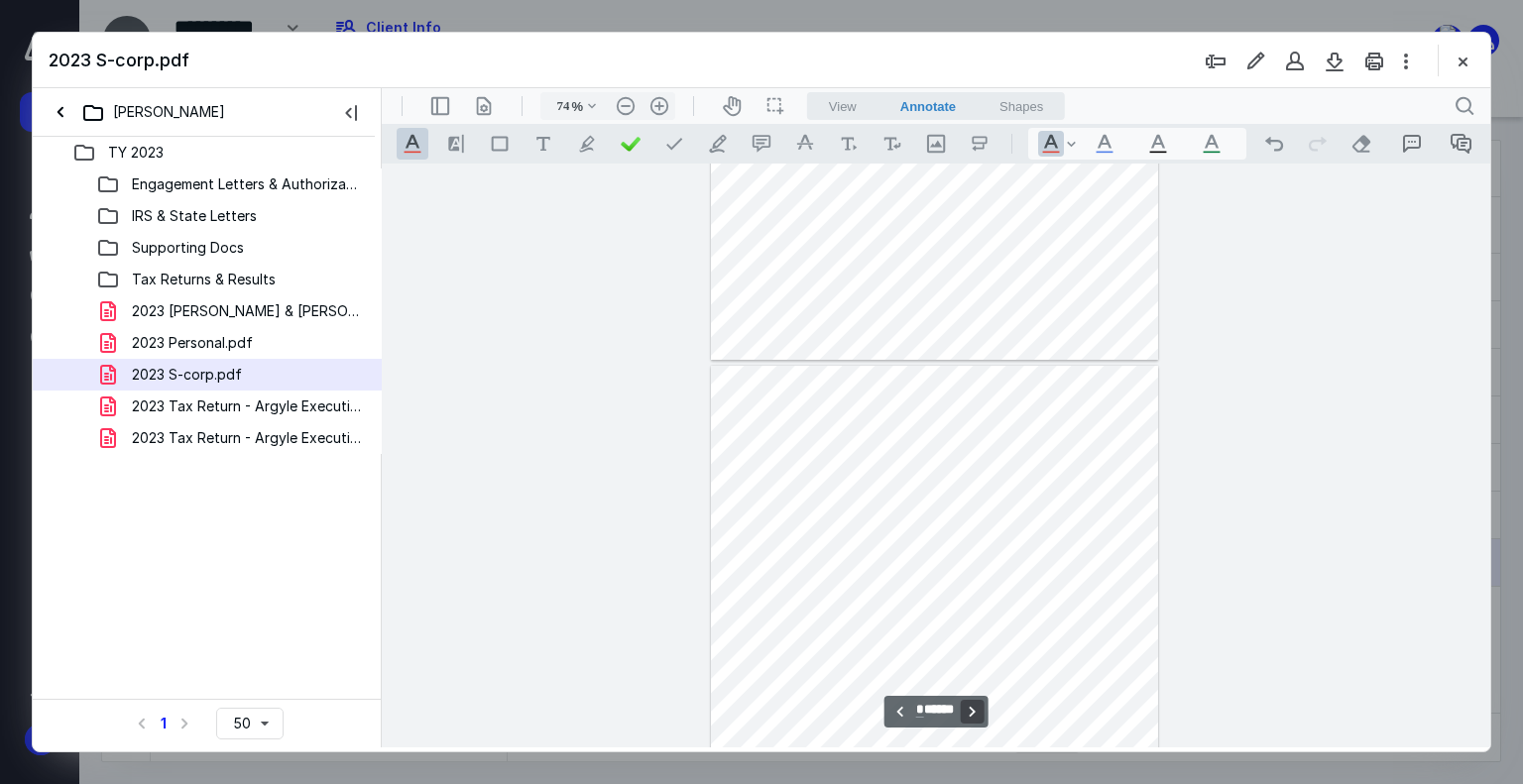 click on "**********" at bounding box center [972, 712] 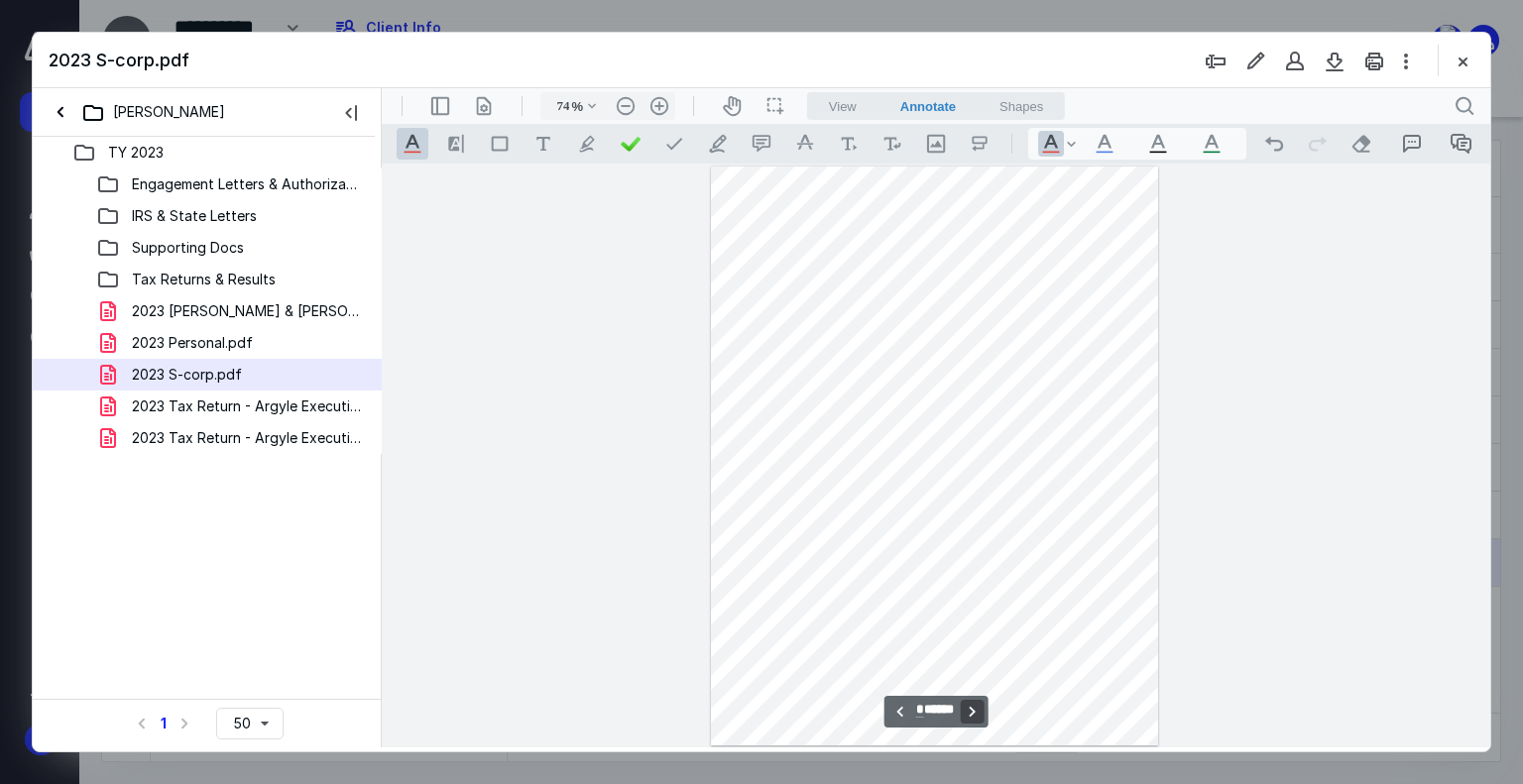 click on "**********" at bounding box center (972, 712) 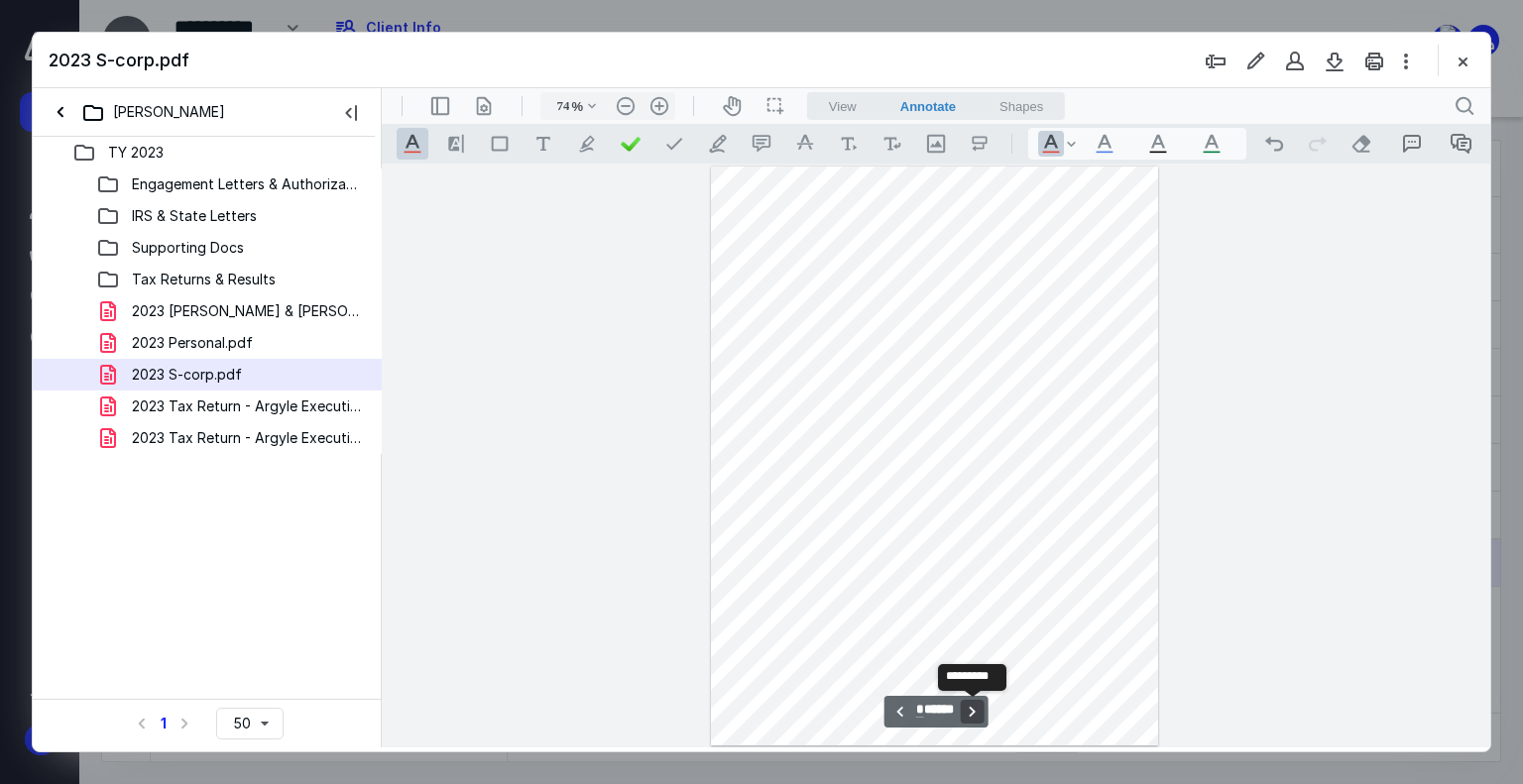 click on "**********" at bounding box center (972, 712) 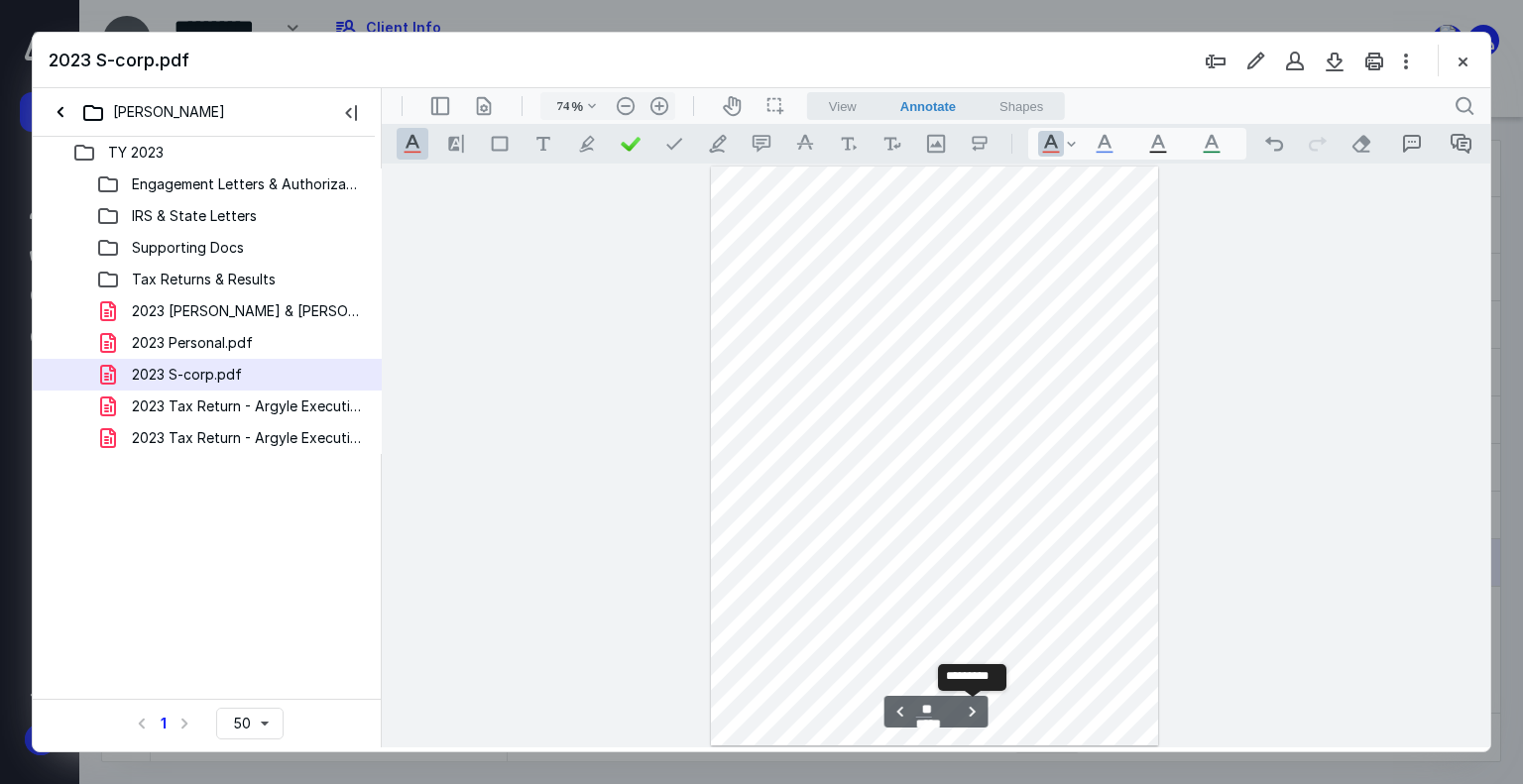 scroll, scrollTop: 5263, scrollLeft: 0, axis: vertical 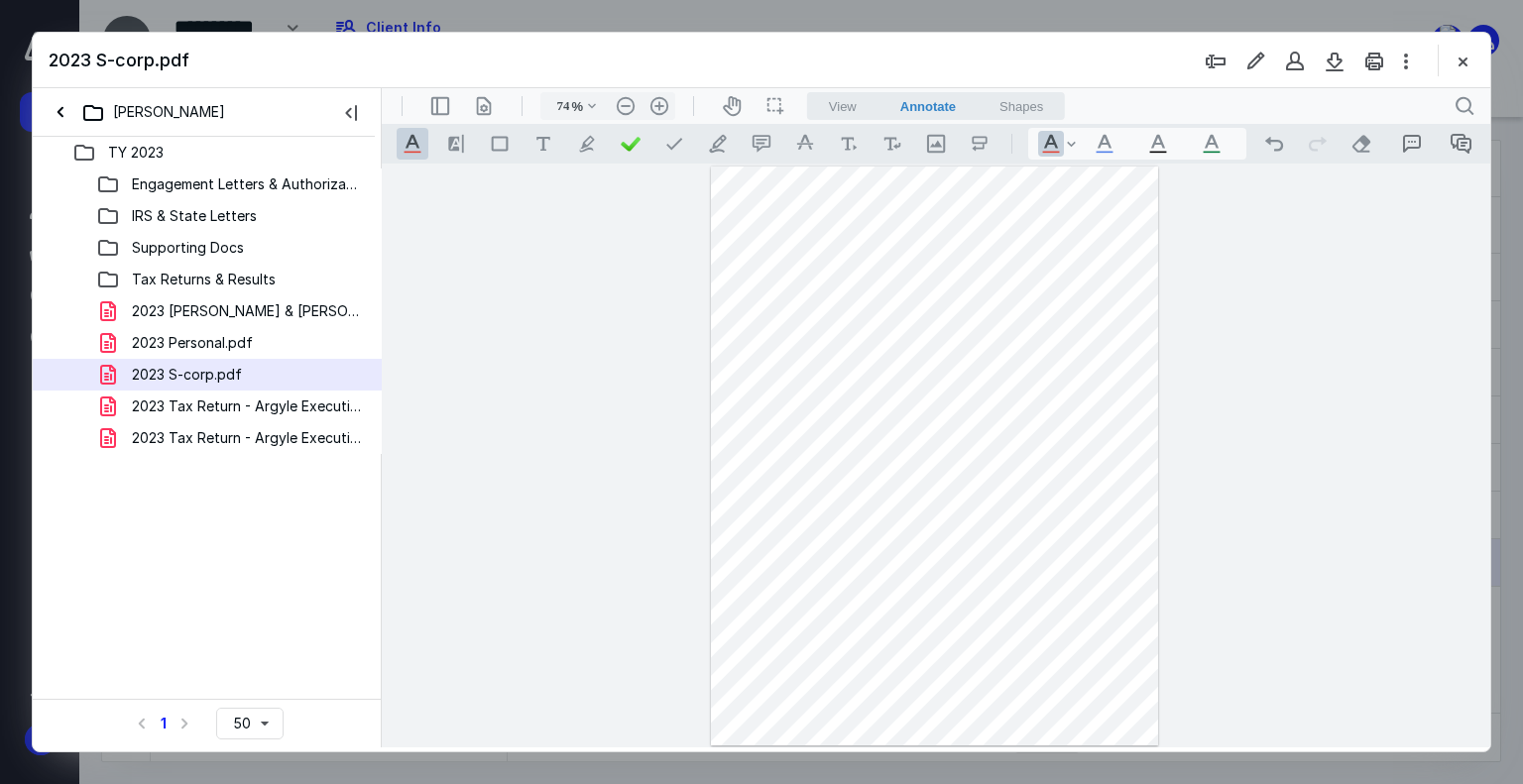 click at bounding box center [934, 456] 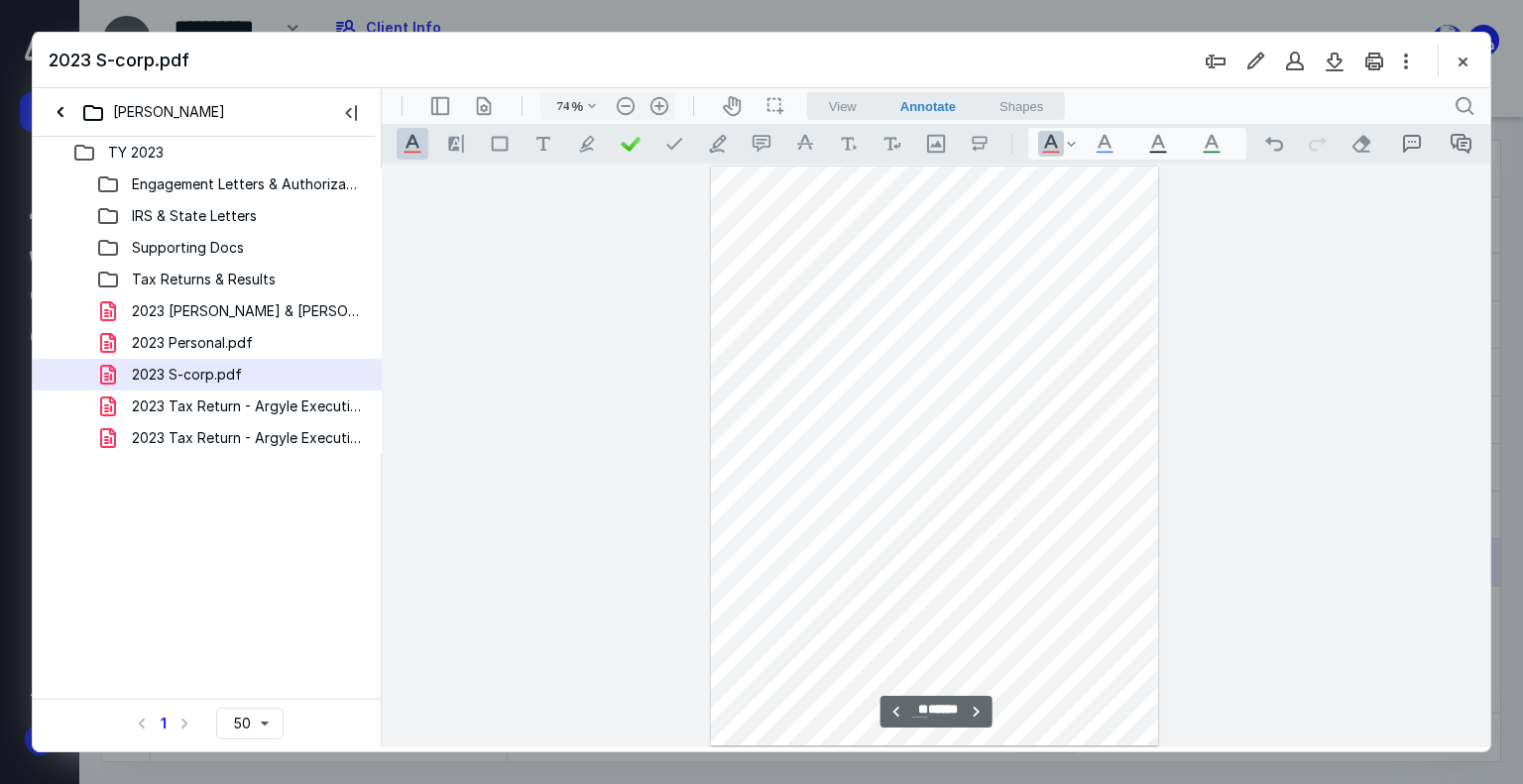 click on "**********" at bounding box center [936, 712] 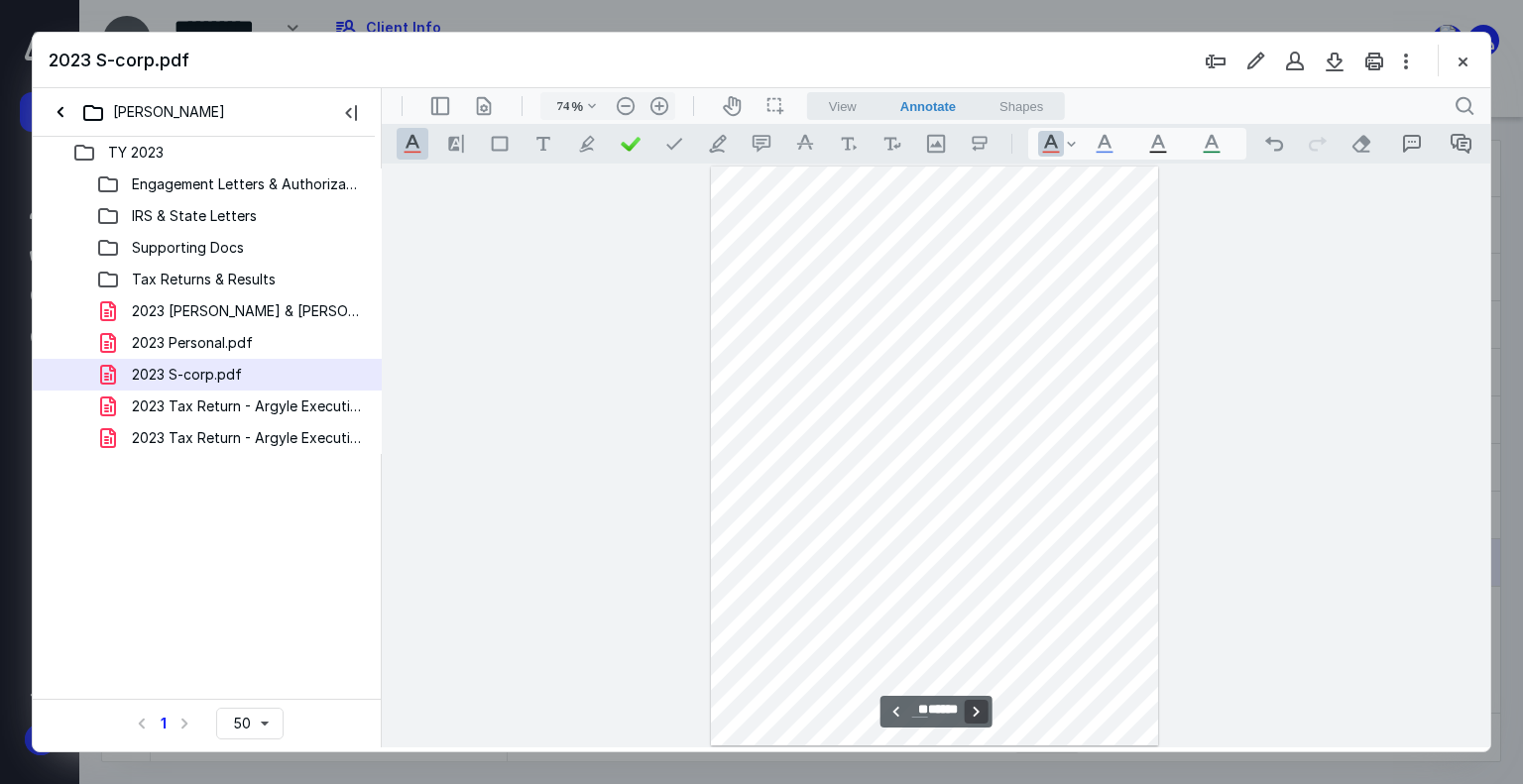 click on "**********" at bounding box center [976, 712] 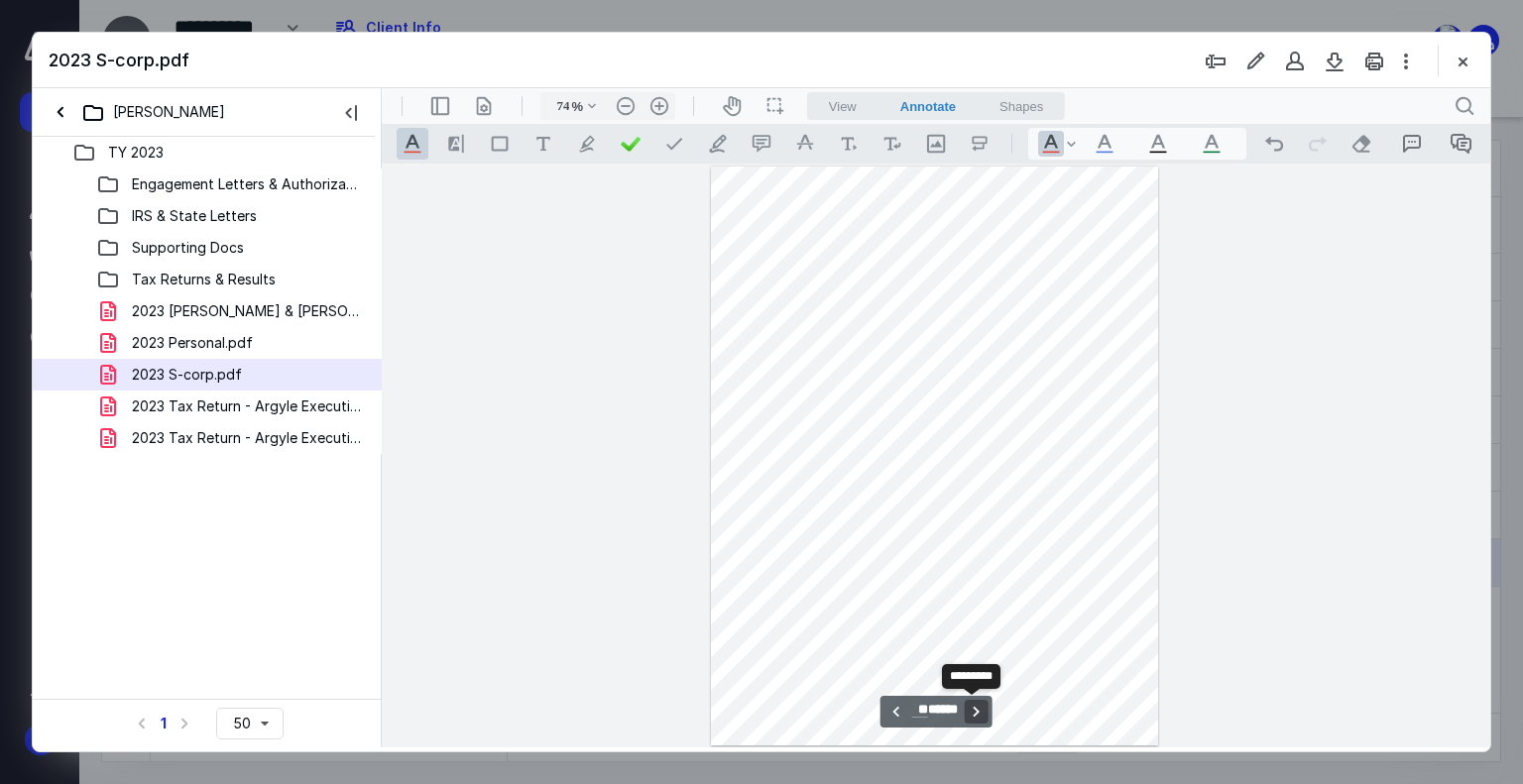 click on "**********" at bounding box center [976, 712] 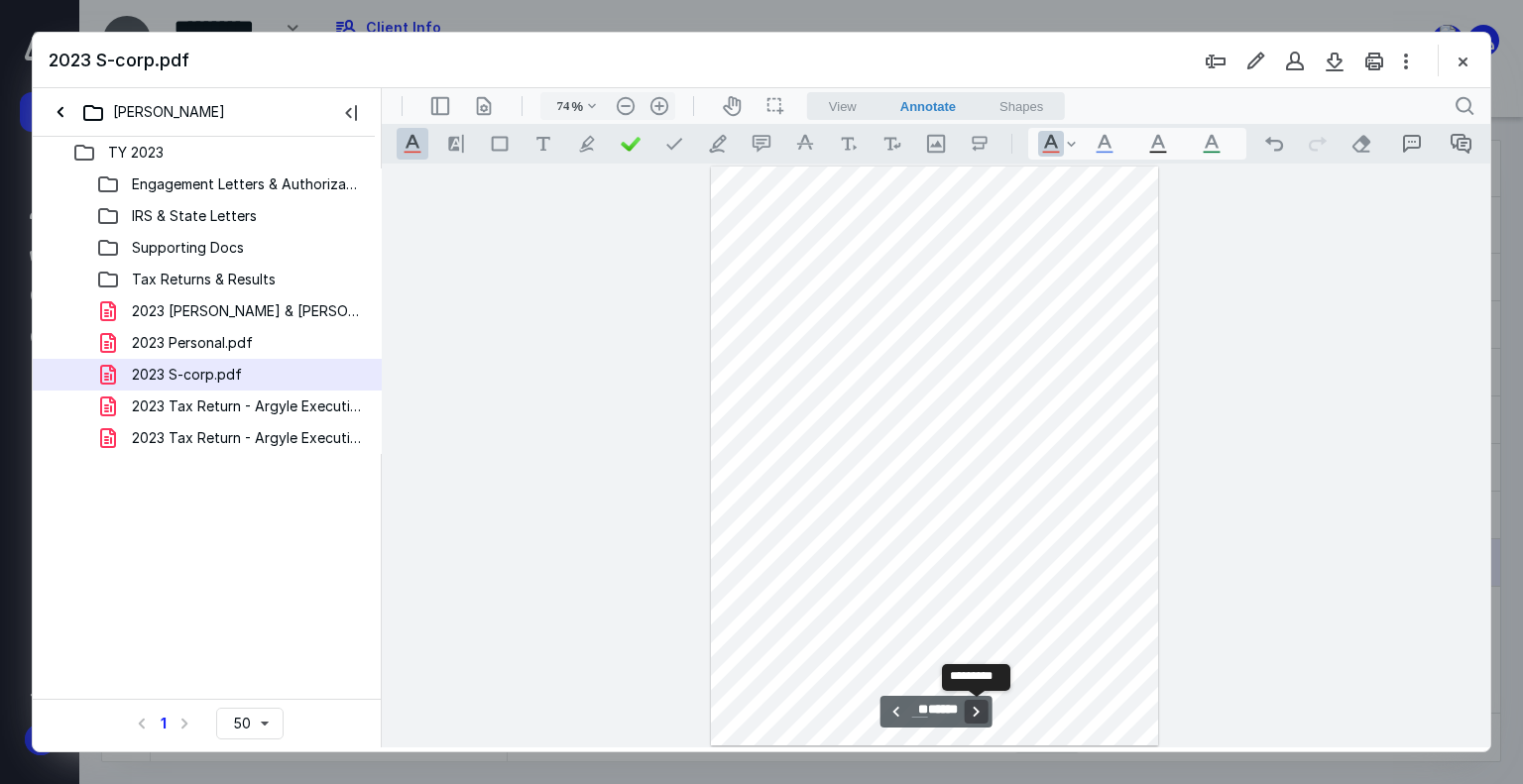 click on "**********" at bounding box center [976, 712] 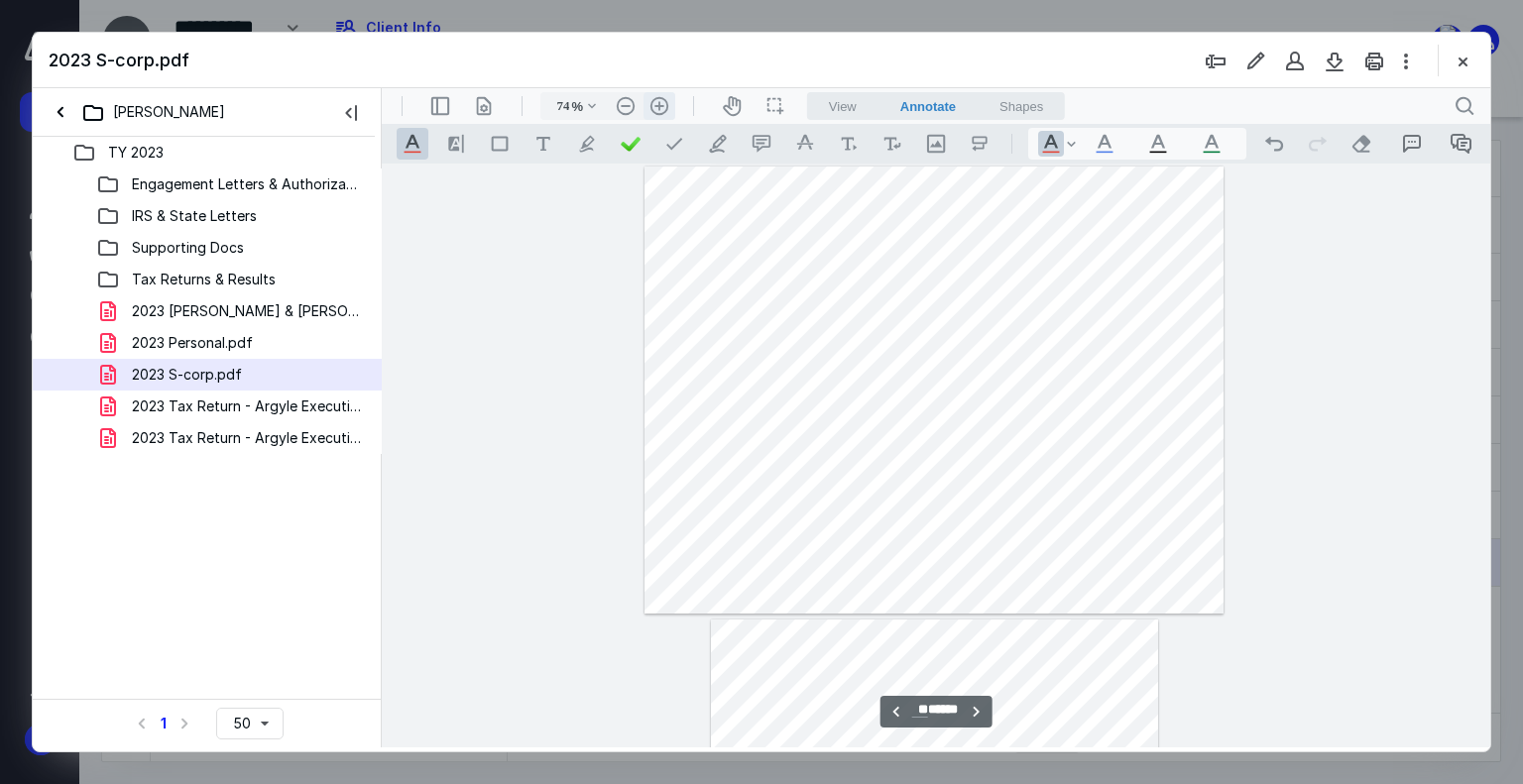click on ".cls-1{fill:#abb0c4;} icon - header - zoom - in - line" at bounding box center [659, 106] 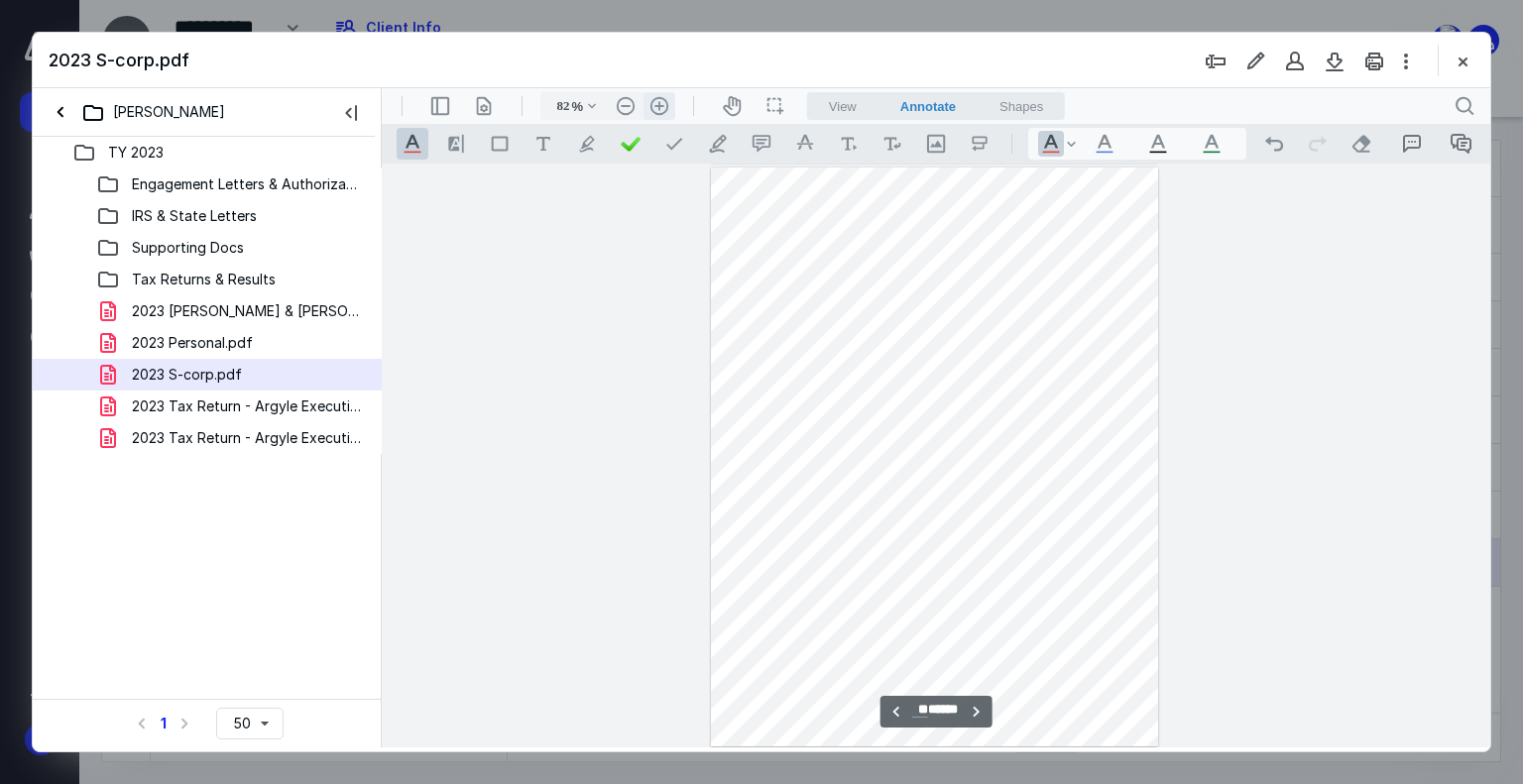 click on ".cls-1{fill:#abb0c4;} icon - header - zoom - in - line" at bounding box center (659, 106) 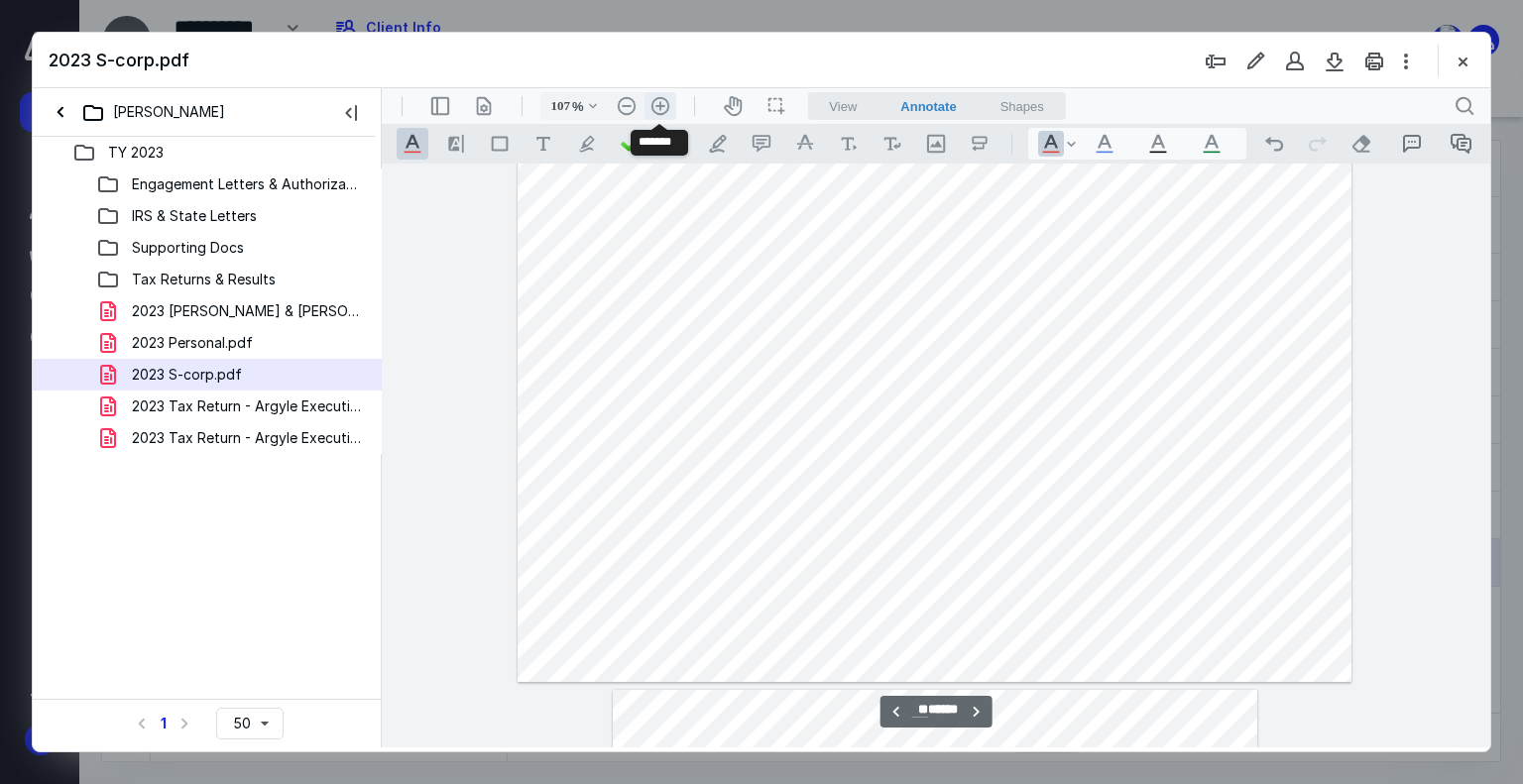 click on ".cls-1{fill:#abb0c4;} icon - header - zoom - in - line" at bounding box center (660, 106) 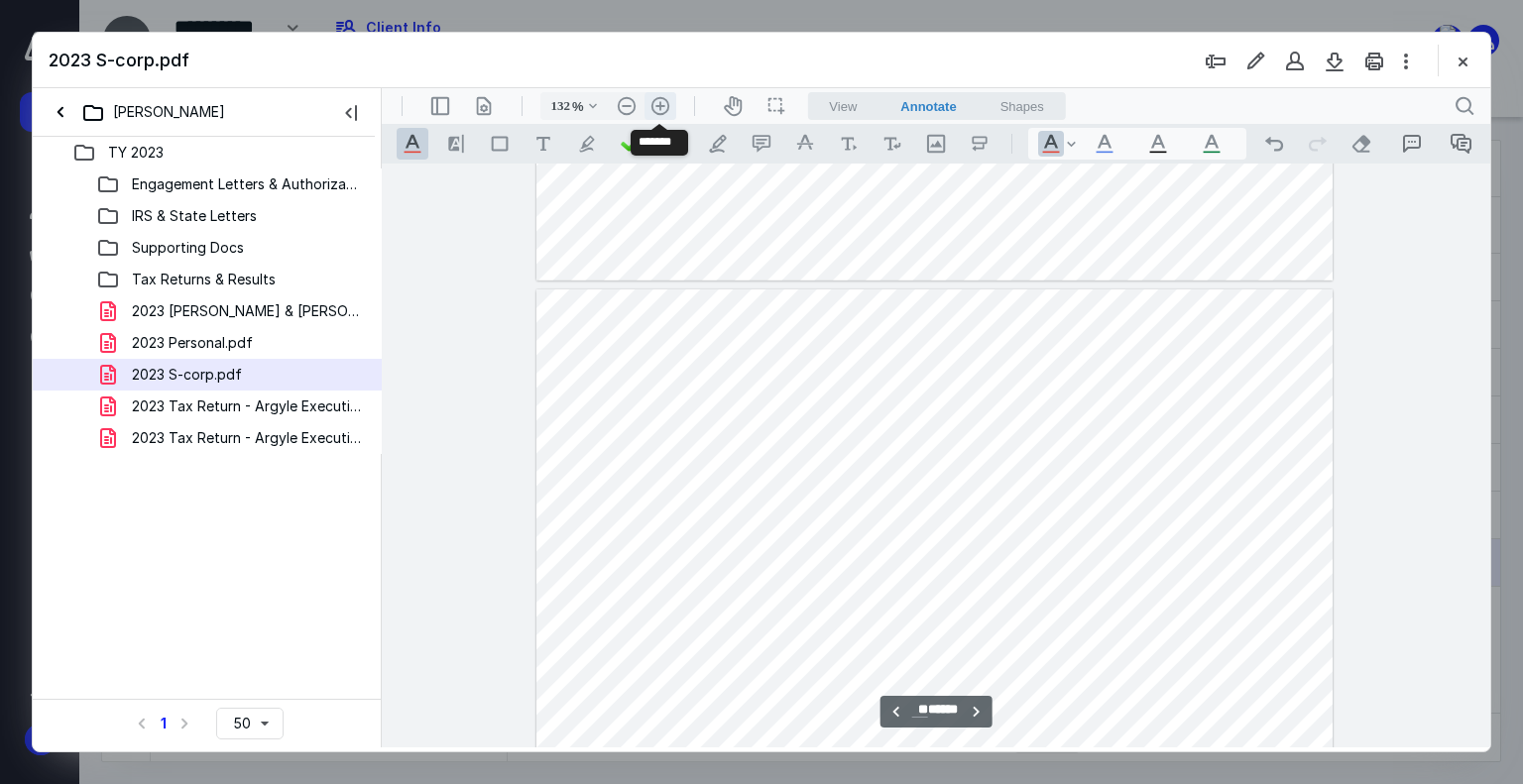 scroll, scrollTop: 17891, scrollLeft: 0, axis: vertical 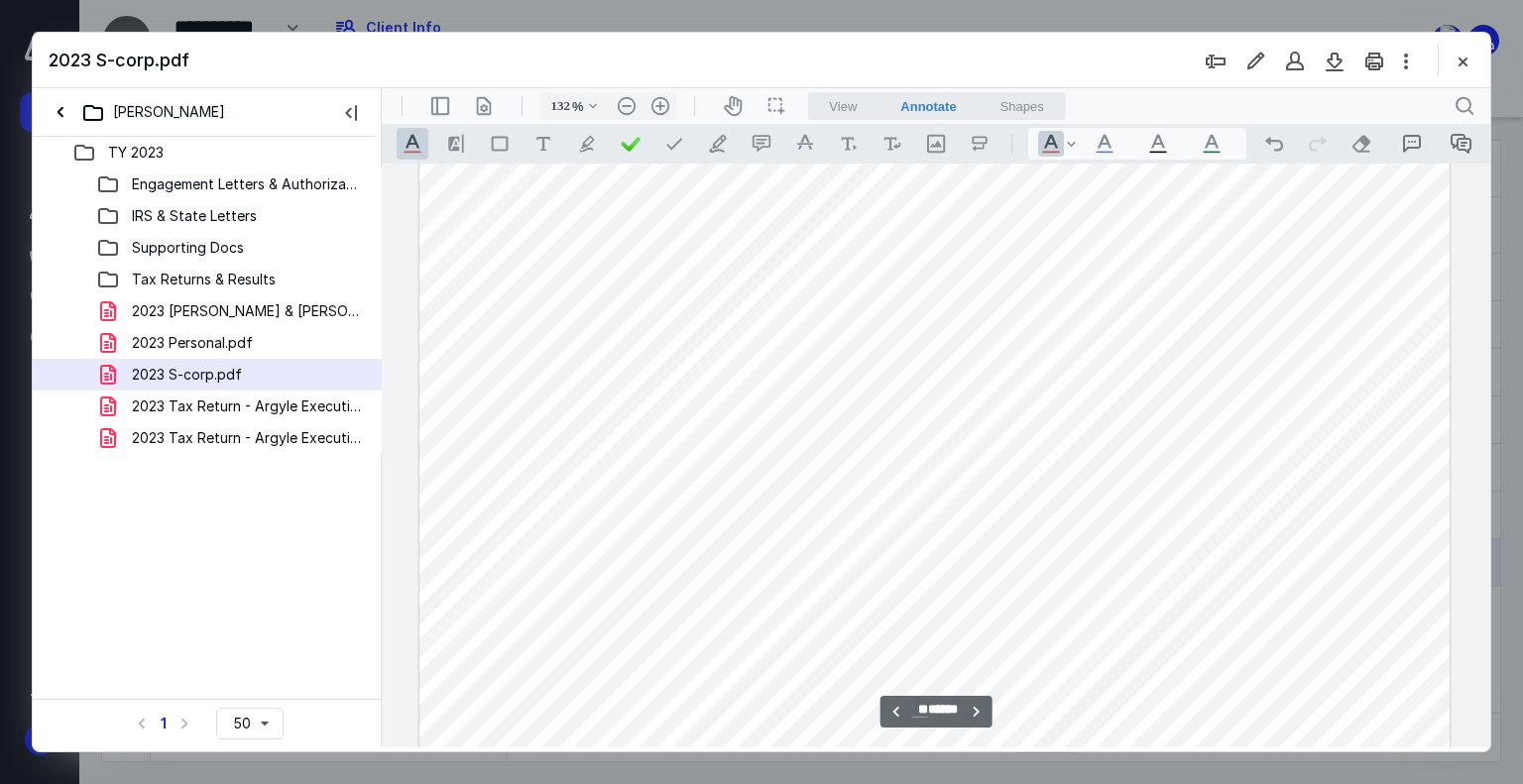 type 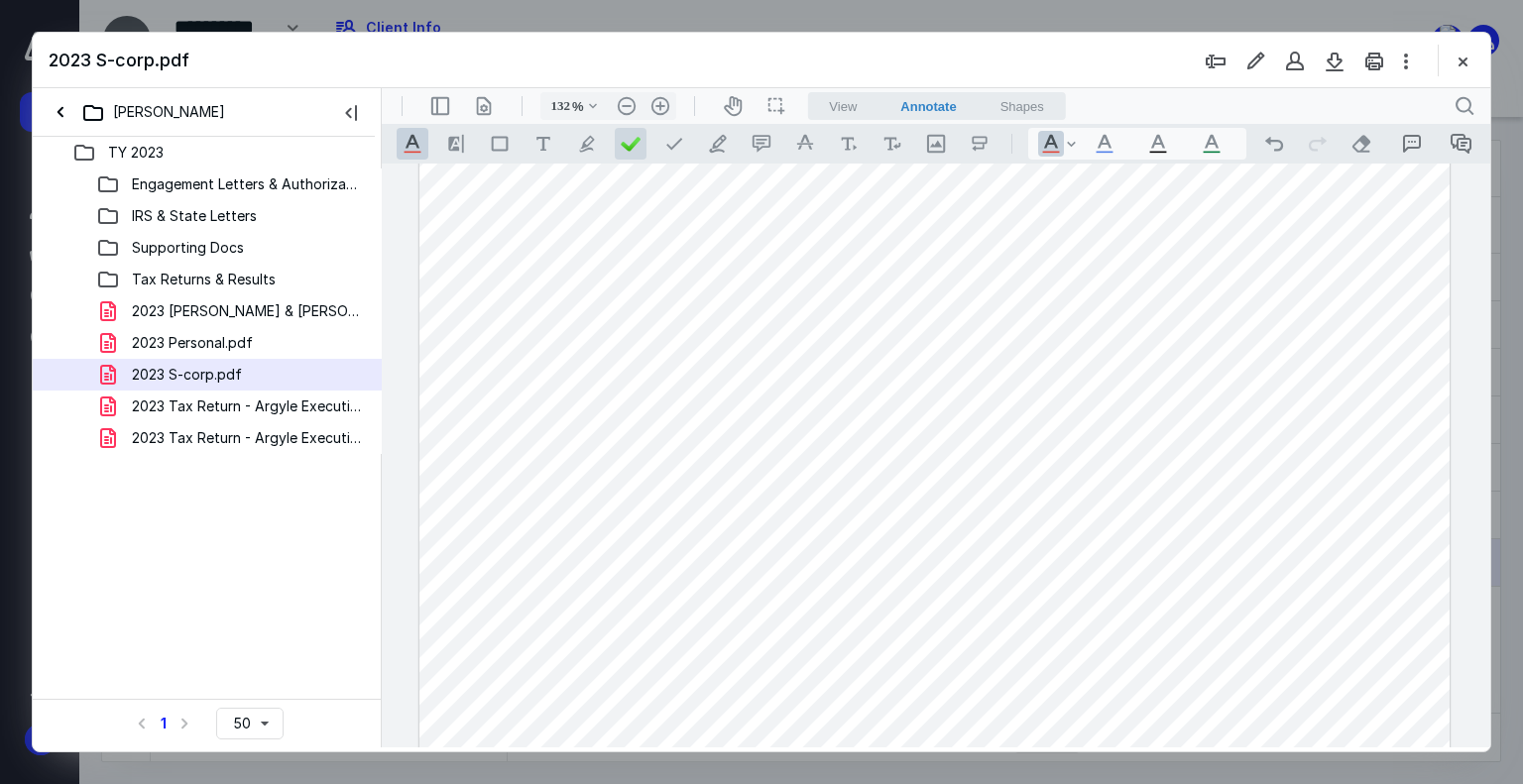 click at bounding box center [631, 144] 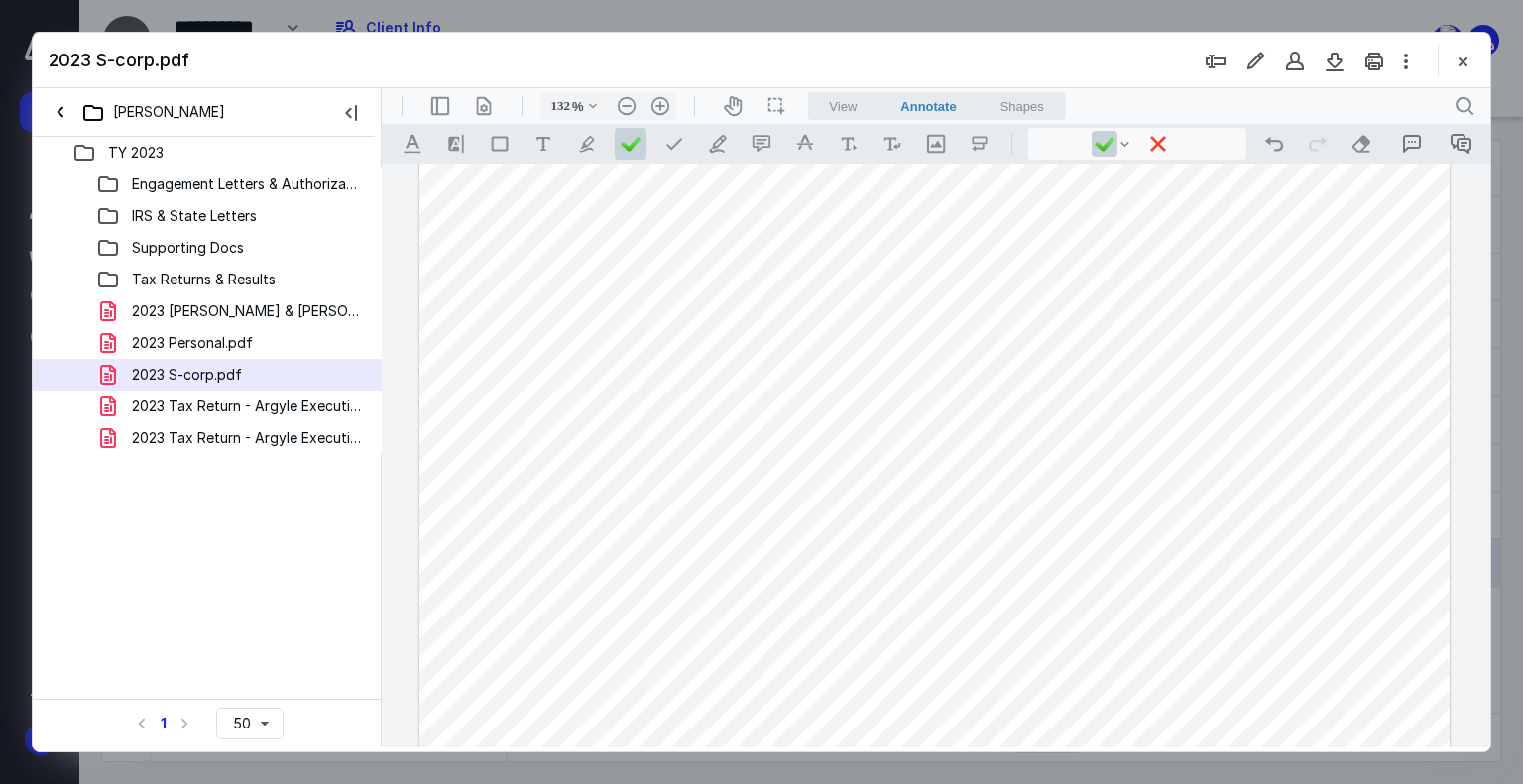 click at bounding box center (935, 350) 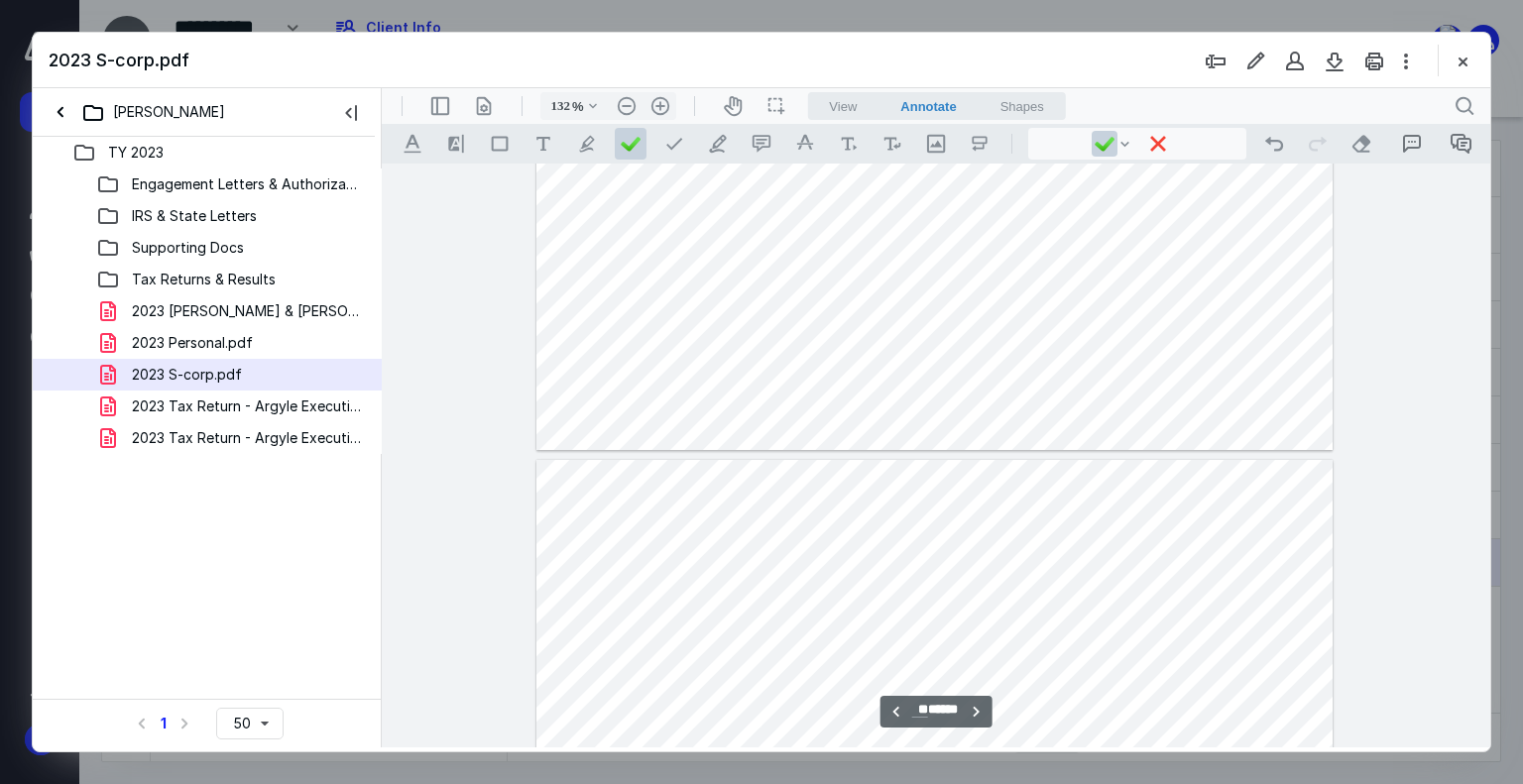type on "*" 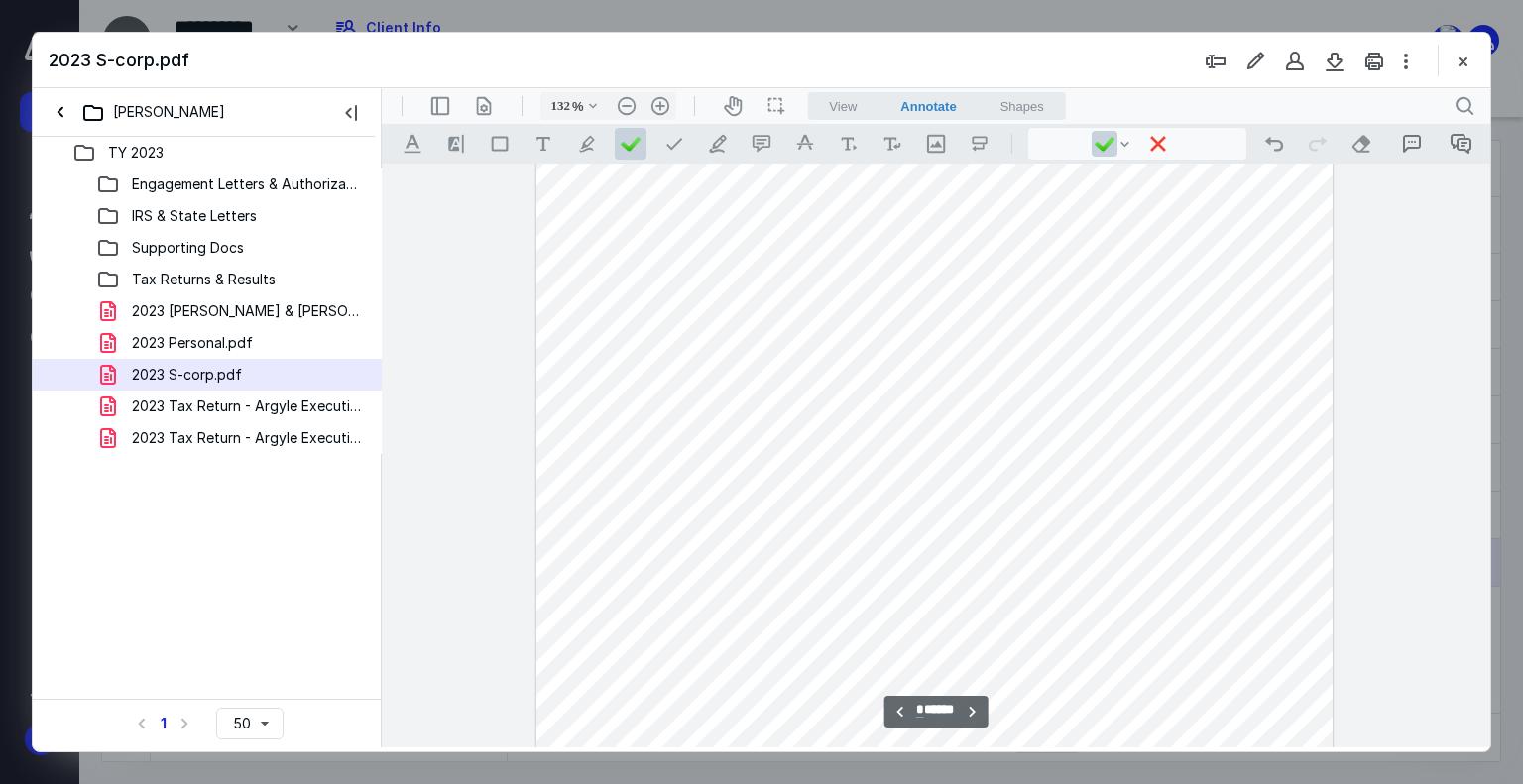 scroll, scrollTop: 8584, scrollLeft: 0, axis: vertical 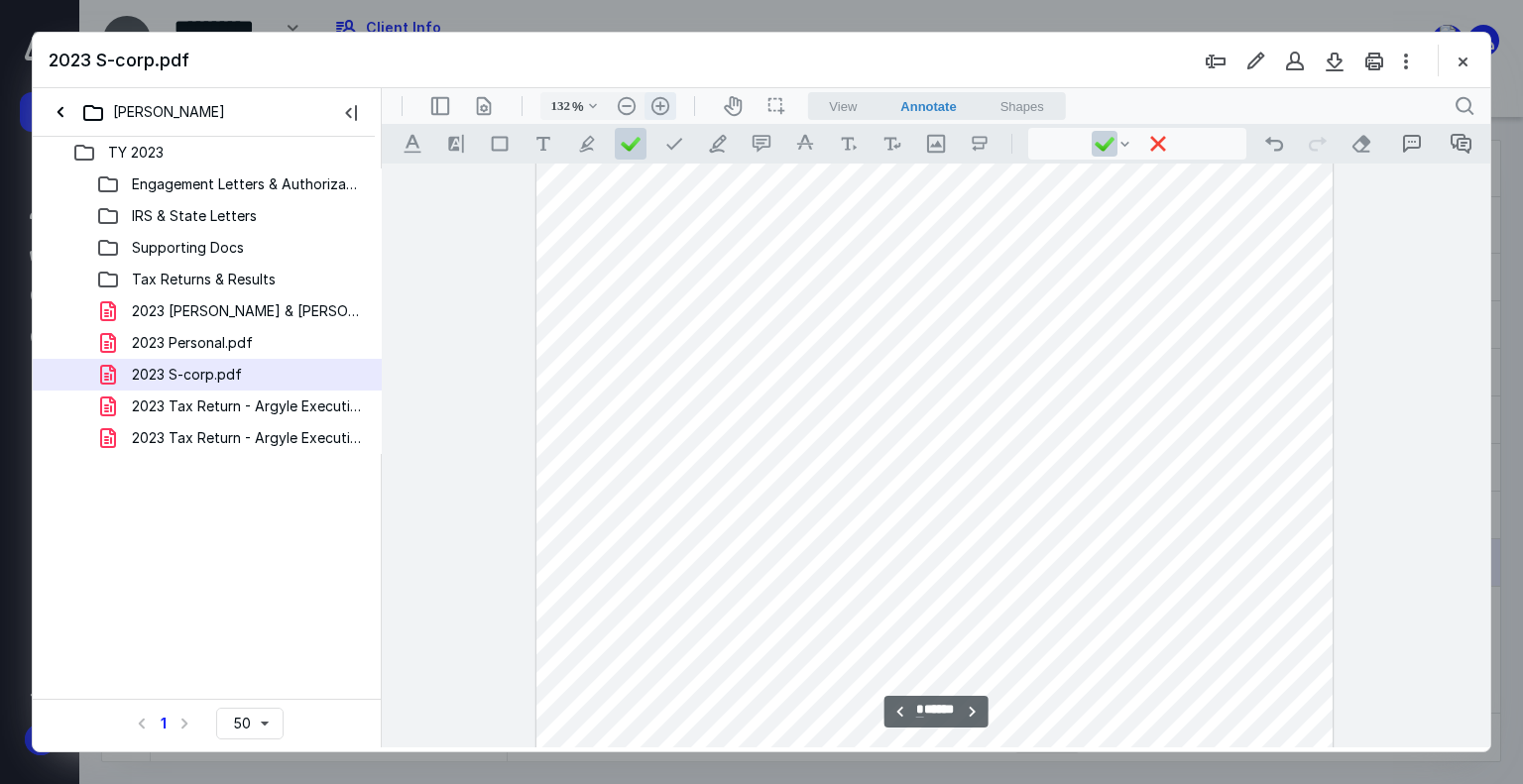 click on ".cls-1{fill:#abb0c4;} icon - header - zoom - in - line" at bounding box center [660, 106] 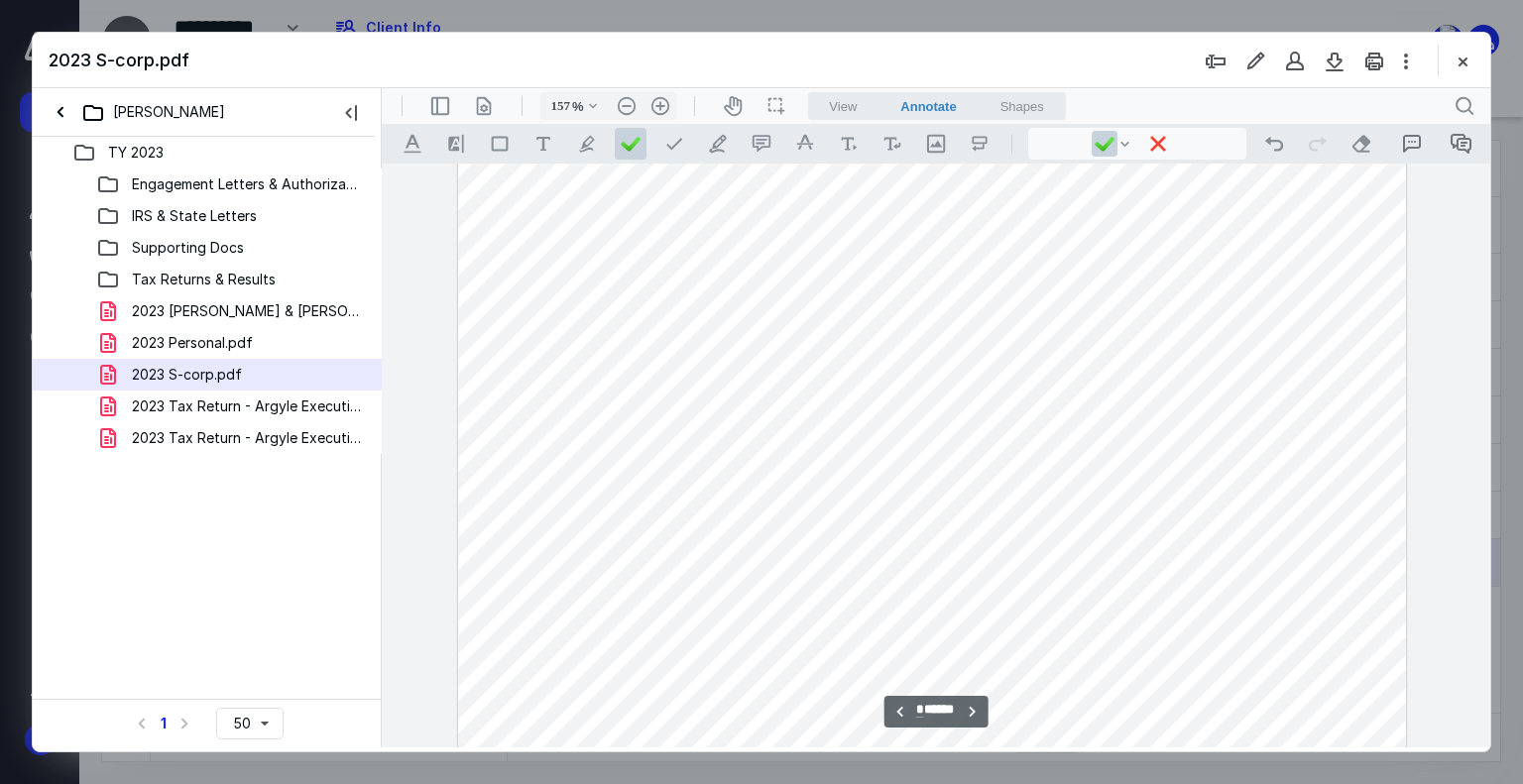 scroll, scrollTop: 10169, scrollLeft: 69, axis: both 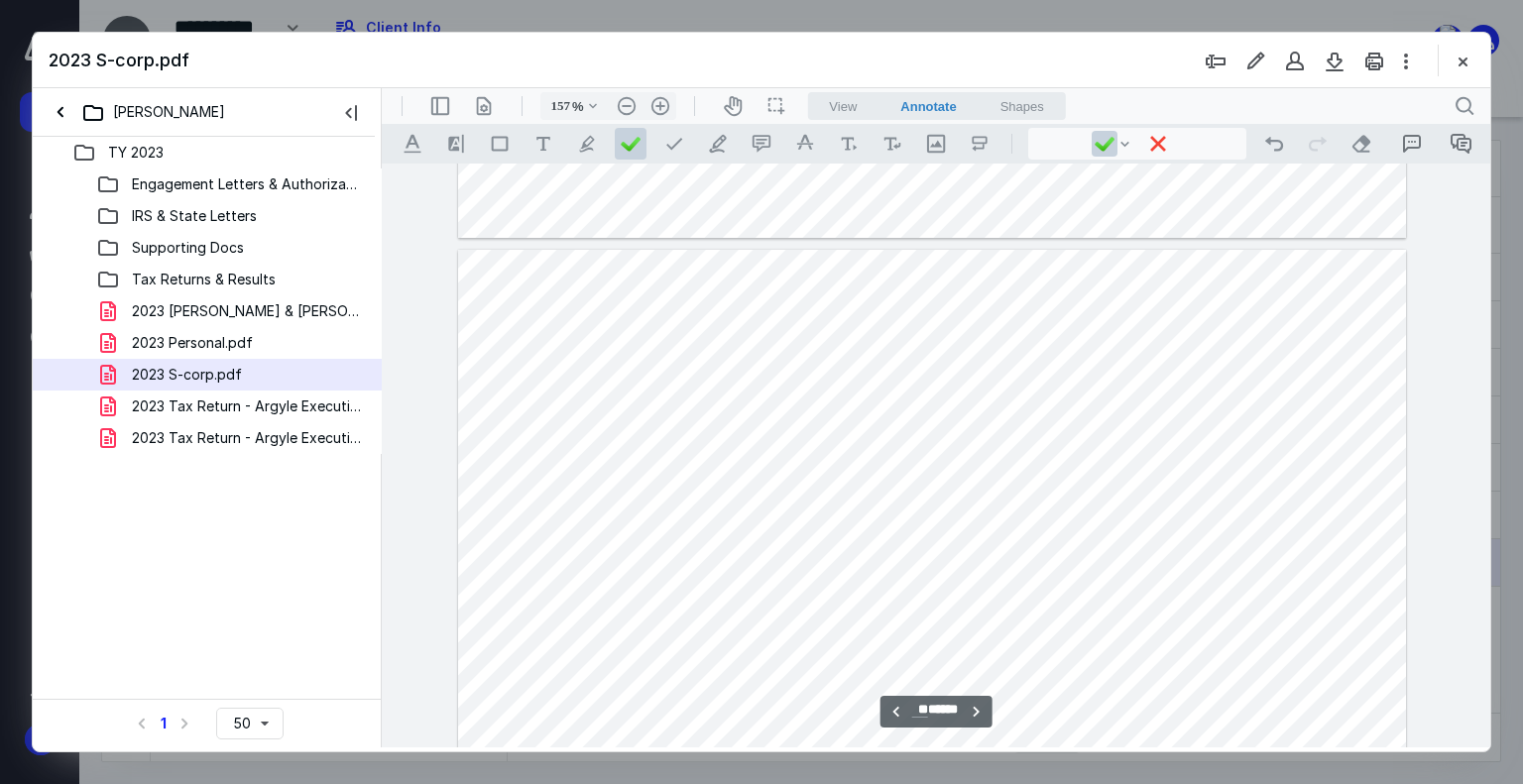 click on "**********" at bounding box center (936, 712) 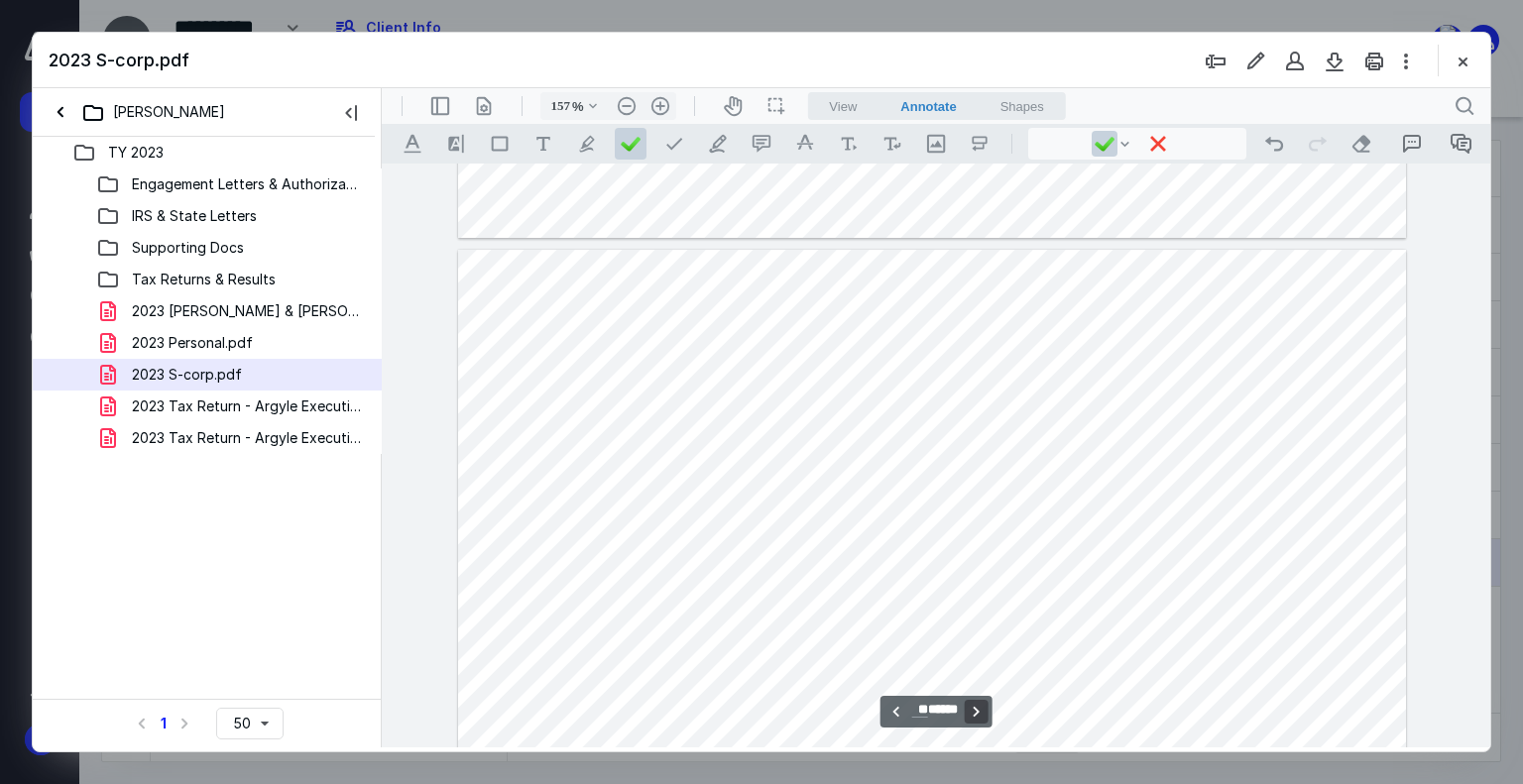 click on "**********" at bounding box center [976, 712] 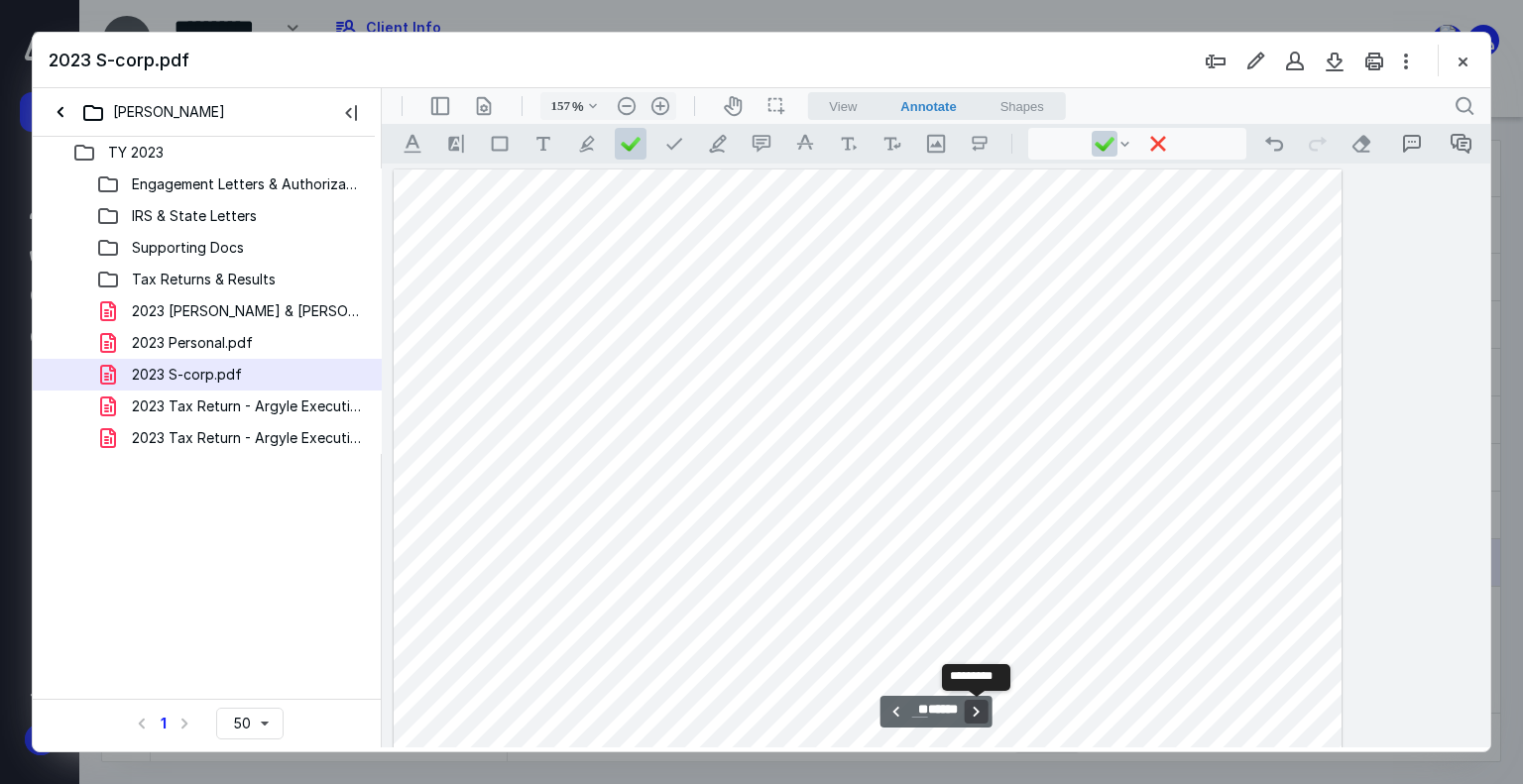 click on "**********" at bounding box center [976, 712] 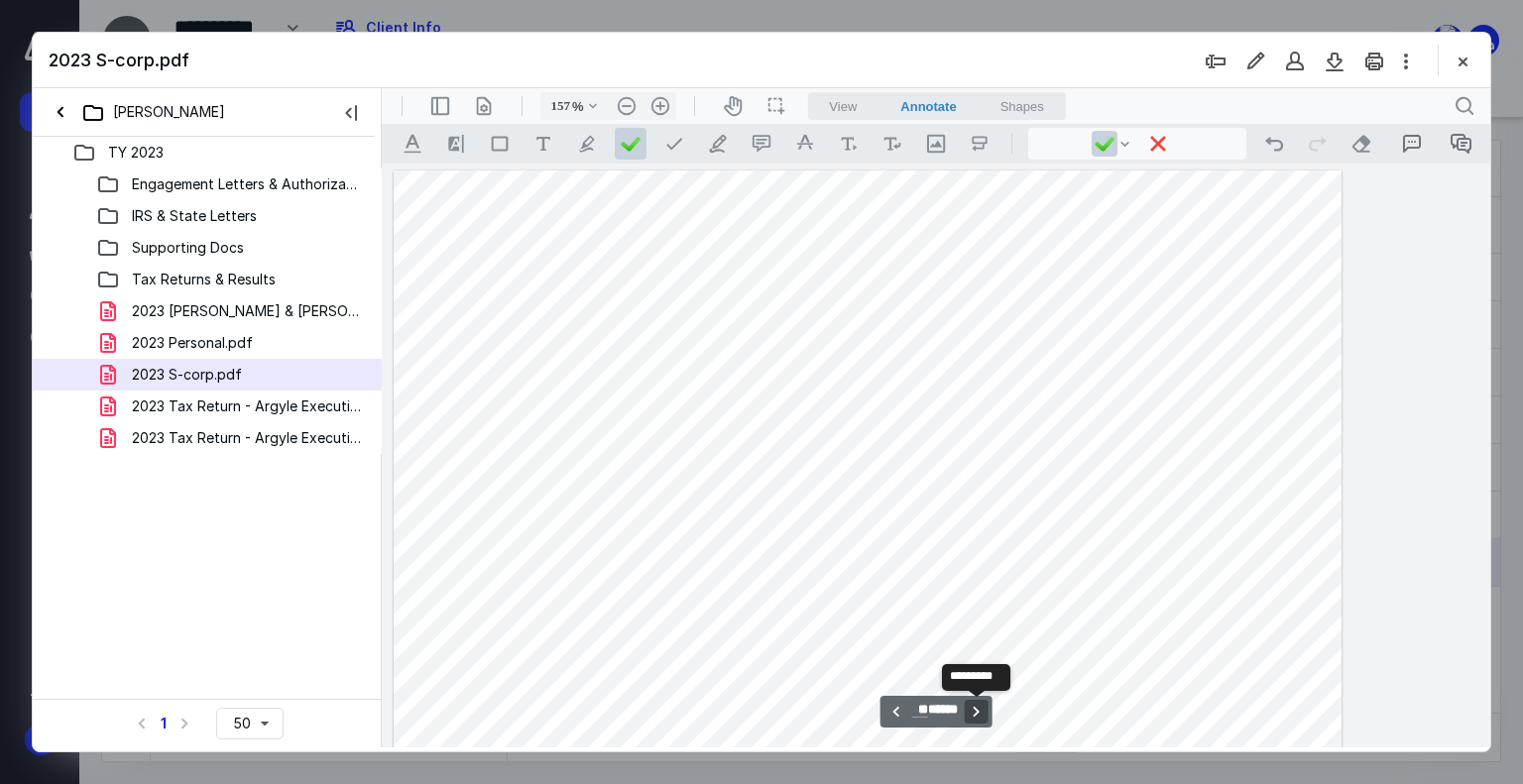 click on "**********" at bounding box center (976, 712) 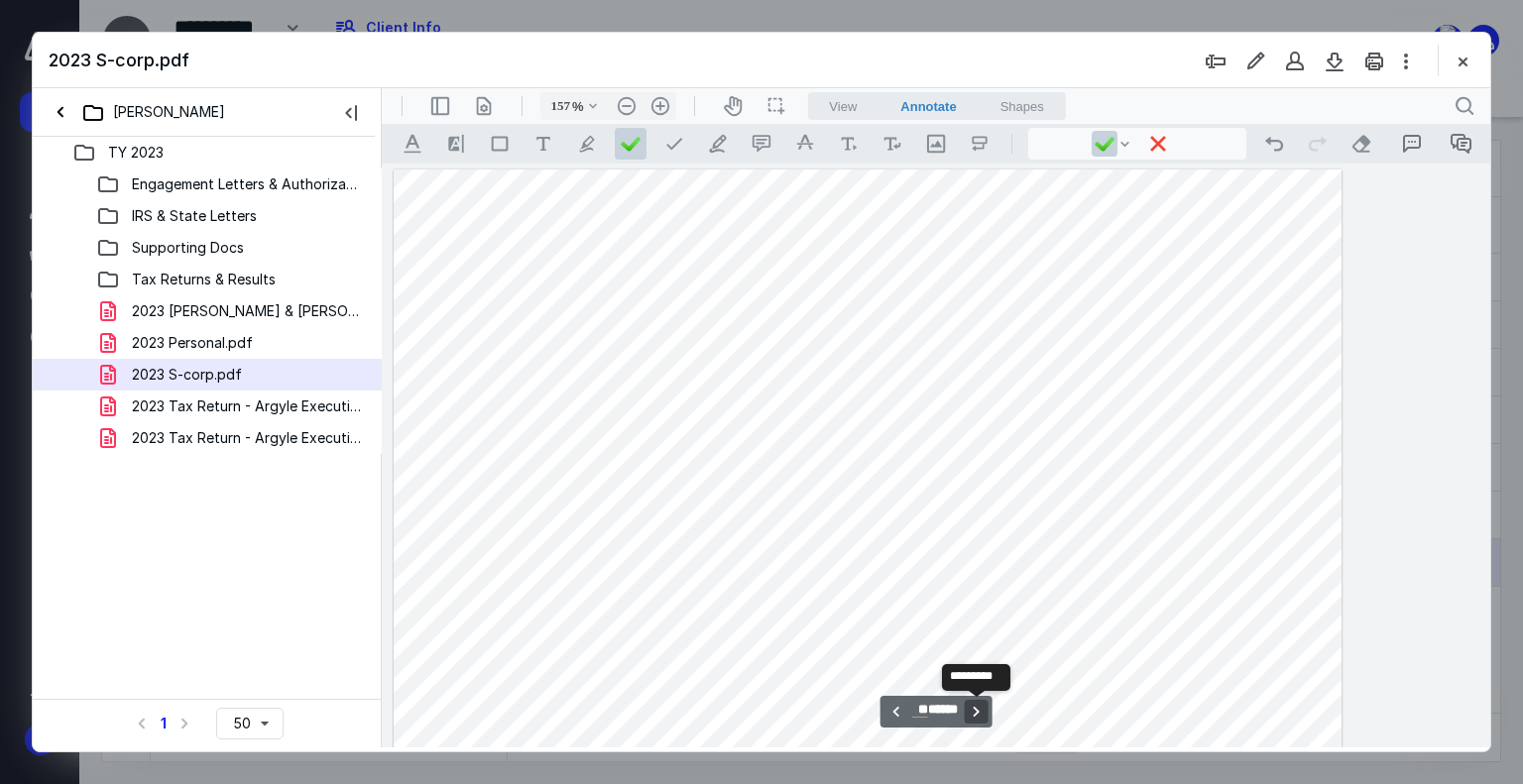 click on "**********" at bounding box center [976, 712] 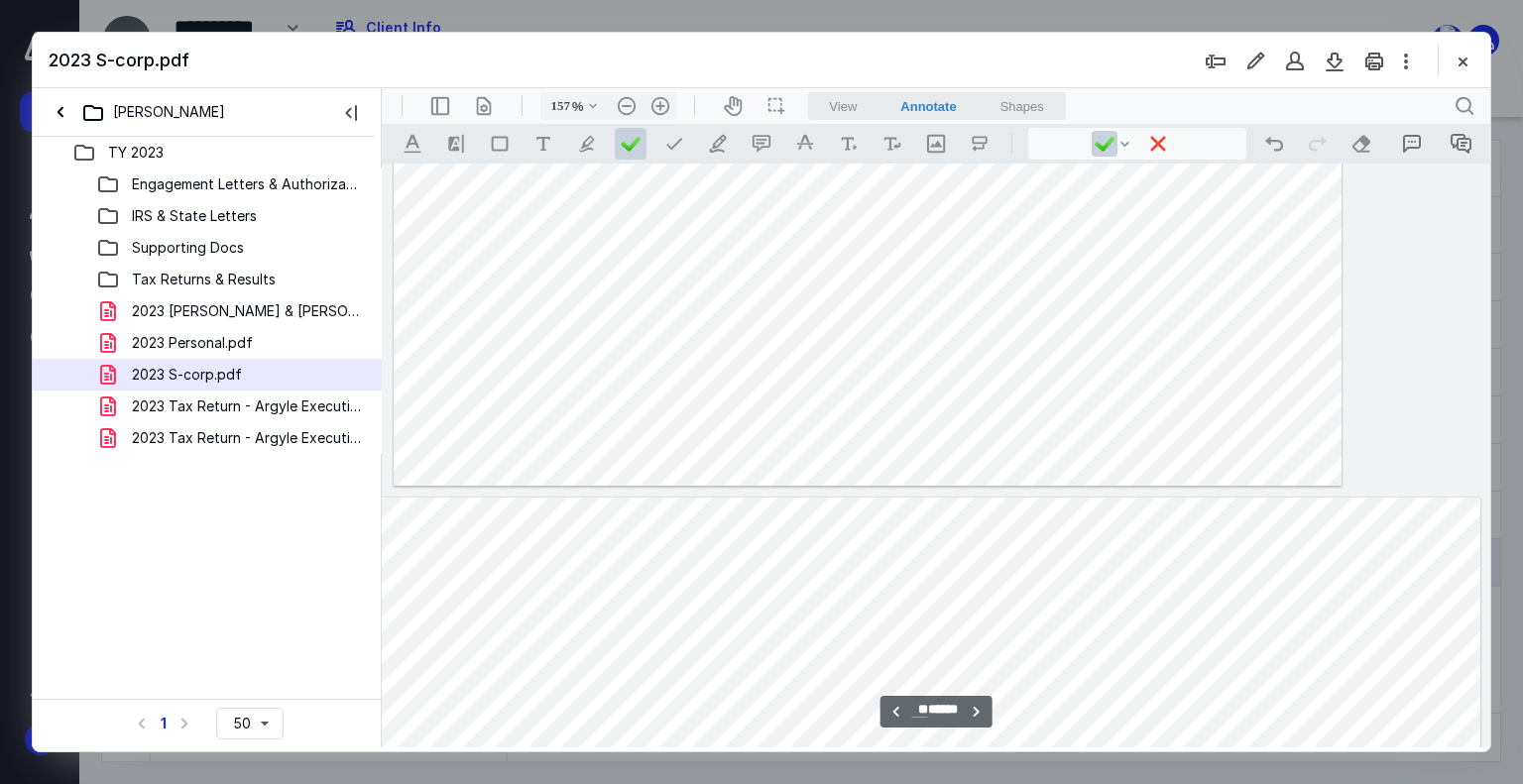 scroll, scrollTop: 21146, scrollLeft: 139, axis: both 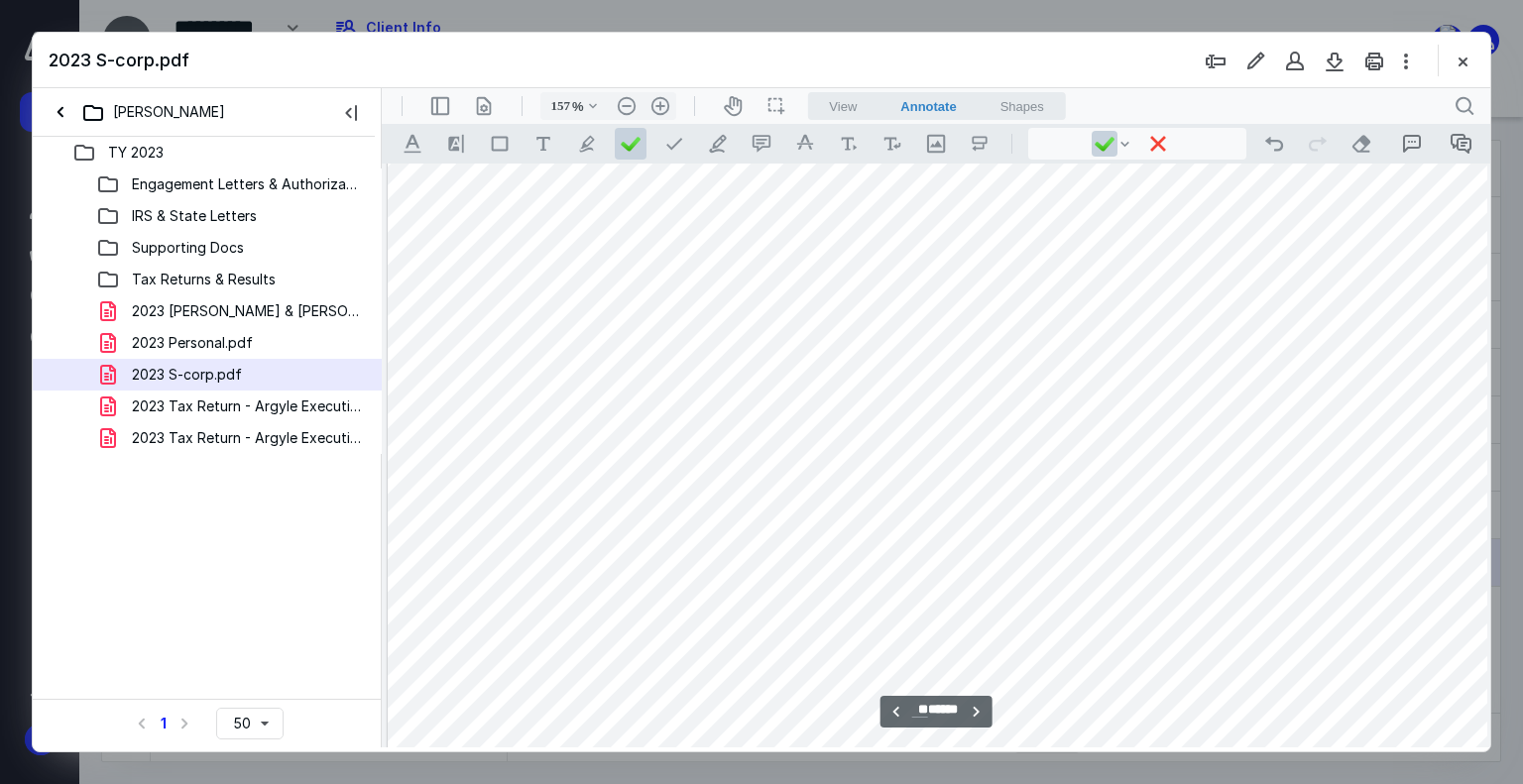 drag, startPoint x: 928, startPoint y: 744, endPoint x: 1170, endPoint y: 839, distance: 259.97885 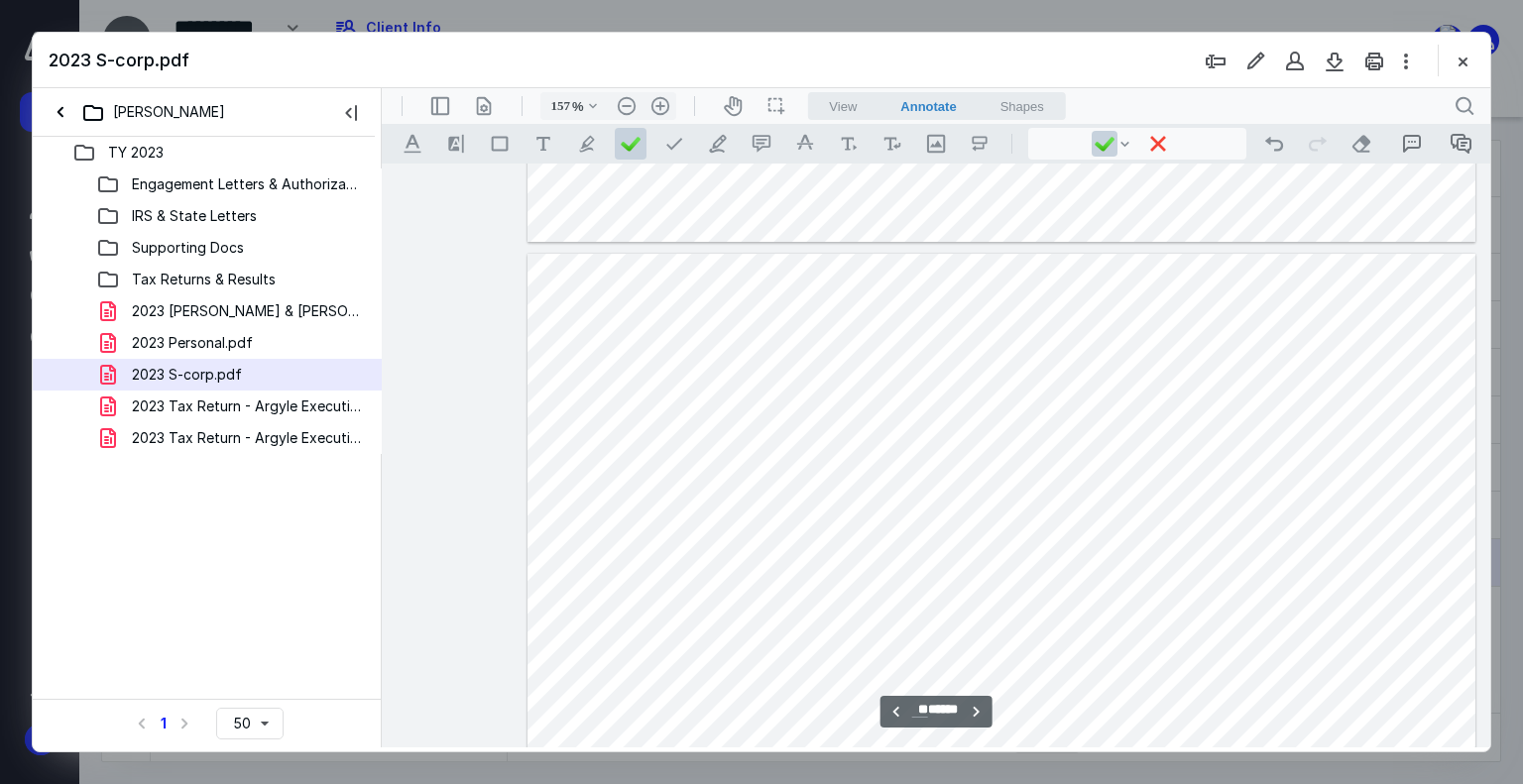 scroll, scrollTop: 19461, scrollLeft: 0, axis: vertical 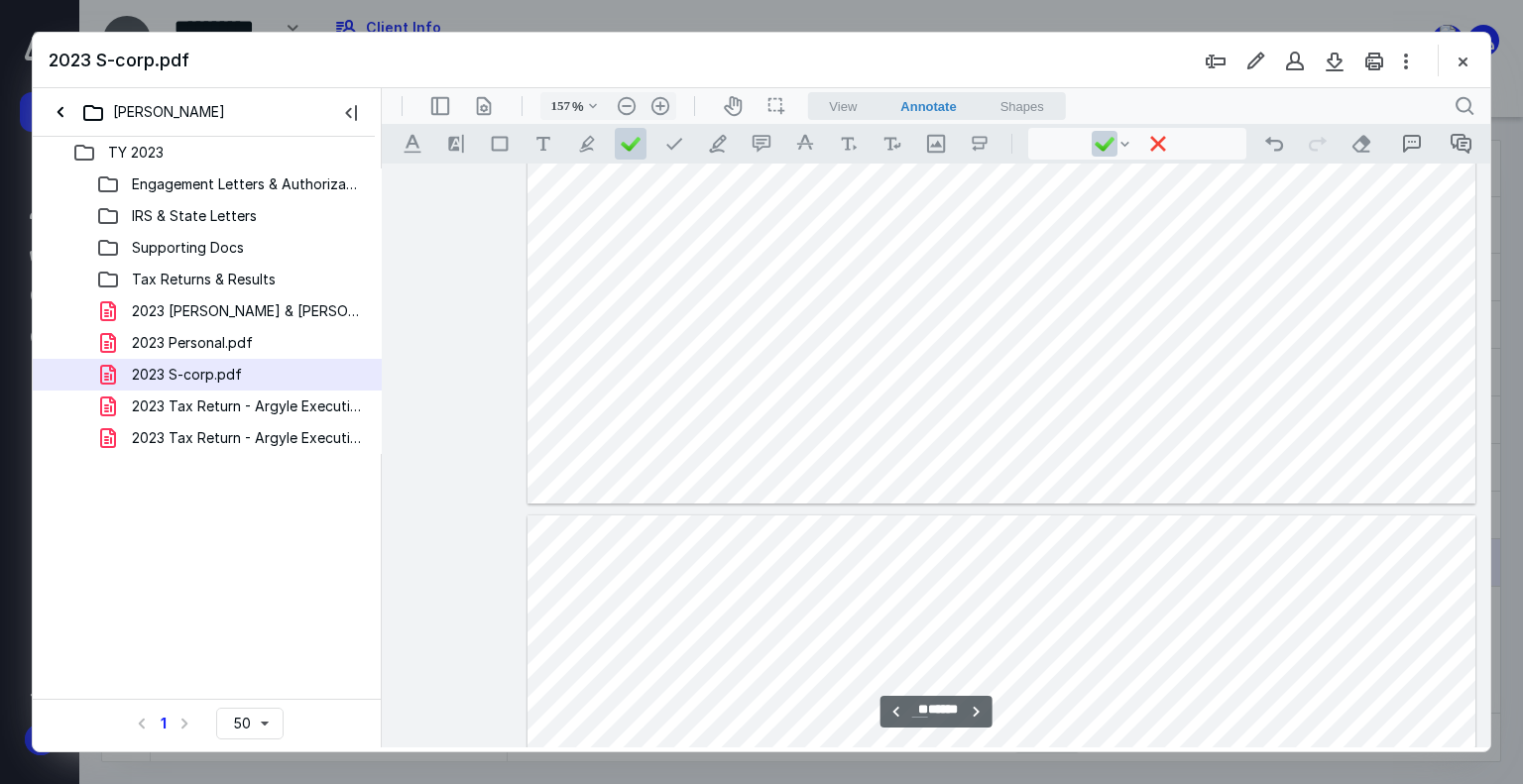 click on "**********" at bounding box center (936, 712) 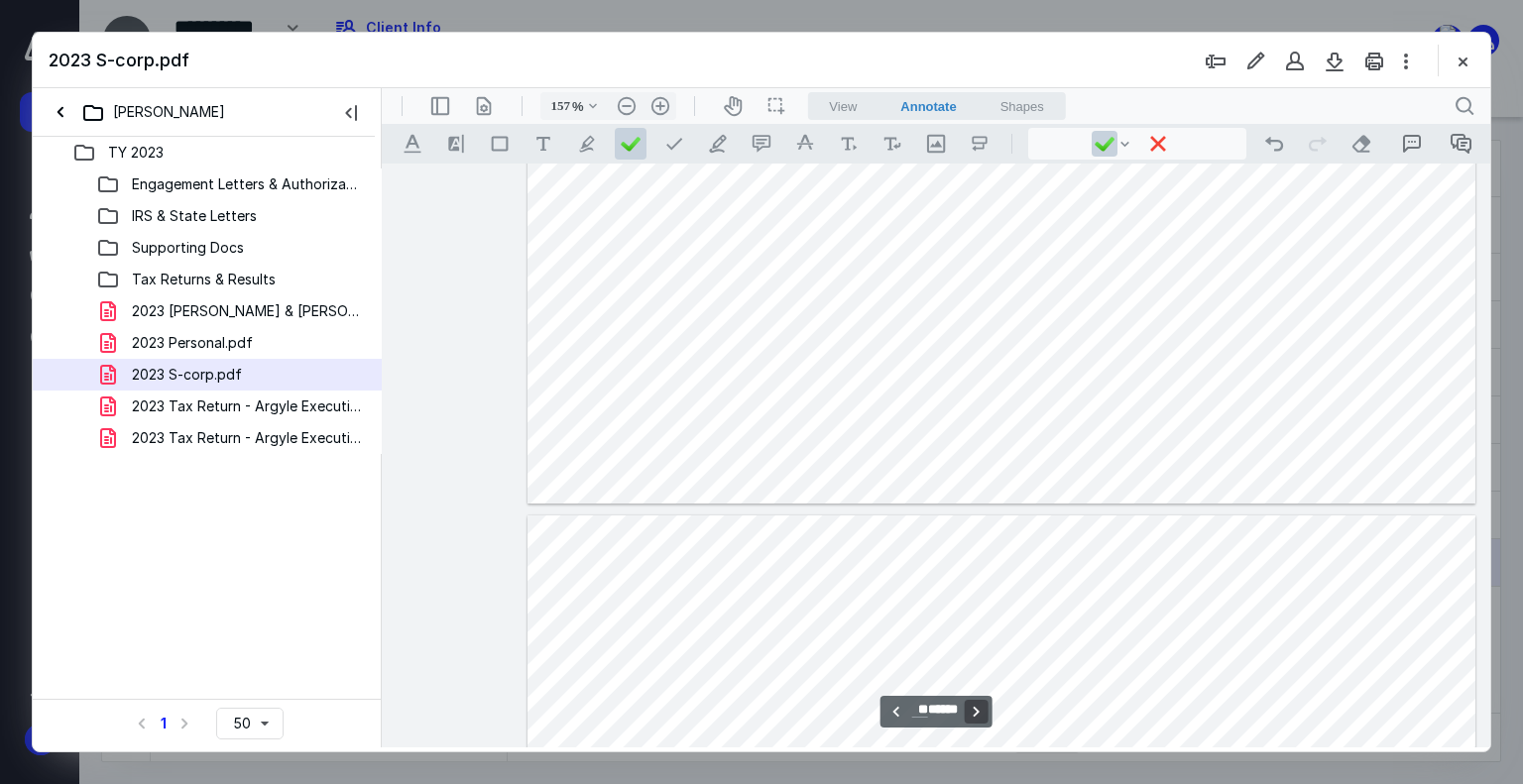 click on "**********" at bounding box center (976, 712) 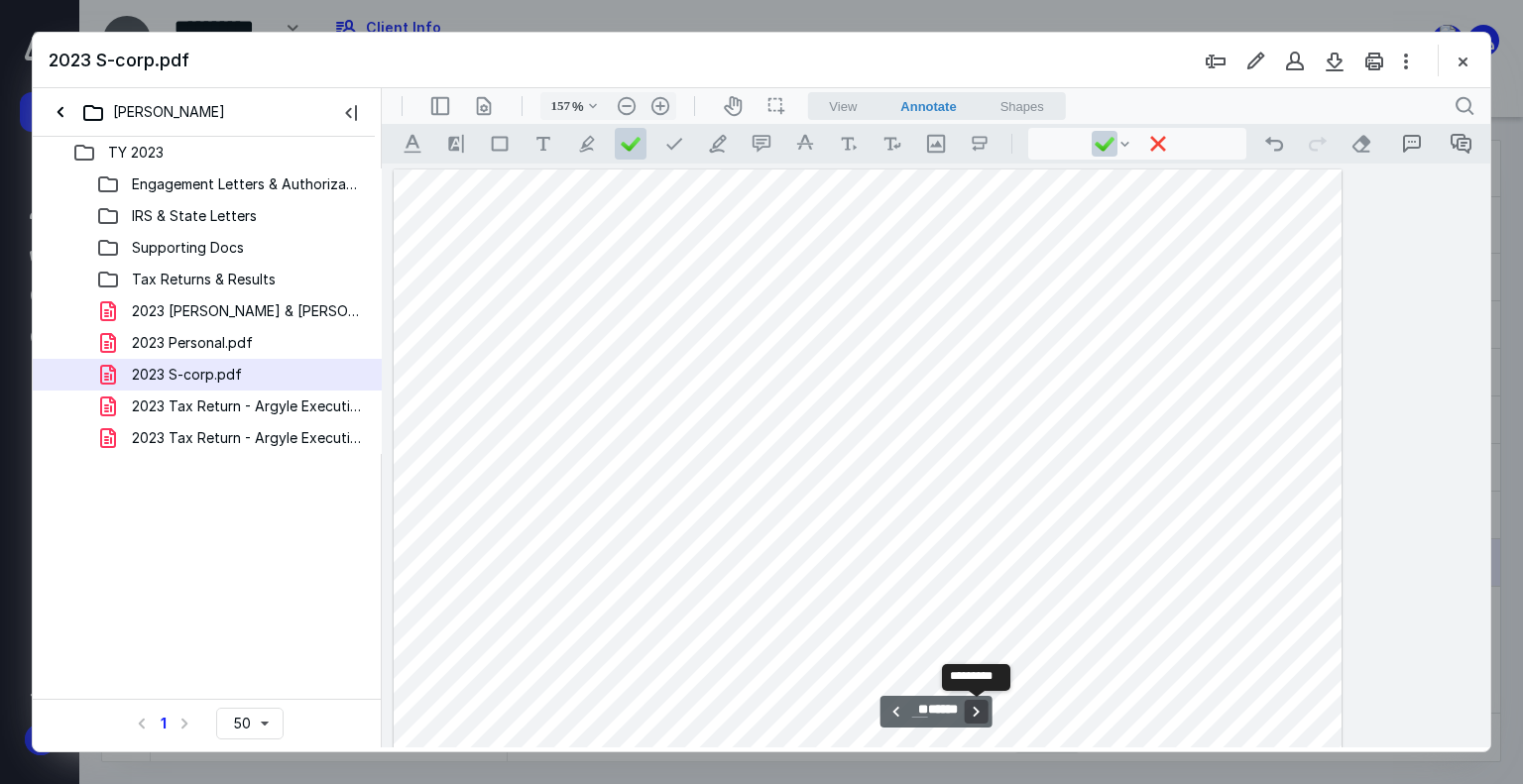 click on "**********" at bounding box center [976, 712] 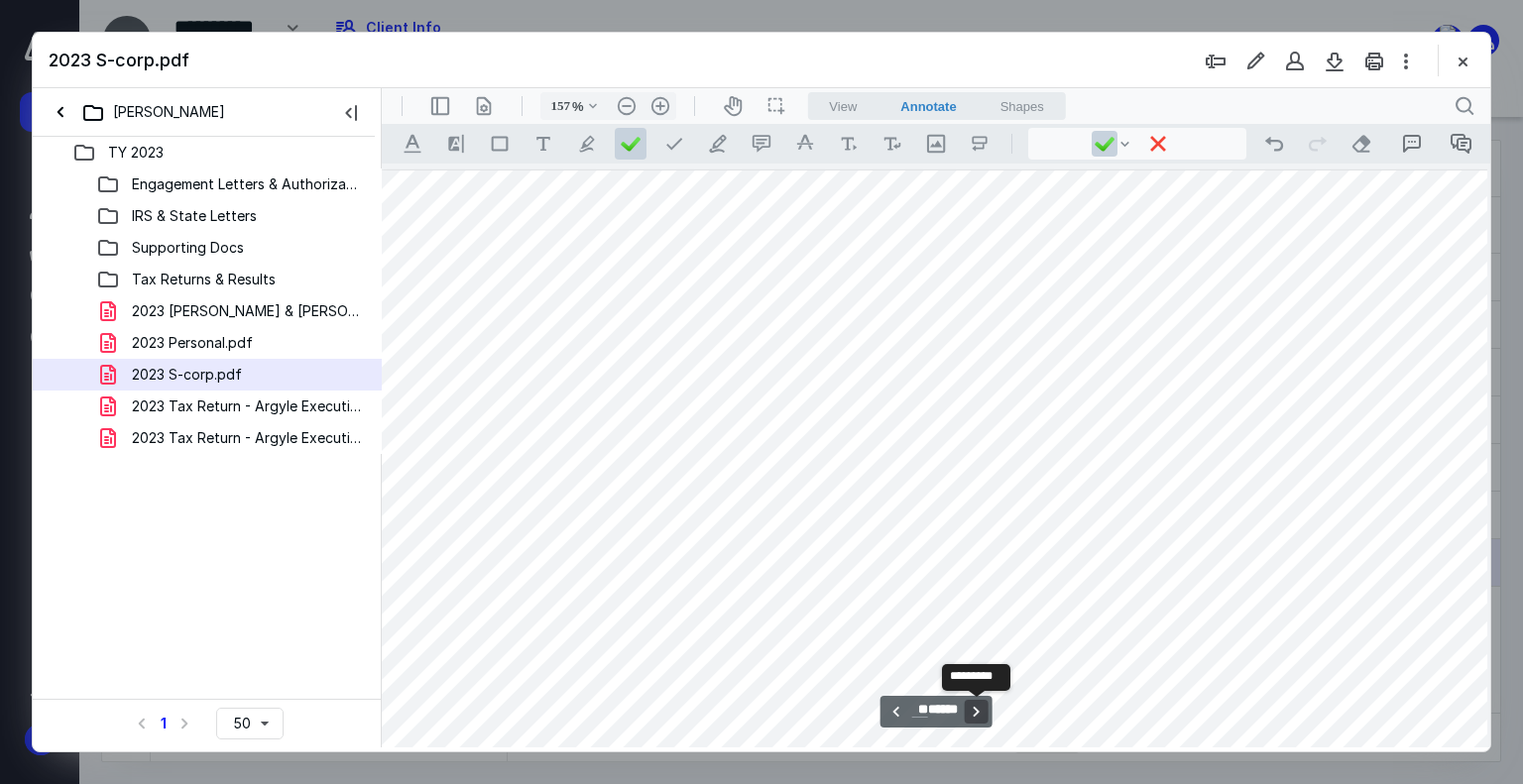 click on "**********" at bounding box center (976, 712) 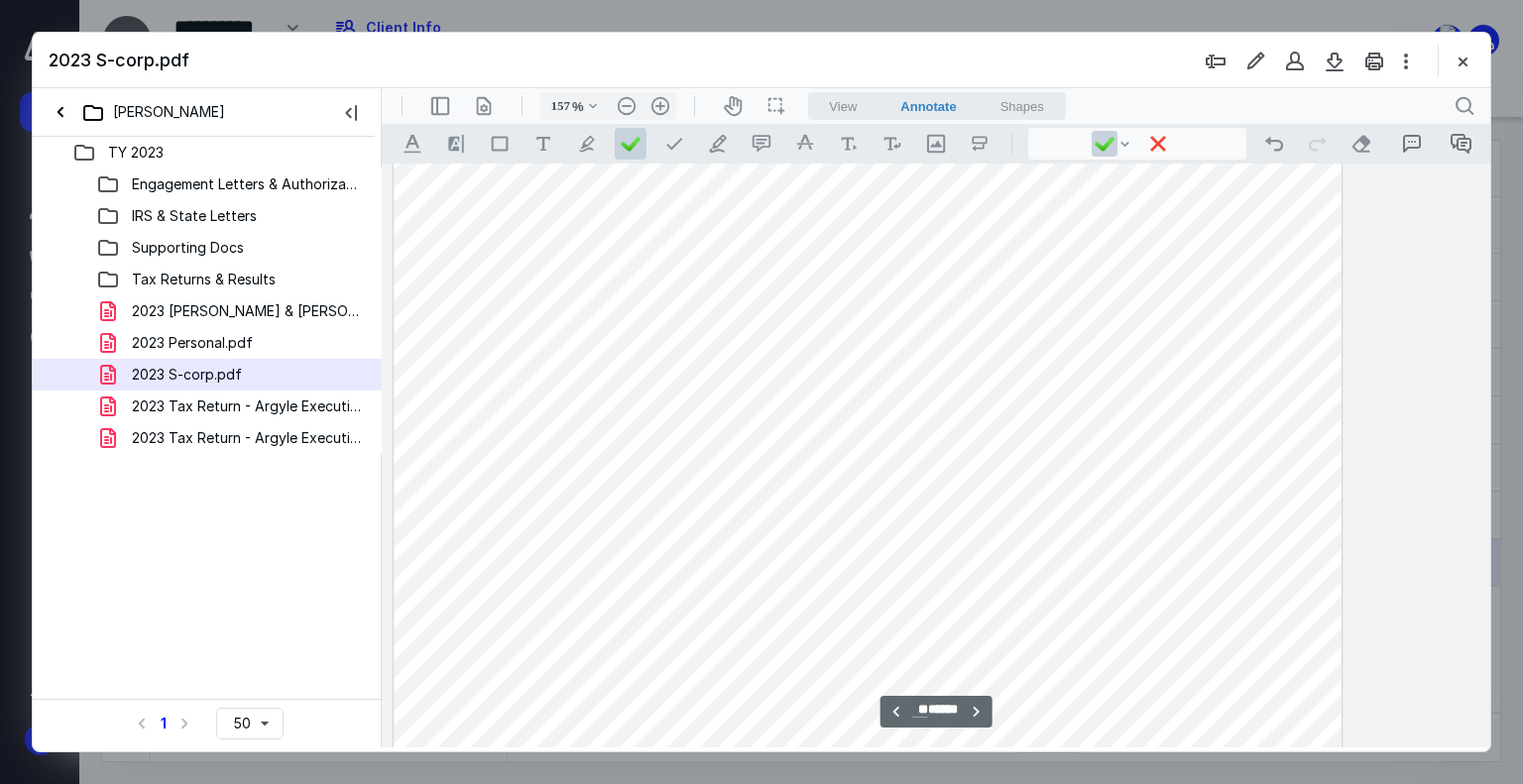 scroll, scrollTop: 22400, scrollLeft: 139, axis: both 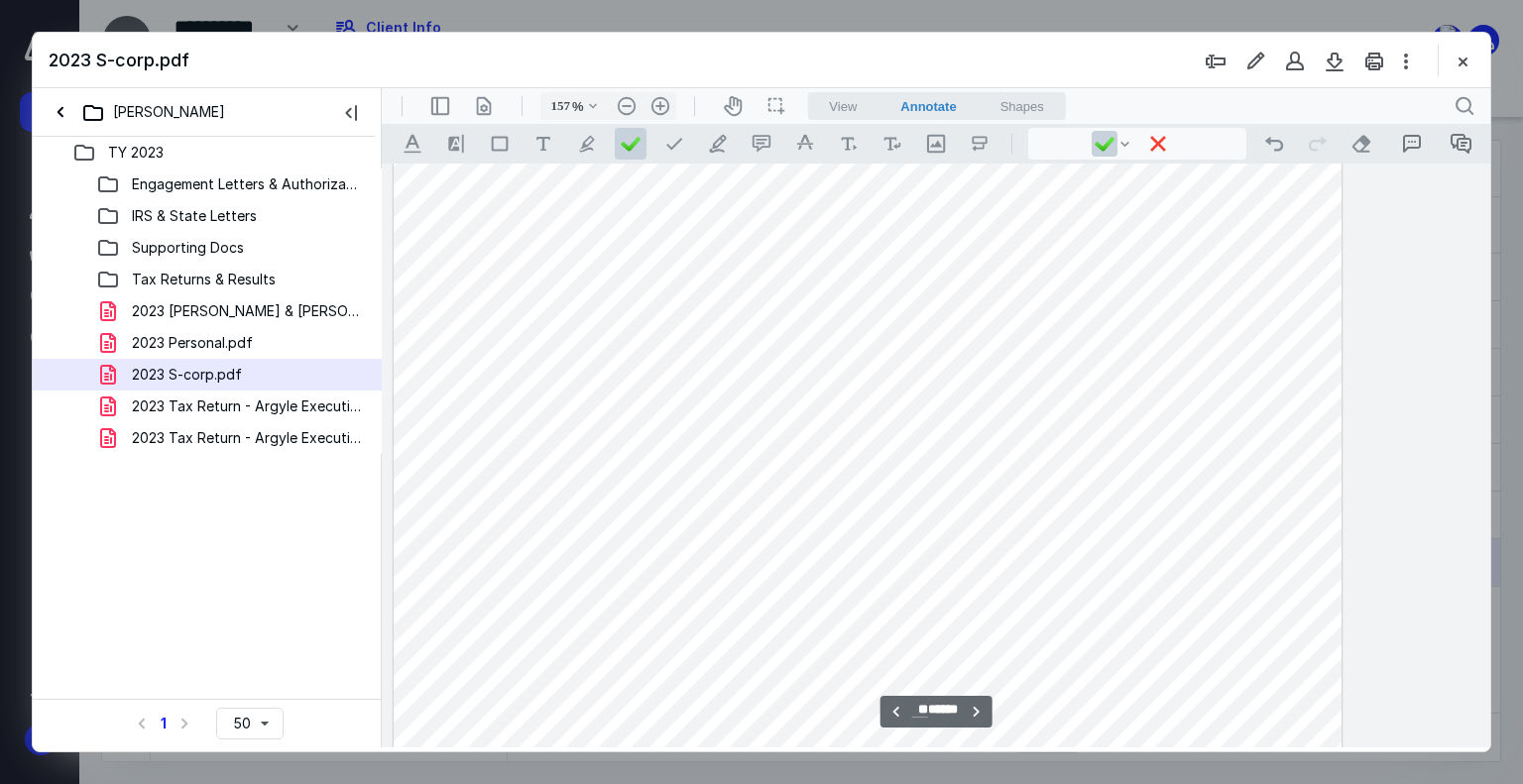 type 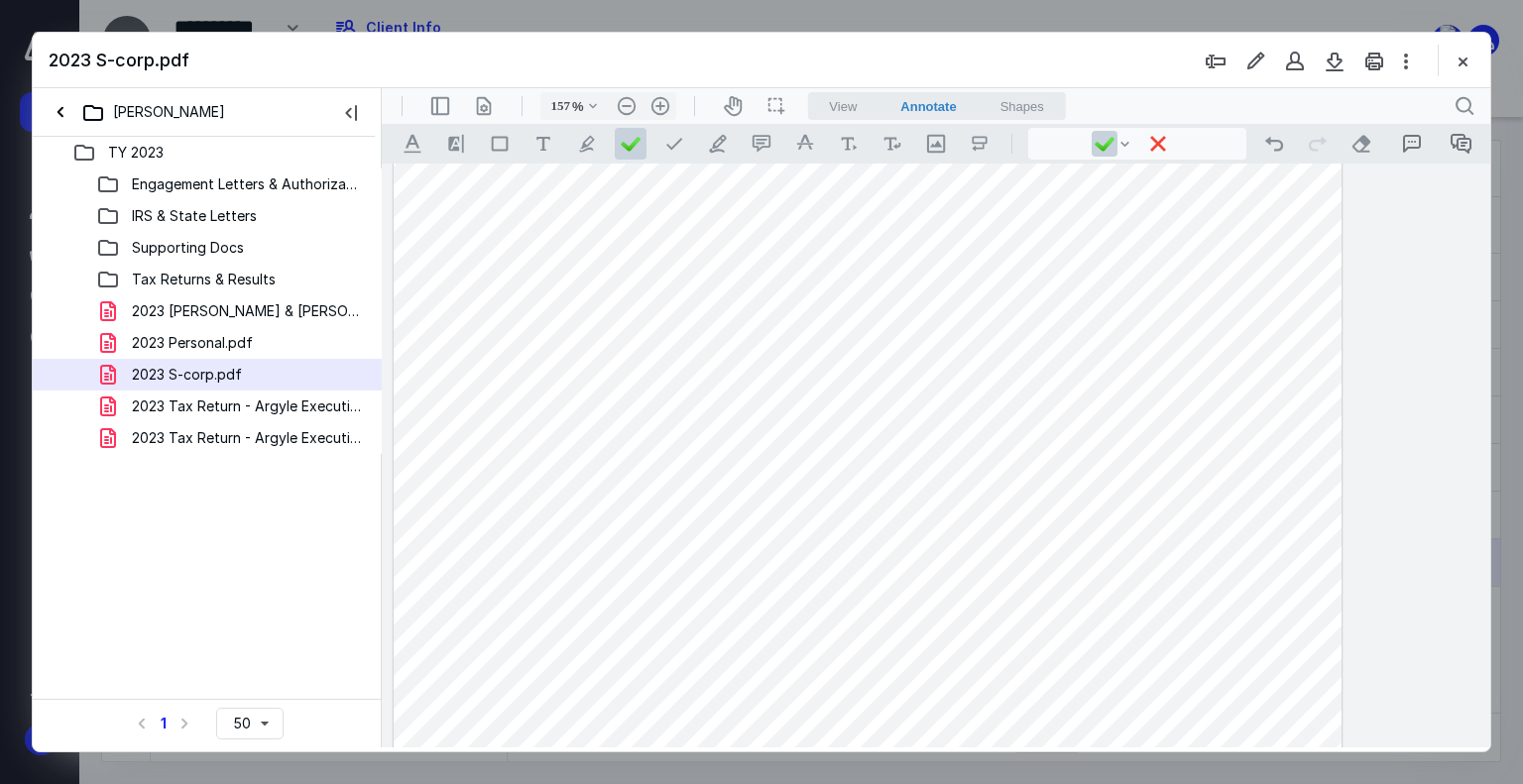 scroll, scrollTop: 22697, scrollLeft: 139, axis: both 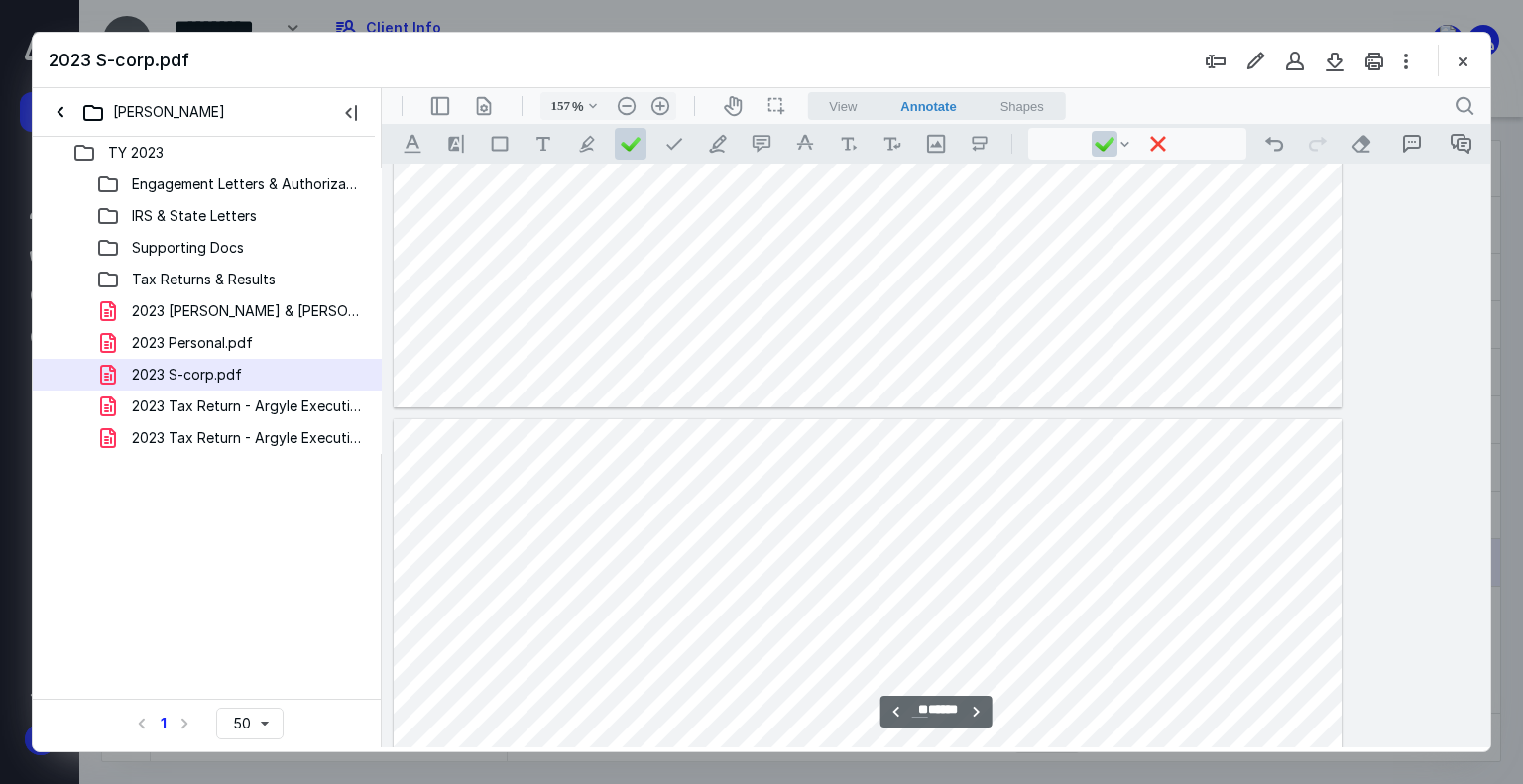 type on "**" 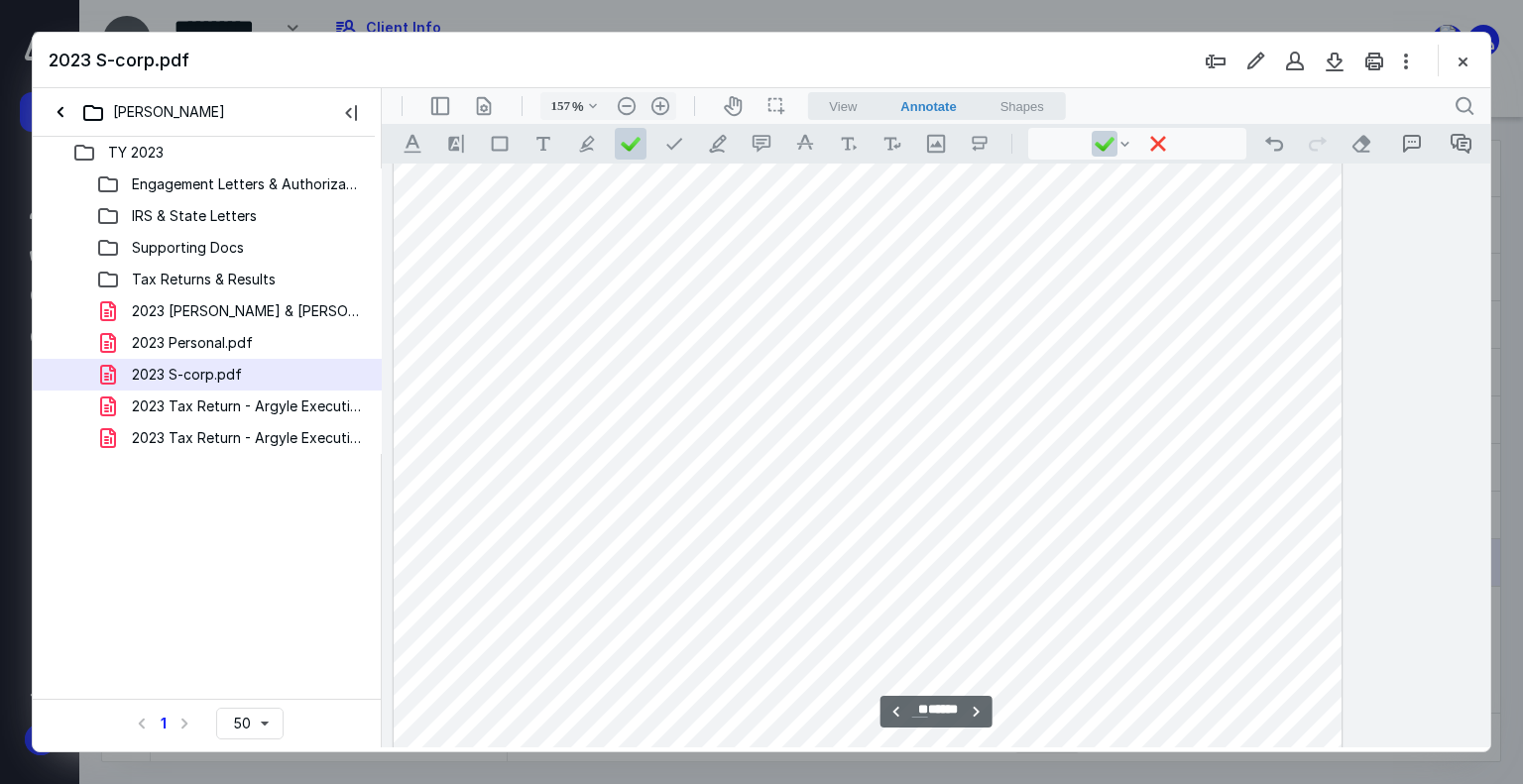 scroll, scrollTop: 23589, scrollLeft: 139, axis: both 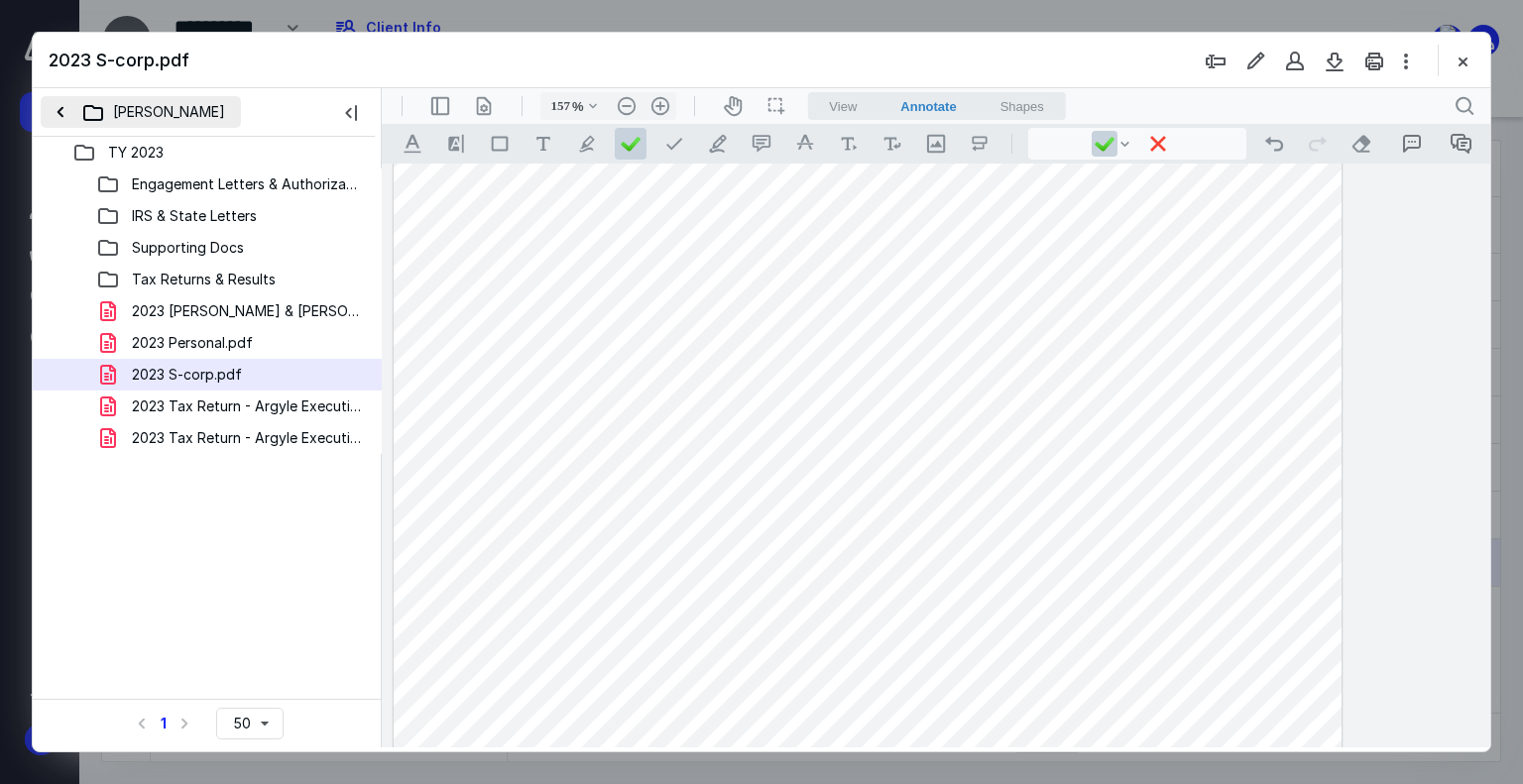 click on "[PERSON_NAME]" at bounding box center [141, 112] 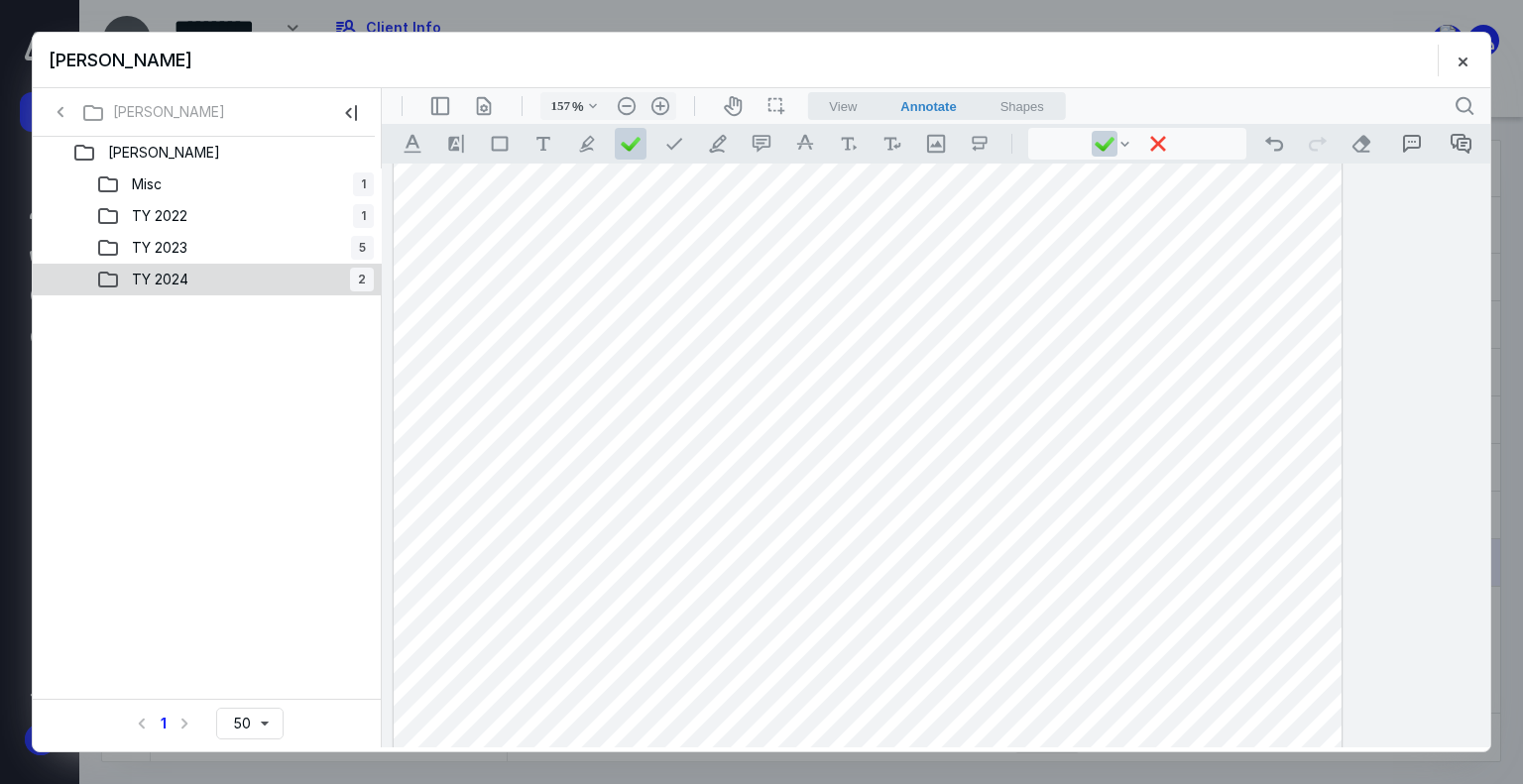 click on "TY 2024 2" at bounding box center [235, 280] 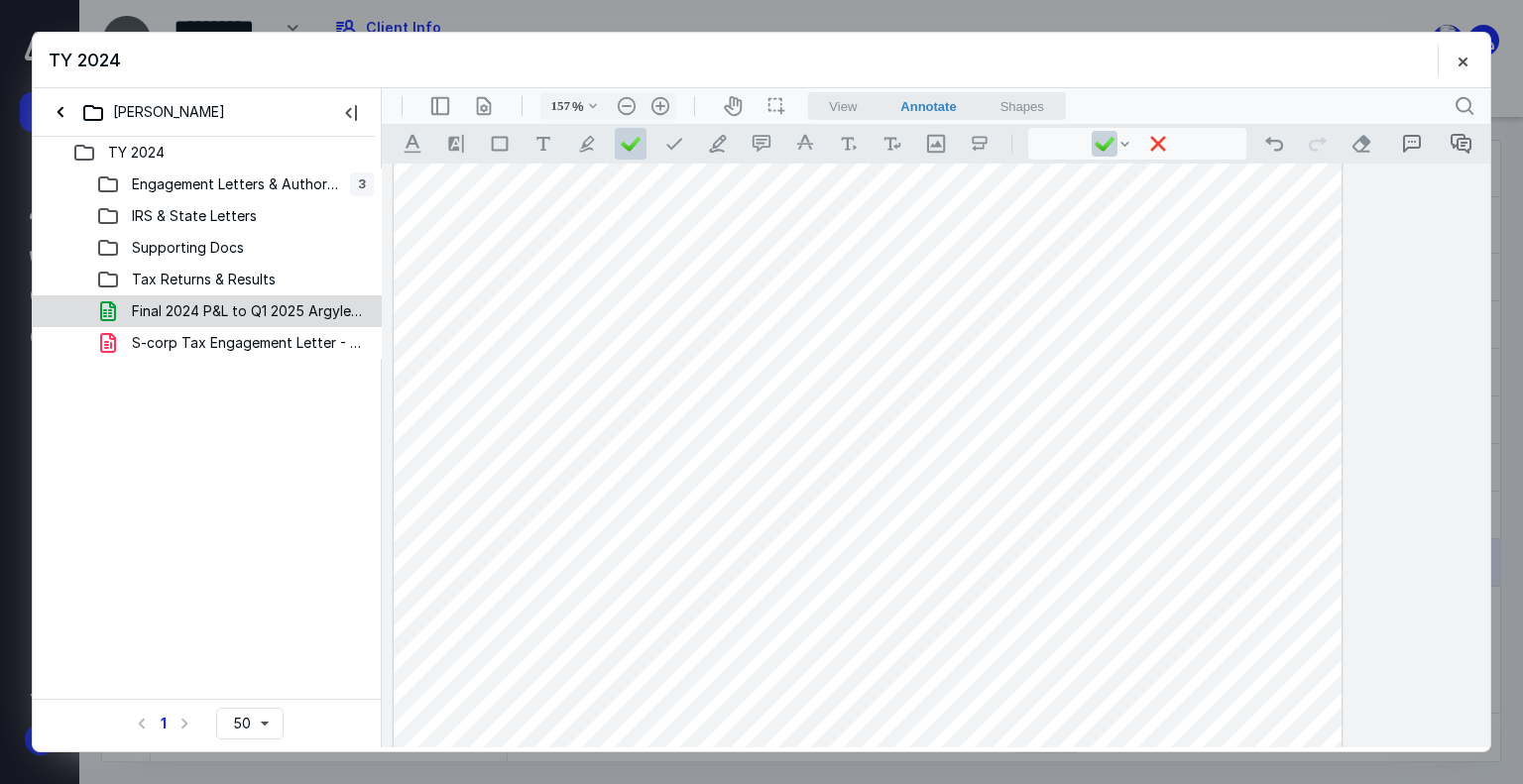 click on "Final 2024 P&L to Q1 2025 Argyle Financials [DATE].xlsx" at bounding box center (247, 311) 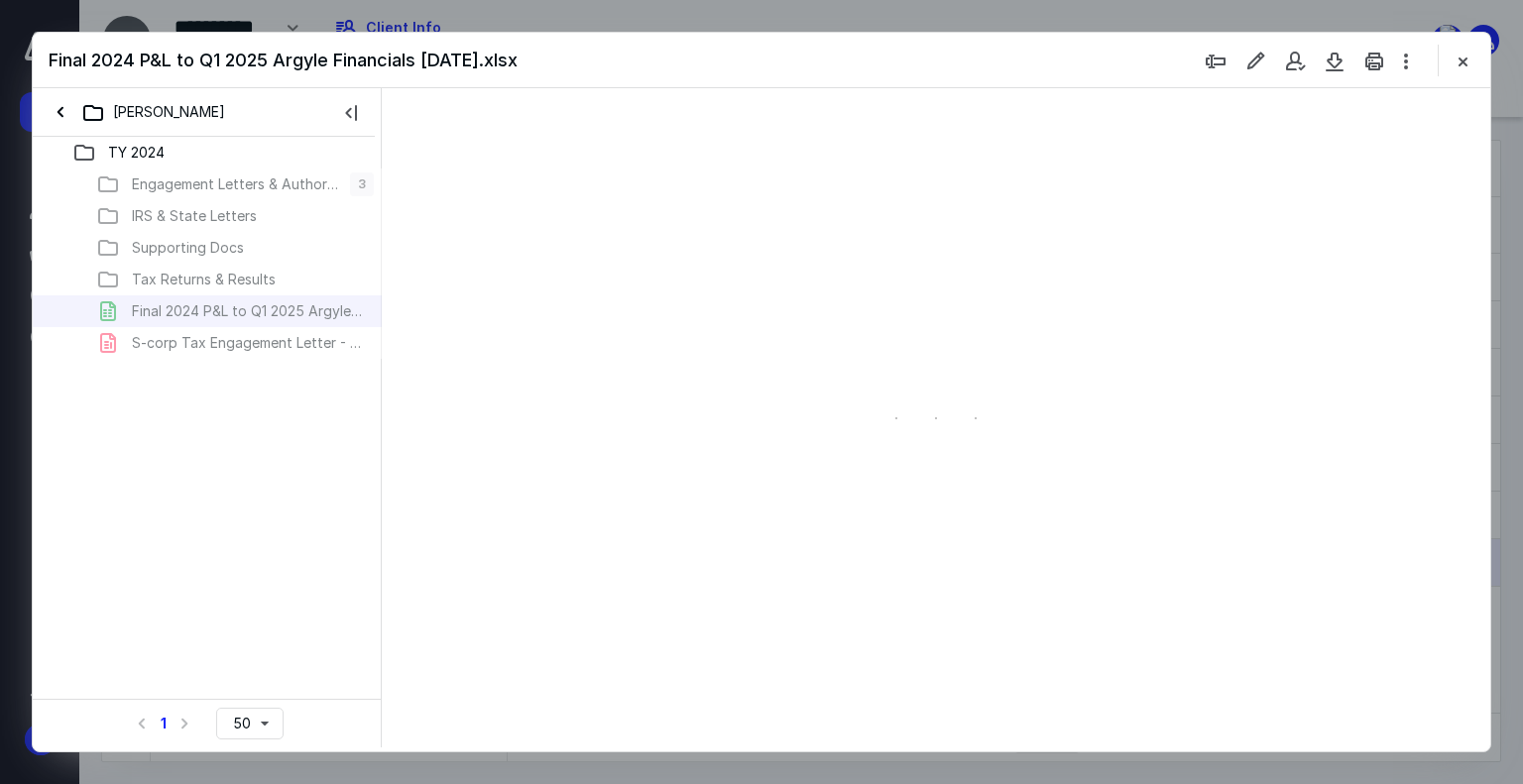 type on "186" 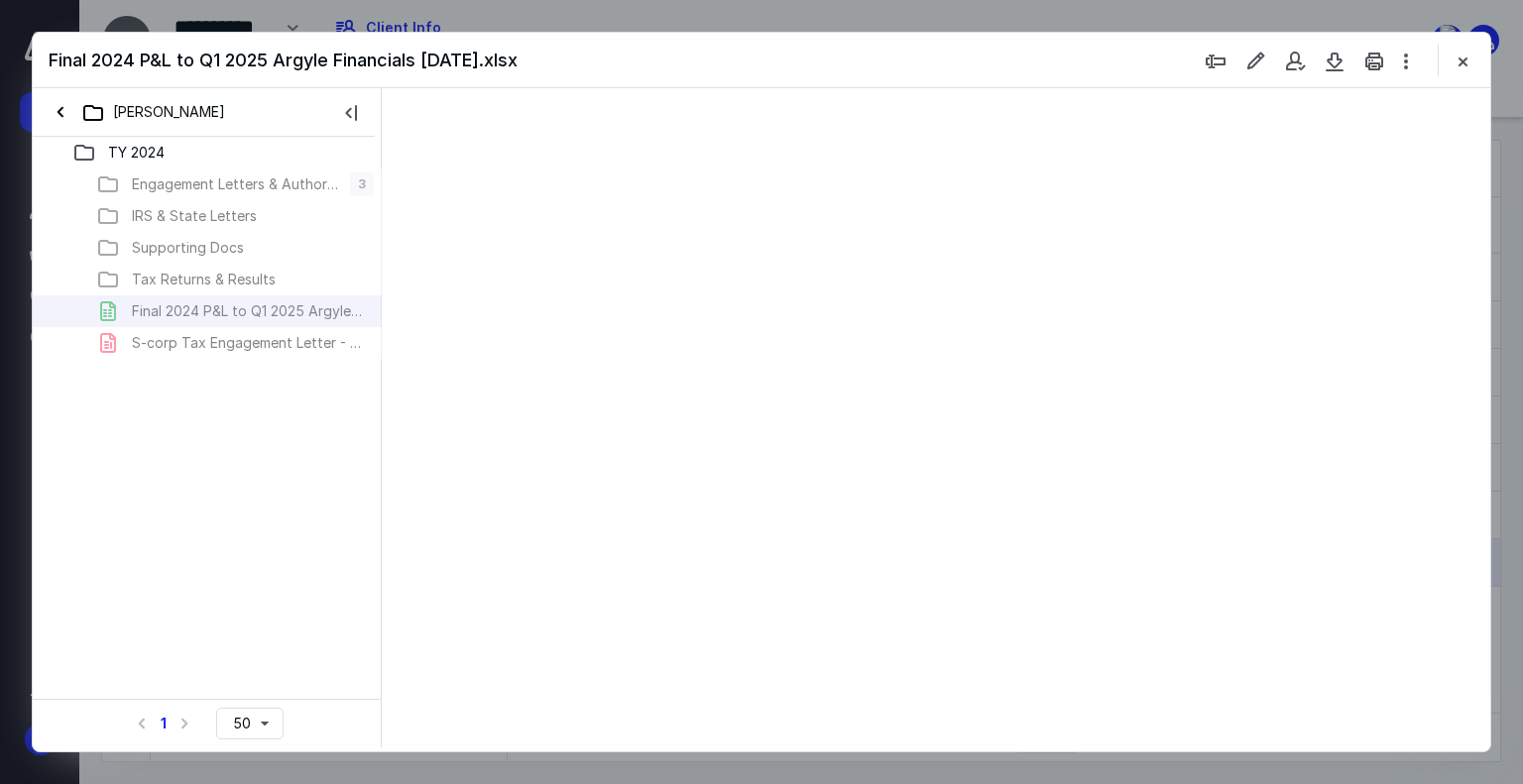 scroll, scrollTop: 82, scrollLeft: 2296, axis: both 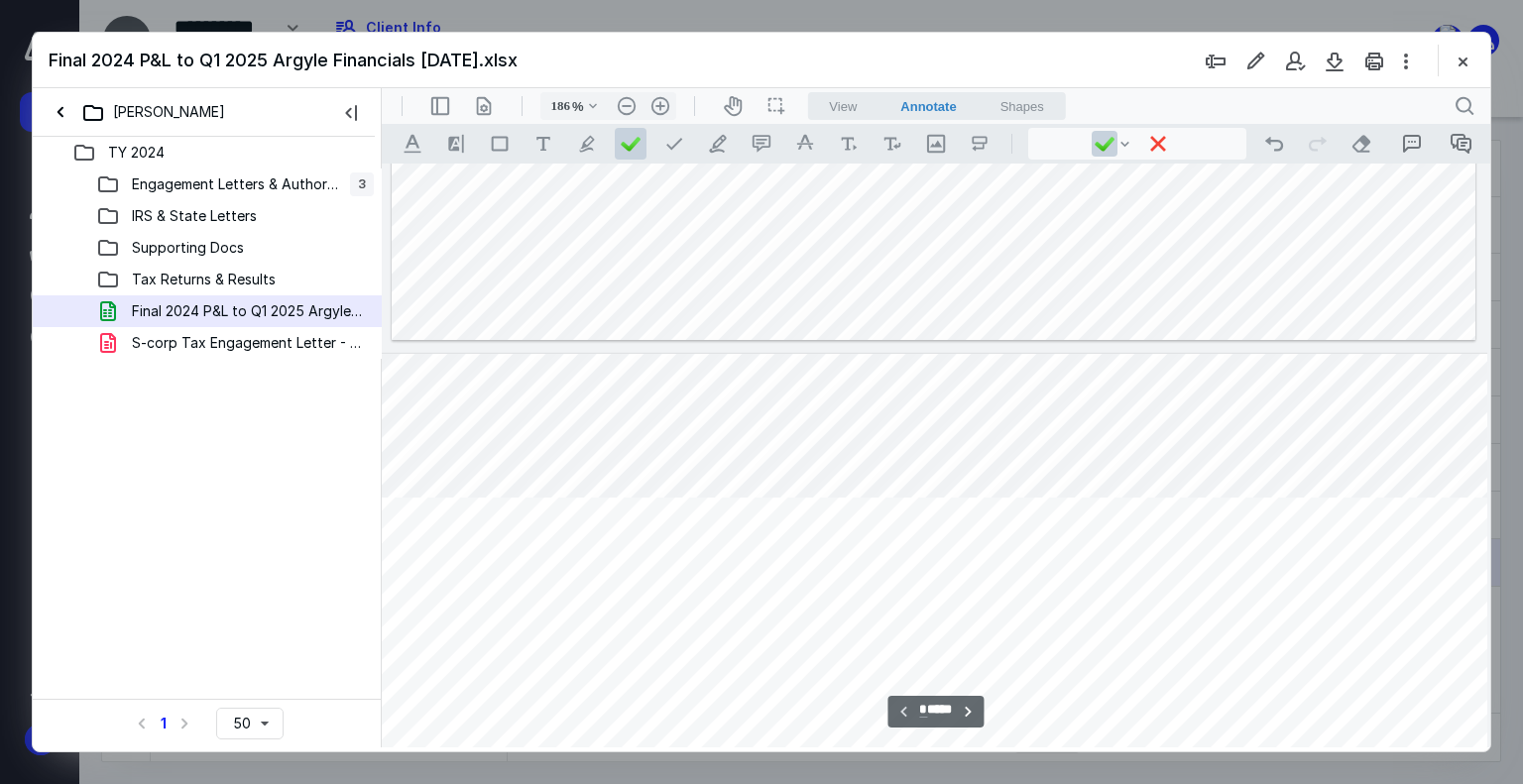type on "*" 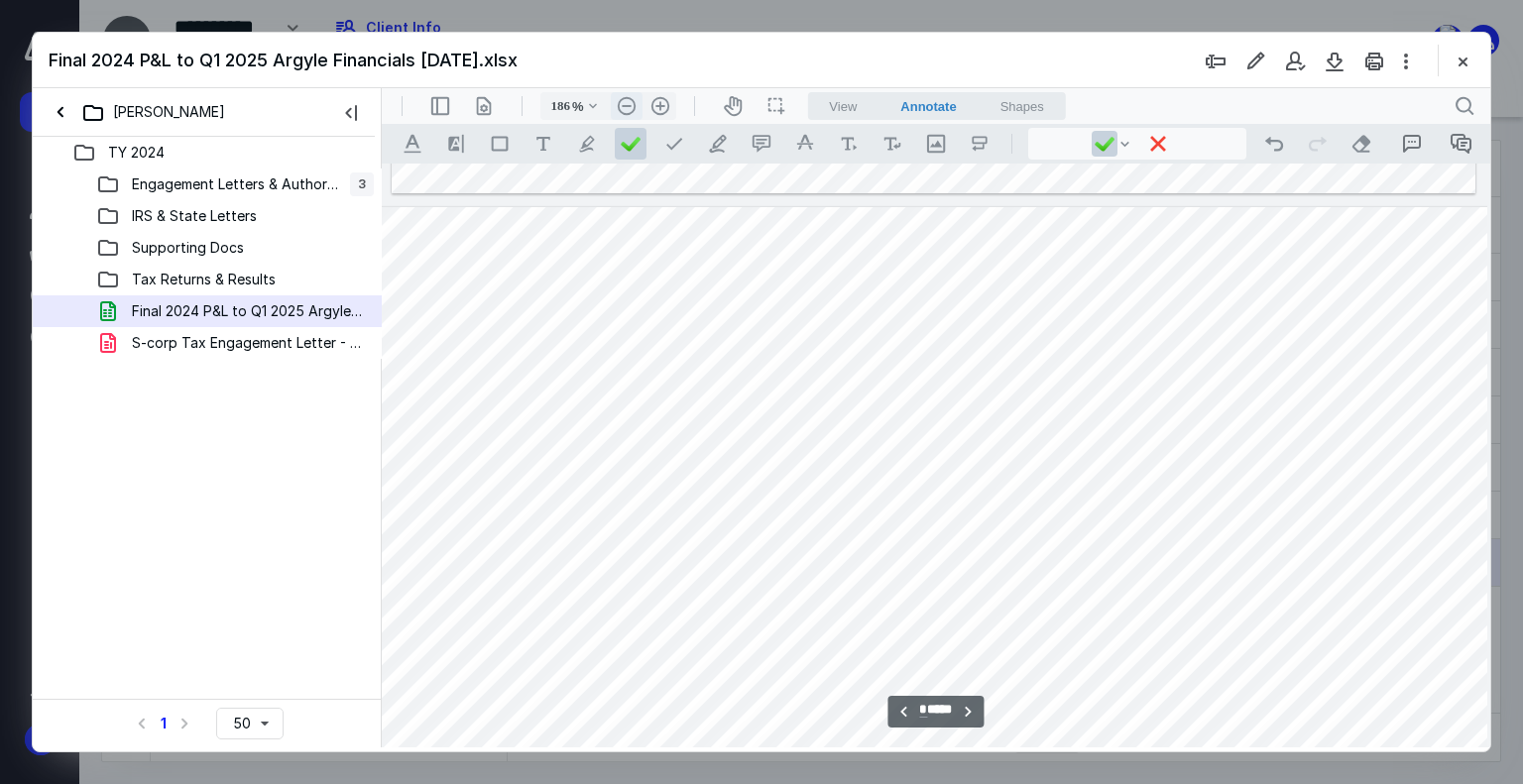 click on ".cls-1{fill:#abb0c4;} icon - header - zoom - out - line" at bounding box center [627, 106] 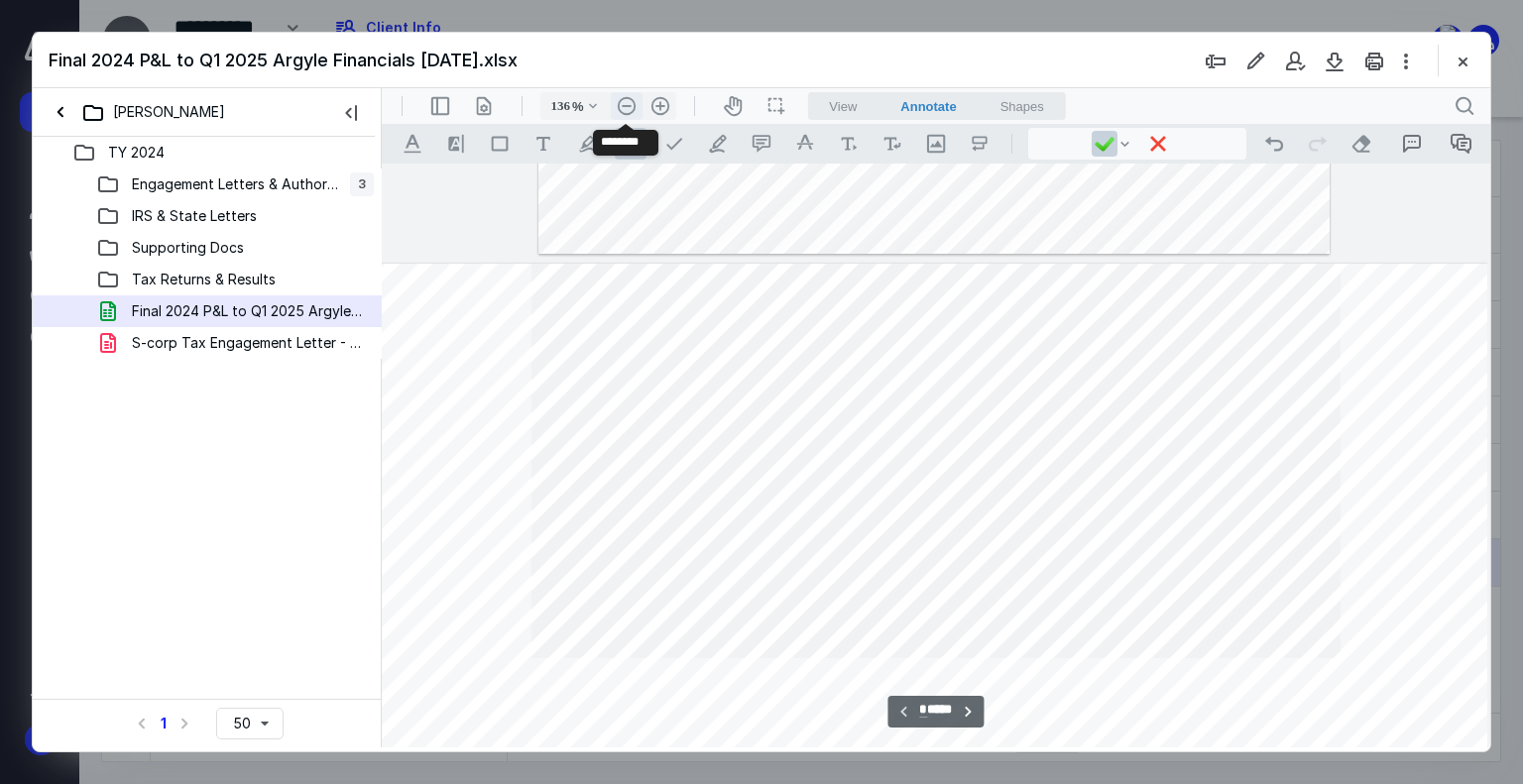 click on ".cls-1{fill:#abb0c4;} icon - header - zoom - out - line" at bounding box center (627, 106) 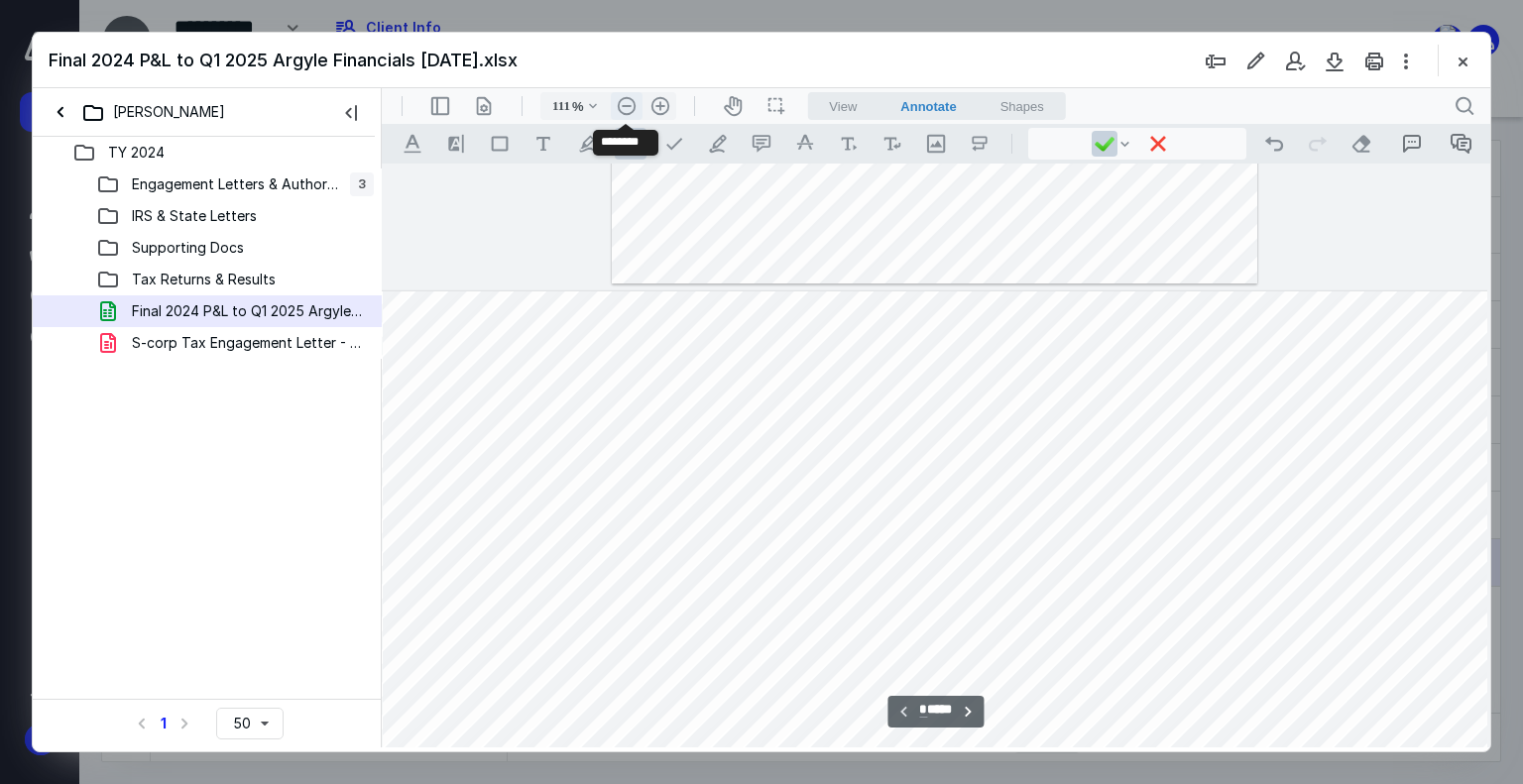 click on ".cls-1{fill:#abb0c4;} icon - header - zoom - out - line" at bounding box center (627, 106) 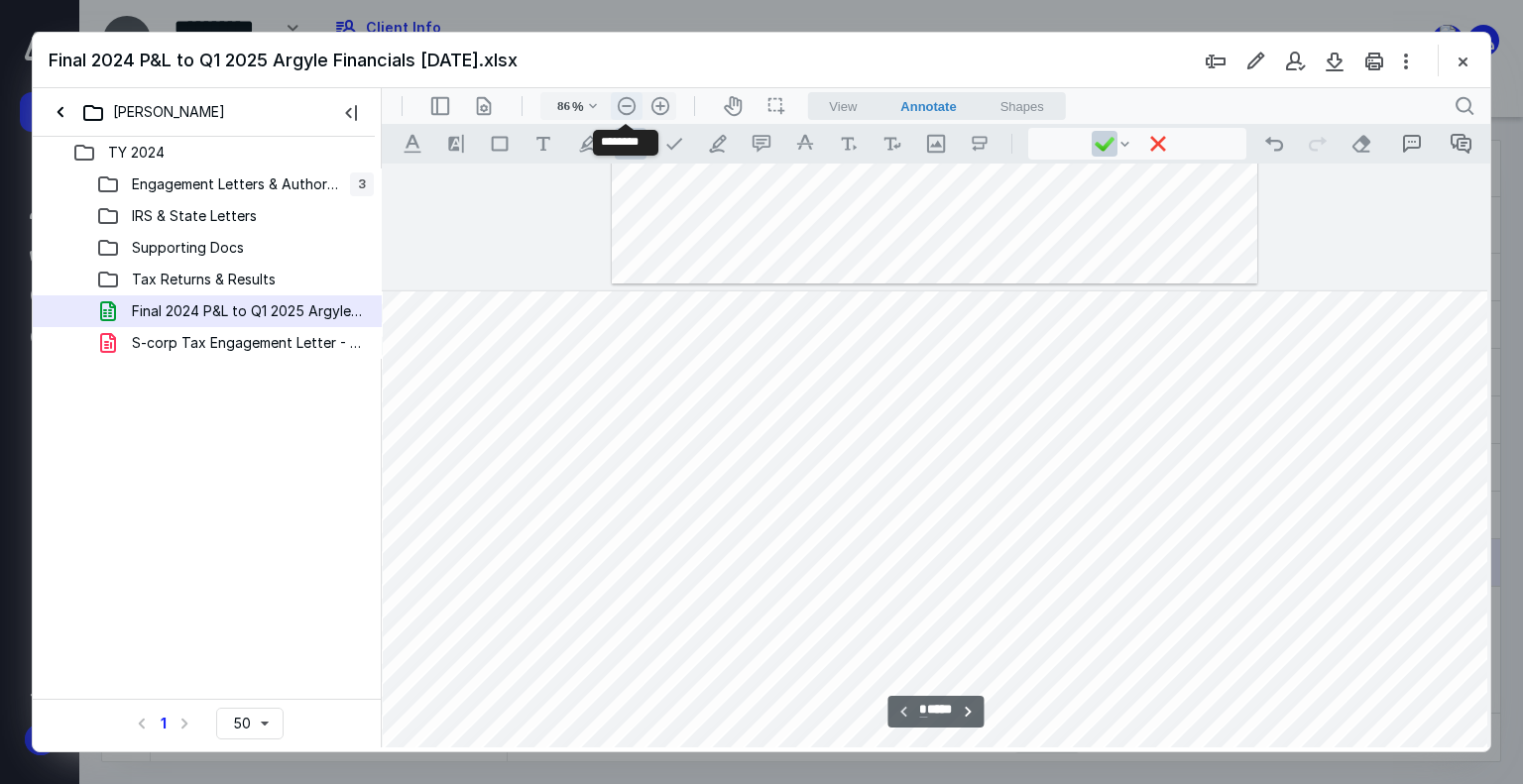scroll, scrollTop: 83, scrollLeft: 761, axis: both 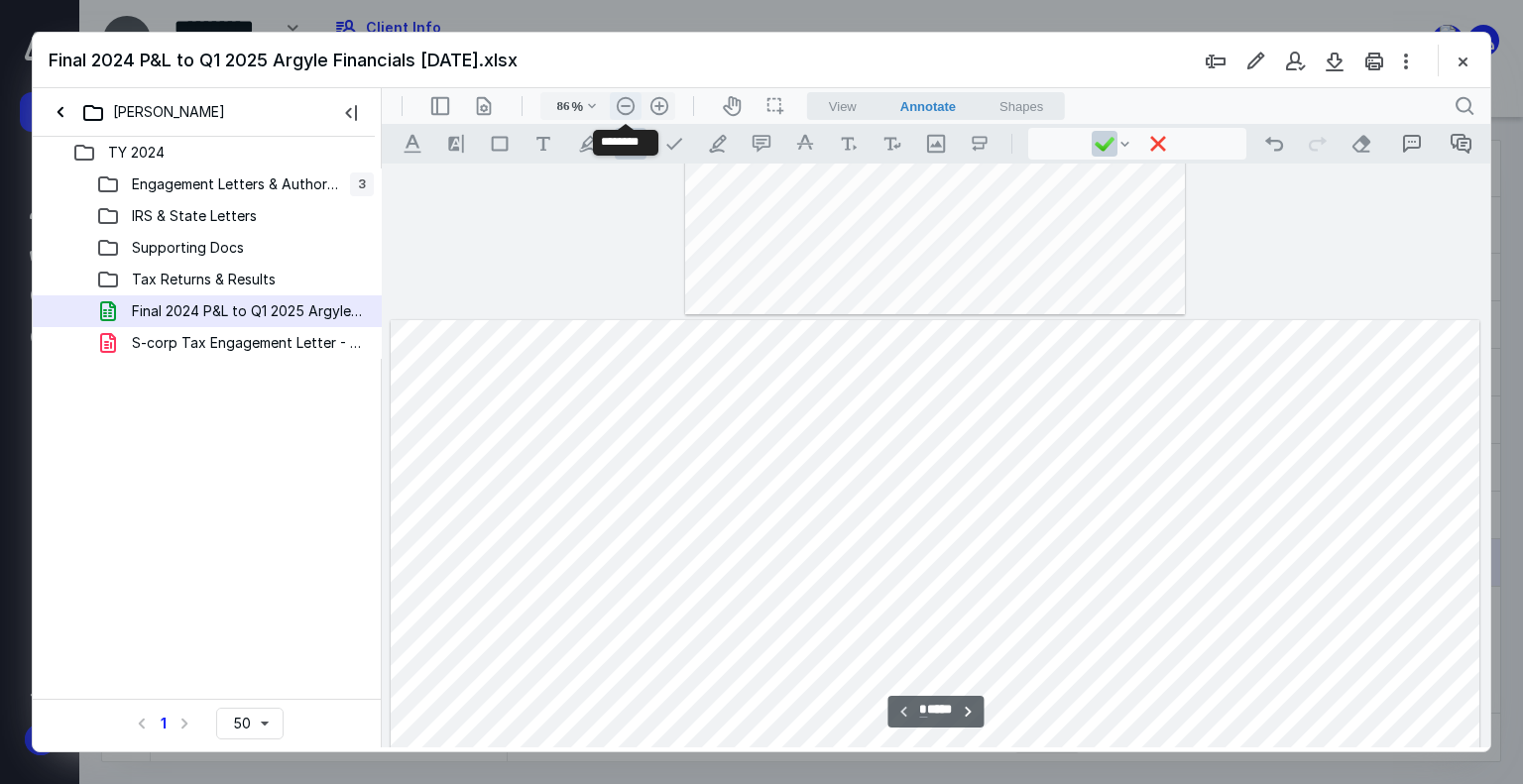 click on ".cls-1{fill:#abb0c4;} icon - header - zoom - out - line" at bounding box center [626, 106] 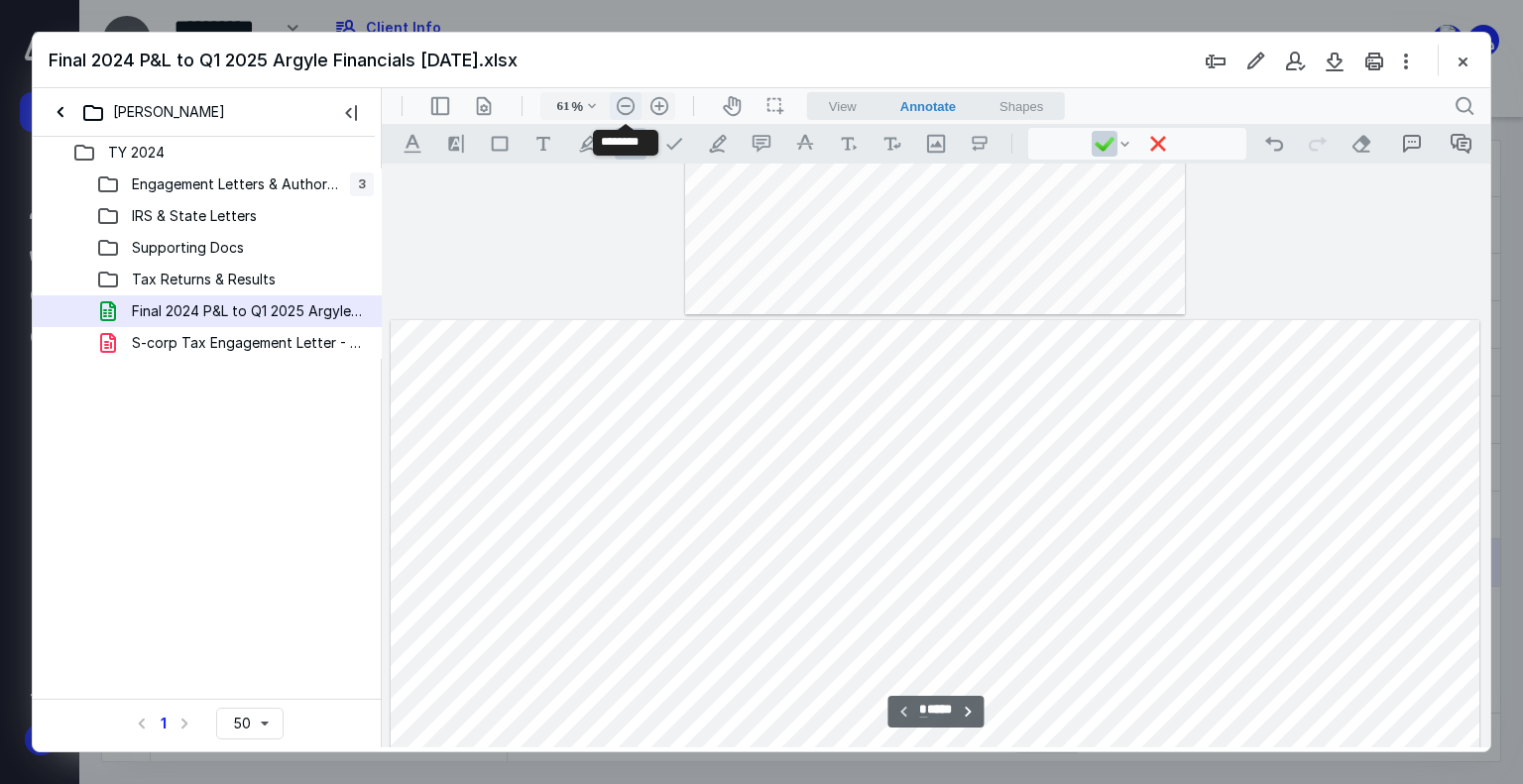 scroll, scrollTop: 0, scrollLeft: 377, axis: horizontal 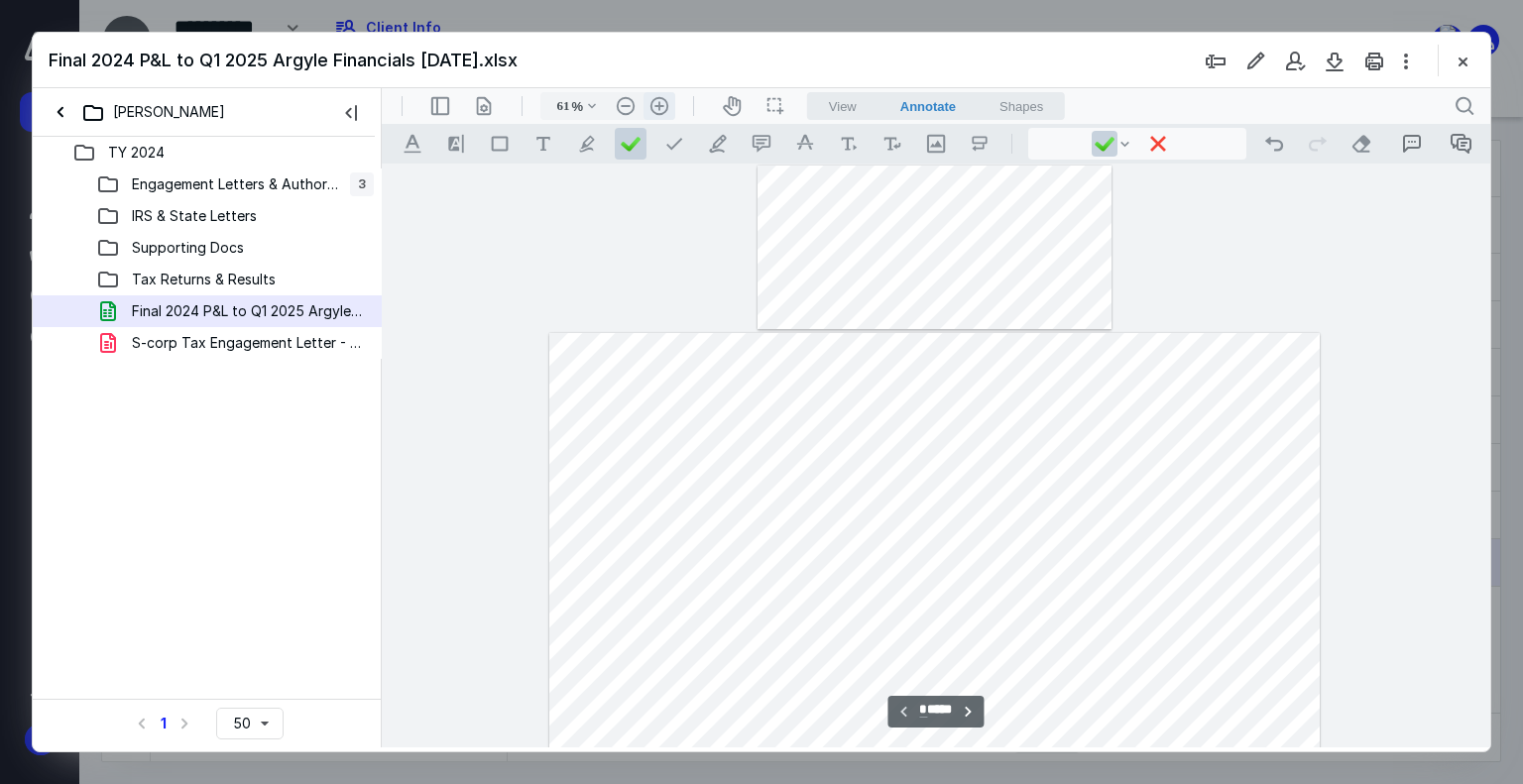 click on ".cls-1{fill:#abb0c4;} icon - header - zoom - in - line" at bounding box center (659, 106) 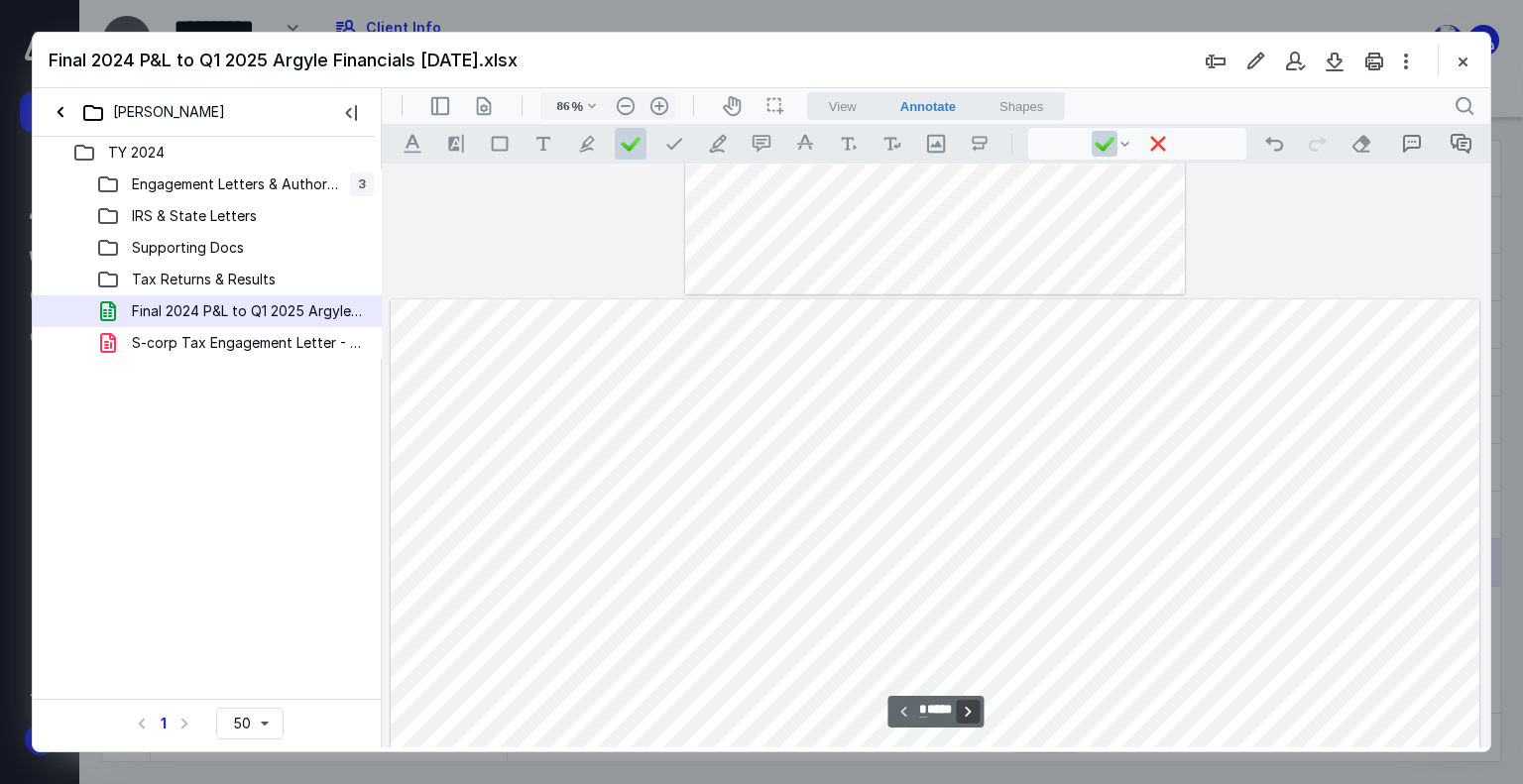 click on "**********" at bounding box center (969, 712) 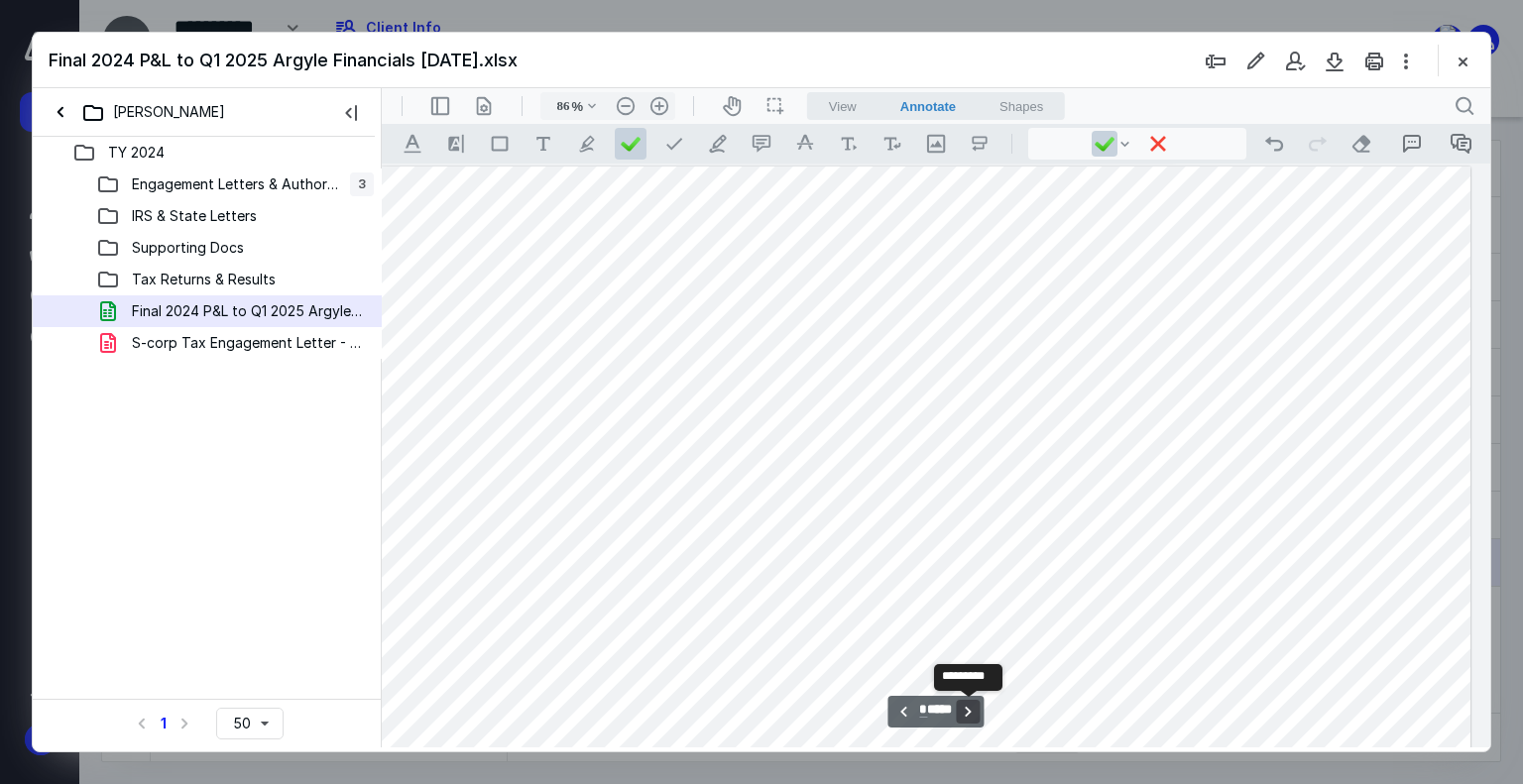 click on "**********" at bounding box center [969, 712] 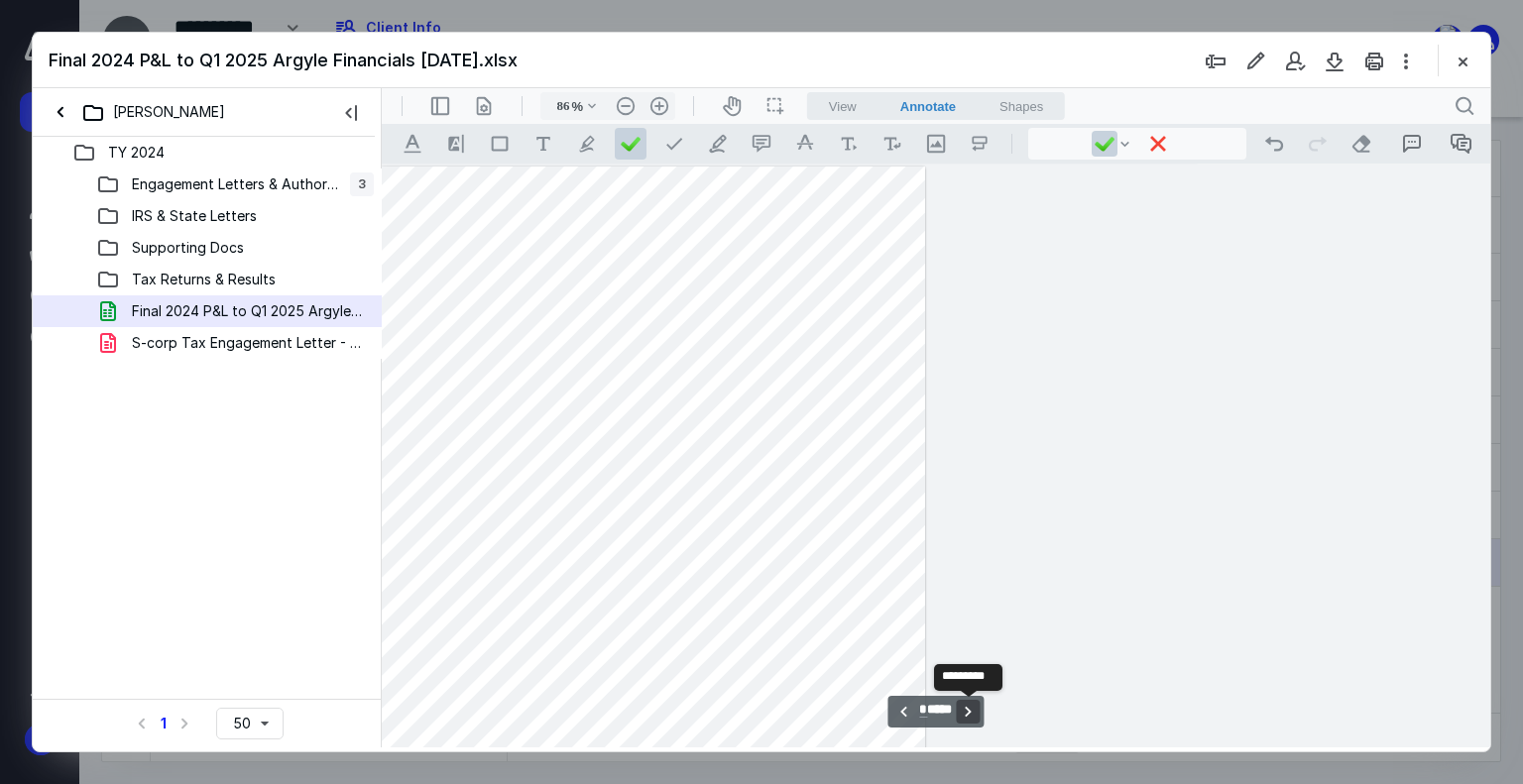 click on "**********" at bounding box center (969, 712) 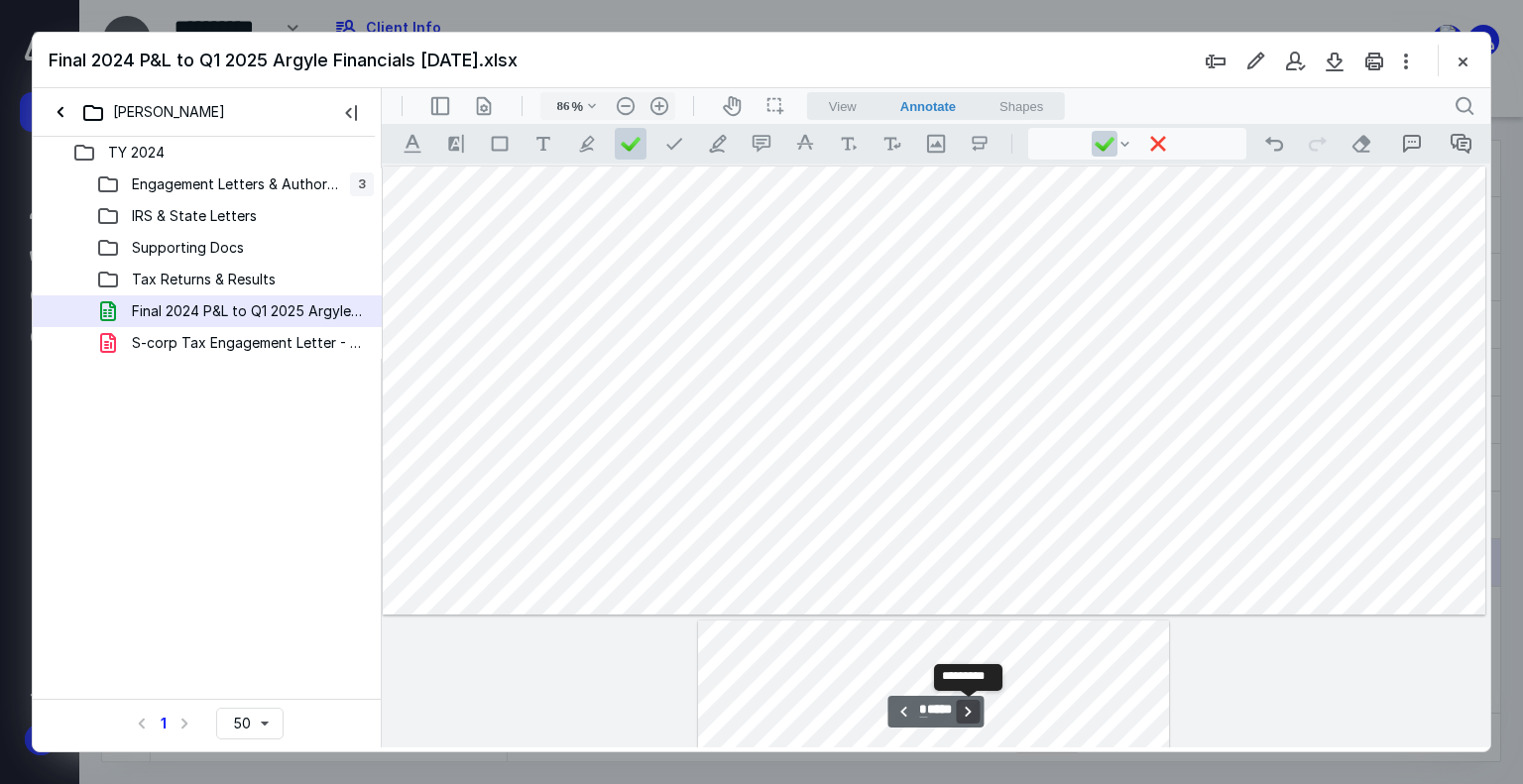 click on "**********" at bounding box center [969, 712] 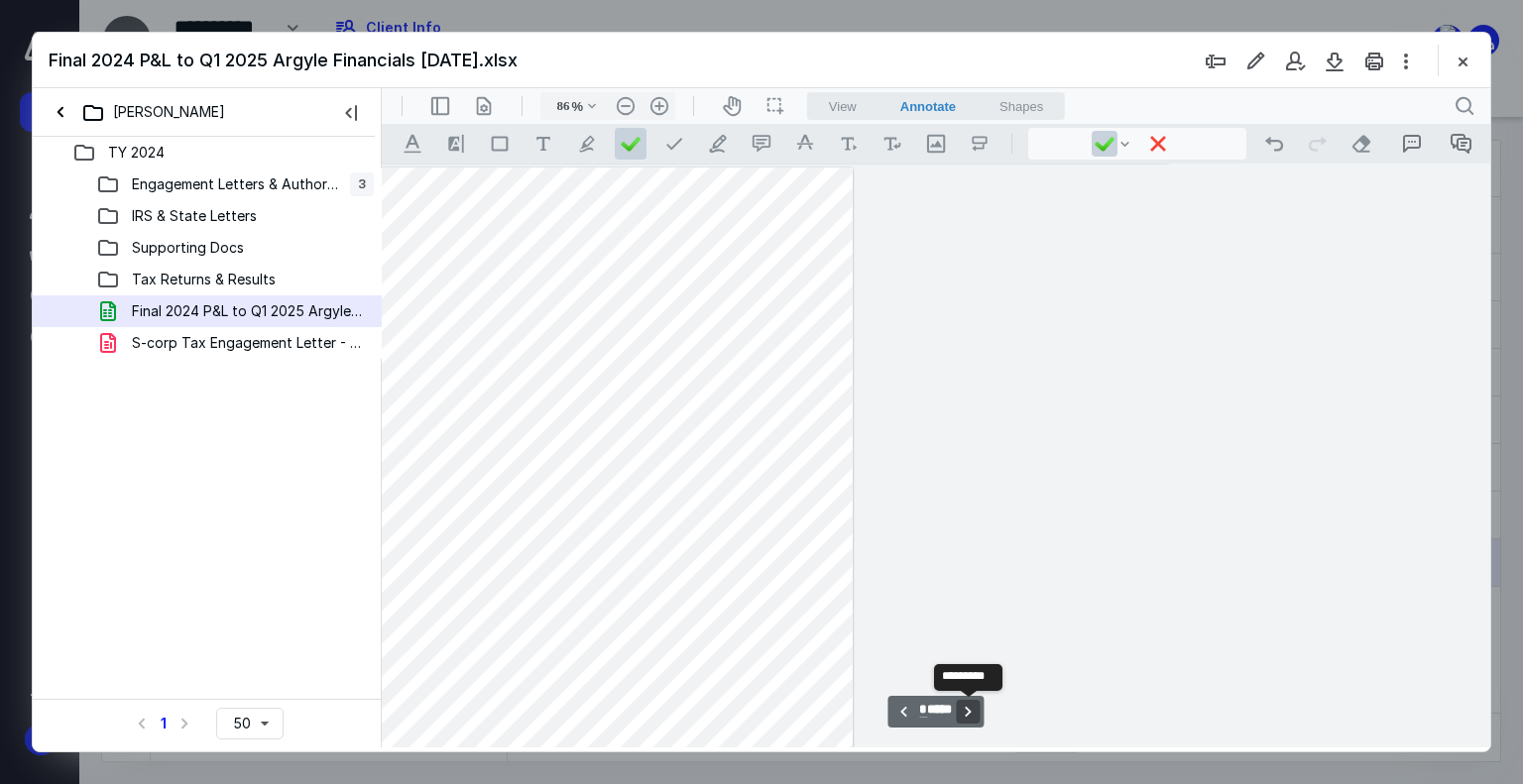 click on "**********" at bounding box center (969, 712) 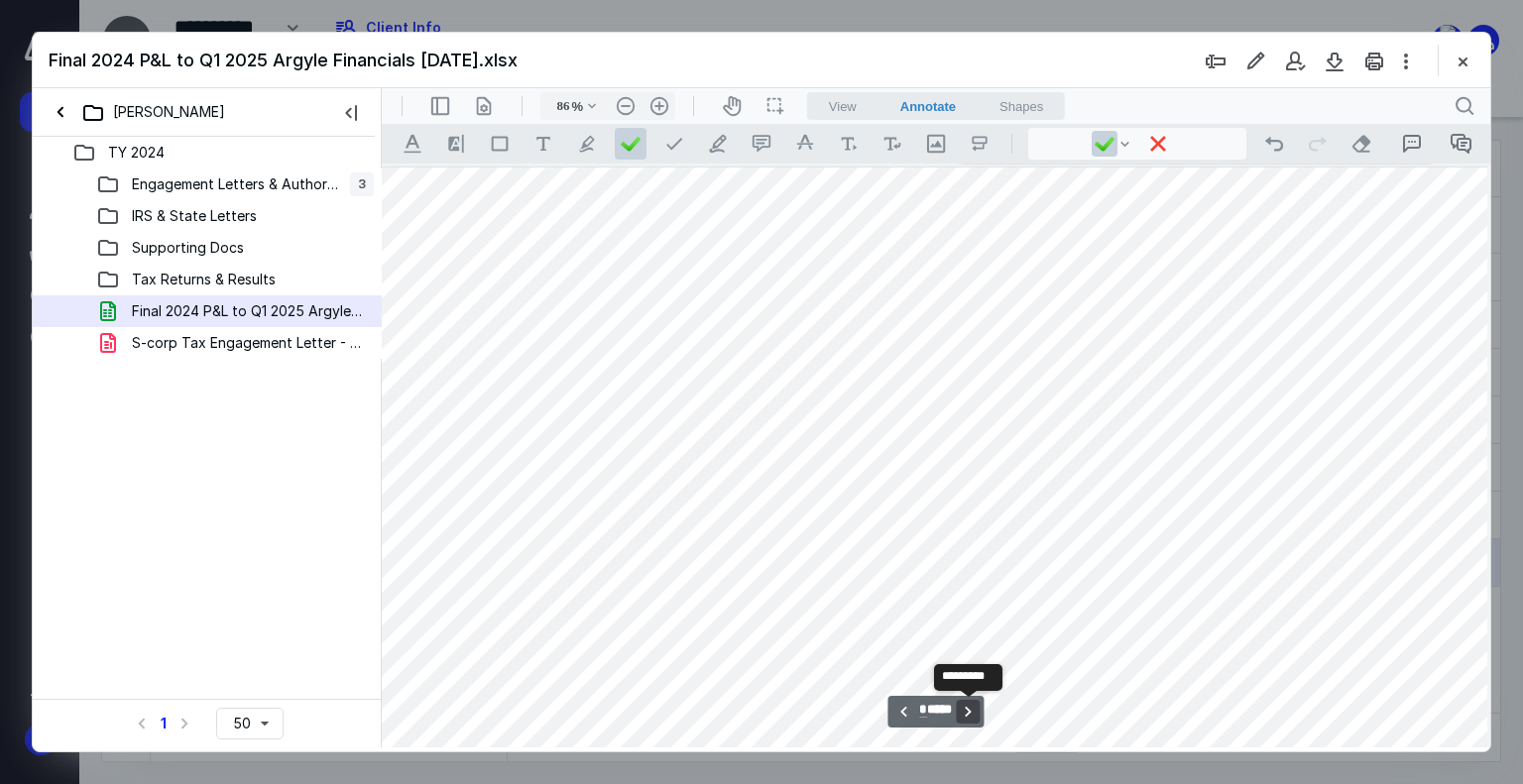 click on "**********" at bounding box center [969, 712] 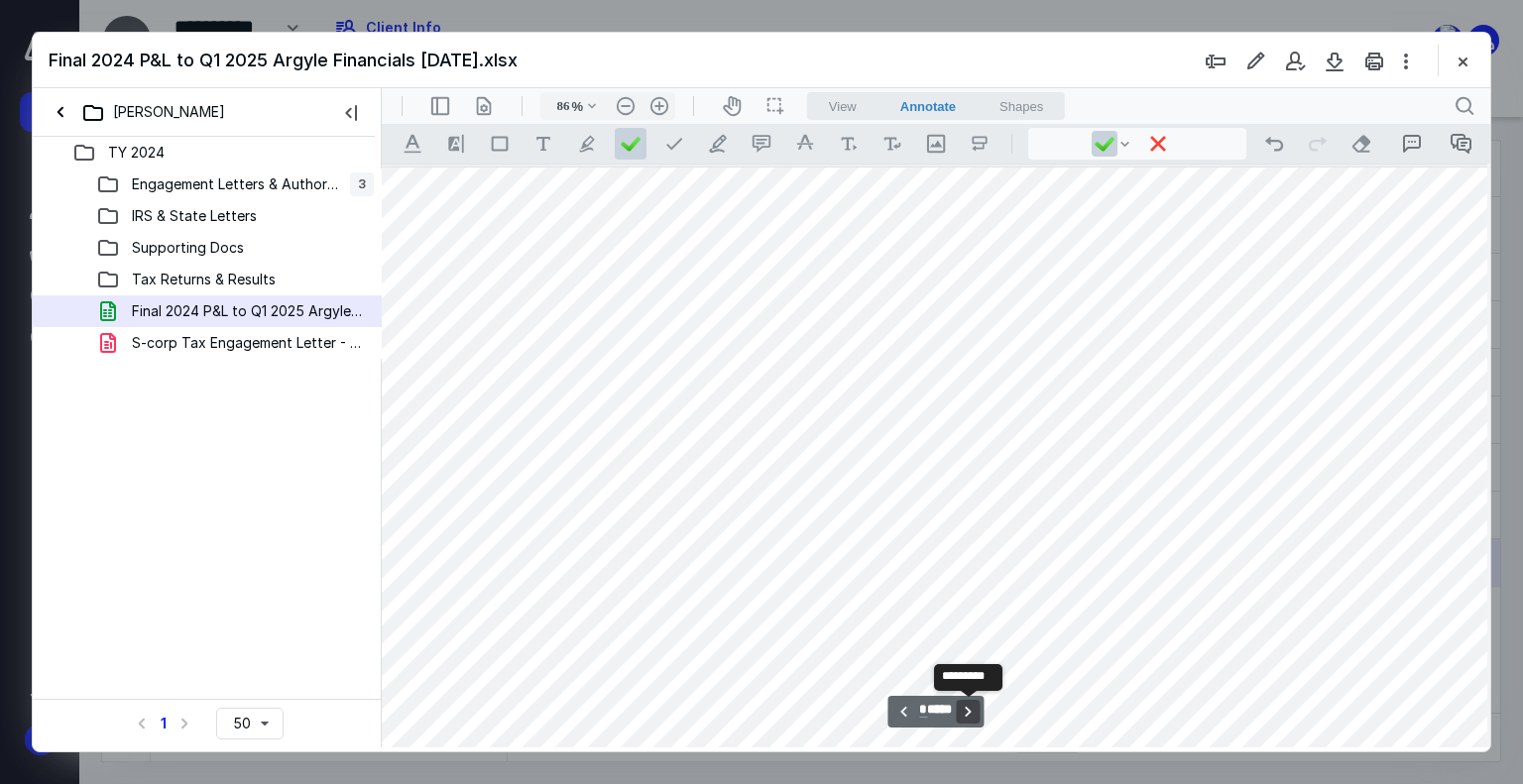 click on "**********" at bounding box center [969, 712] 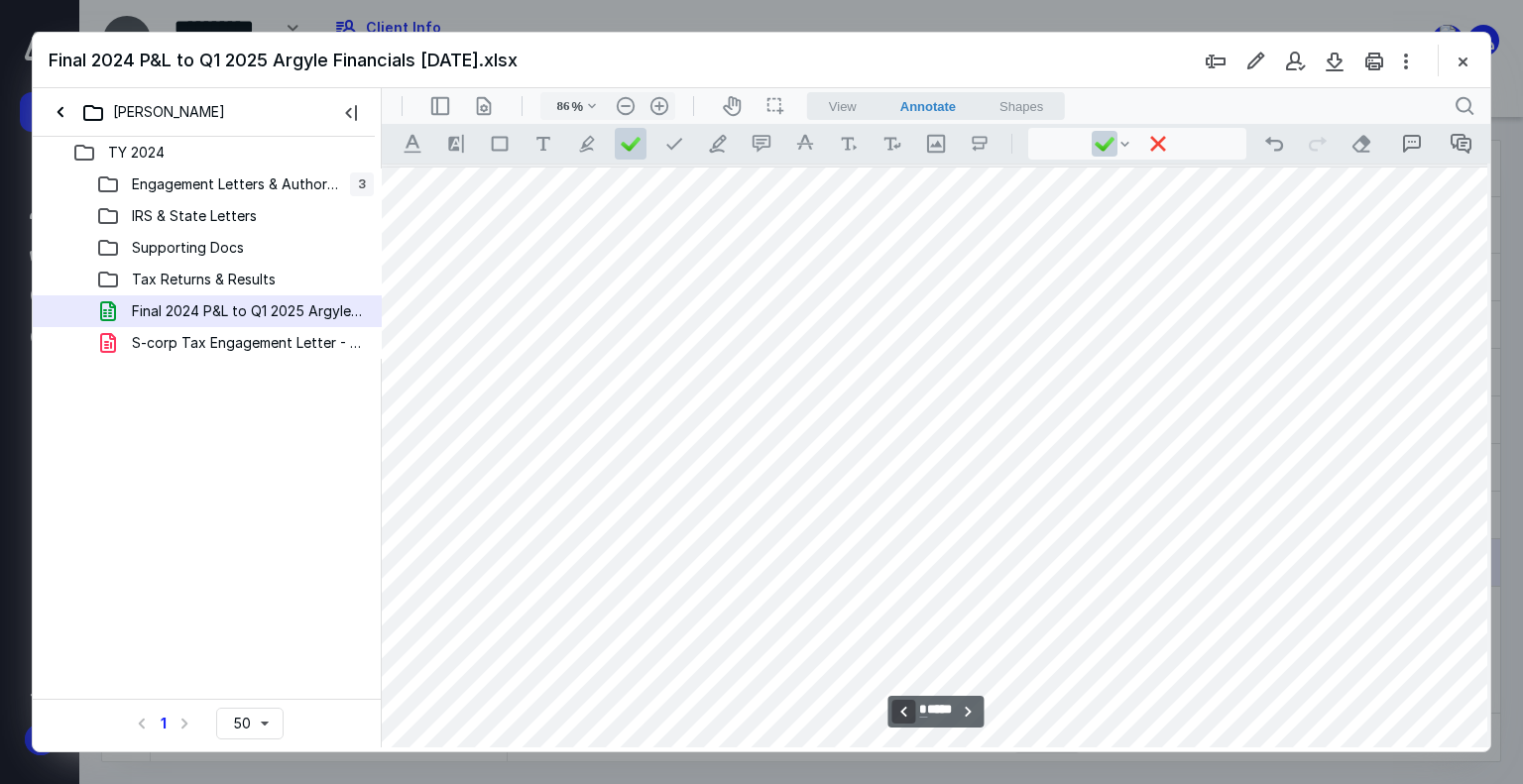 click on "**********" at bounding box center [903, 712] 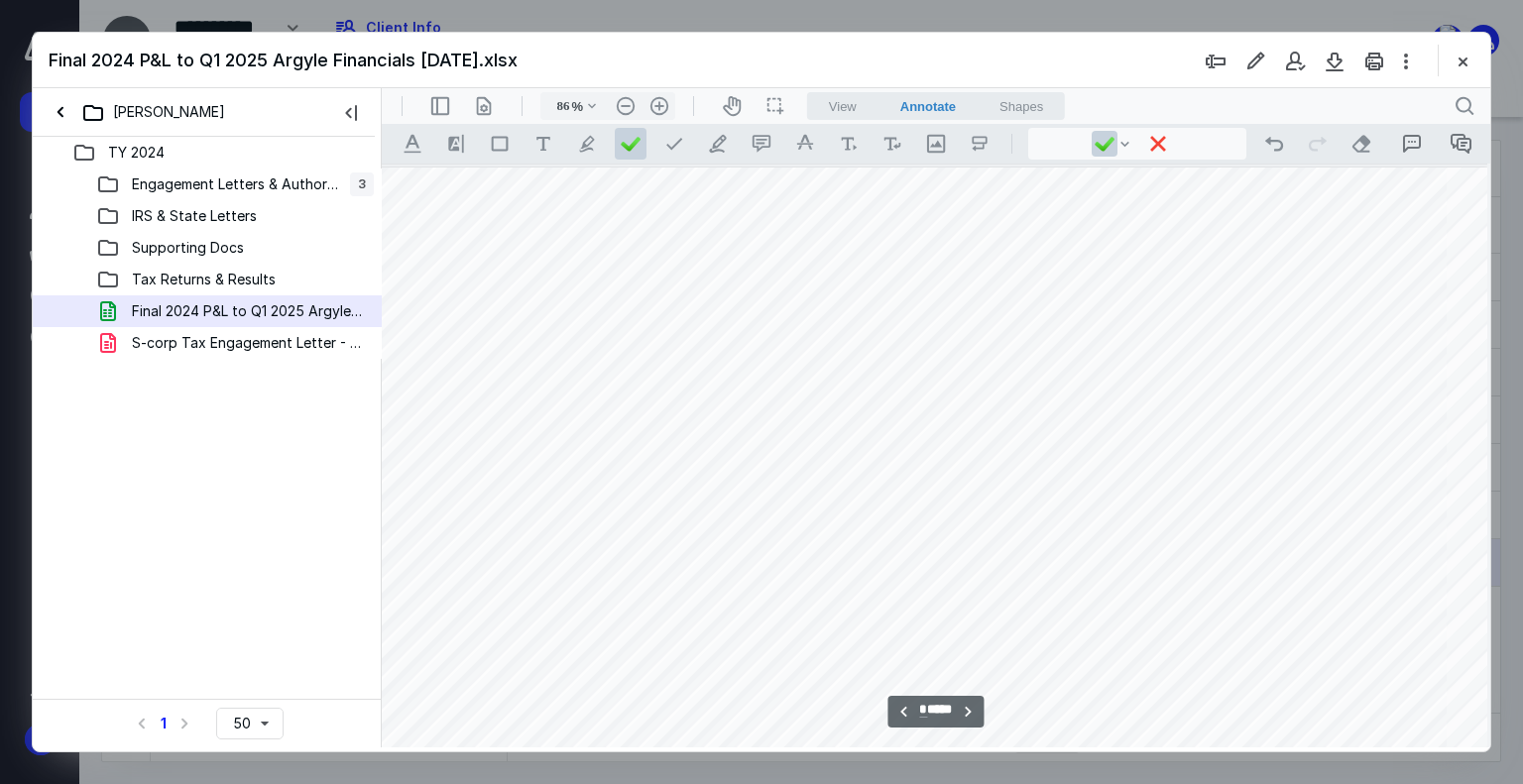 scroll, scrollTop: 4167, scrollLeft: 1021, axis: both 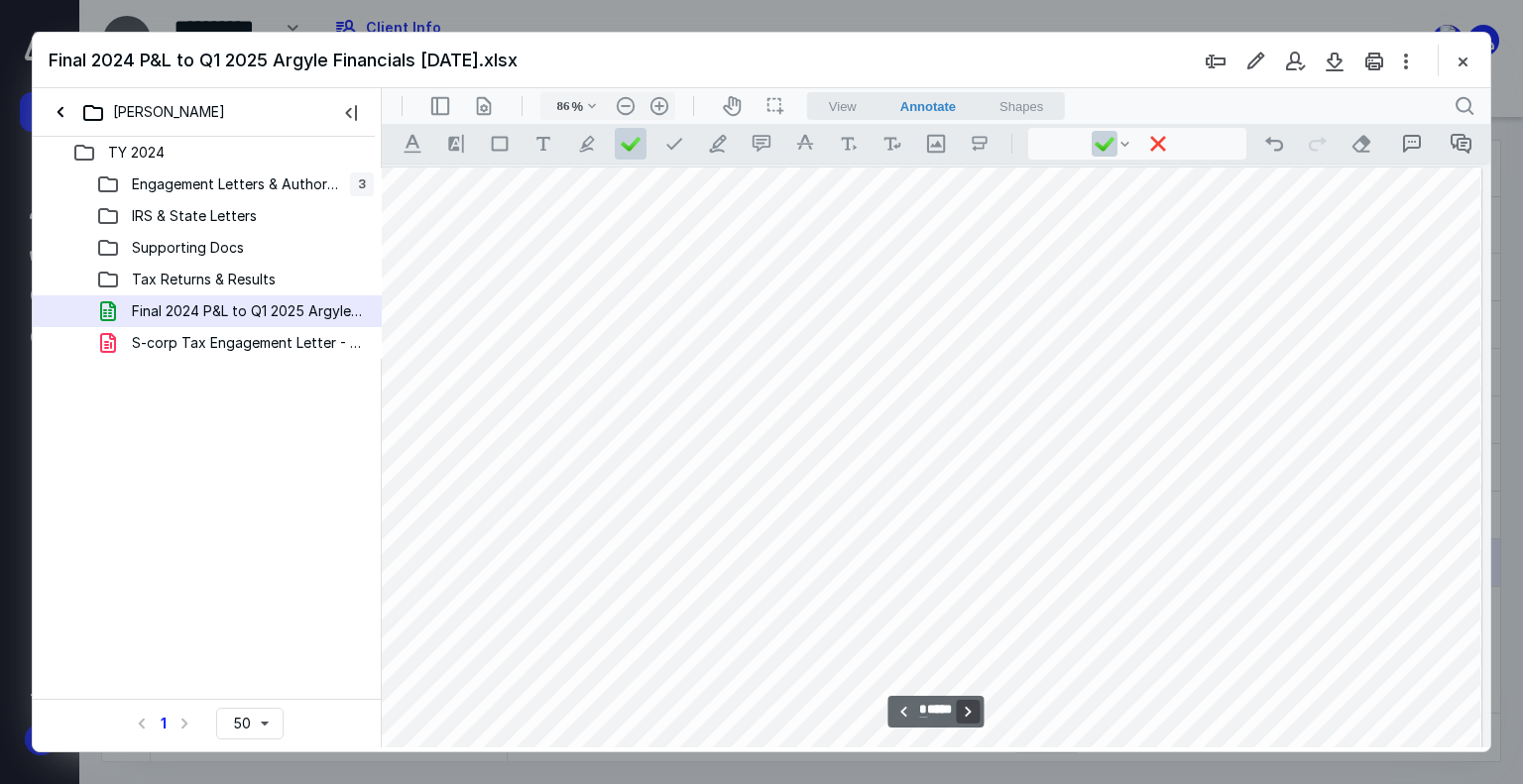click on "**********" at bounding box center [969, 712] 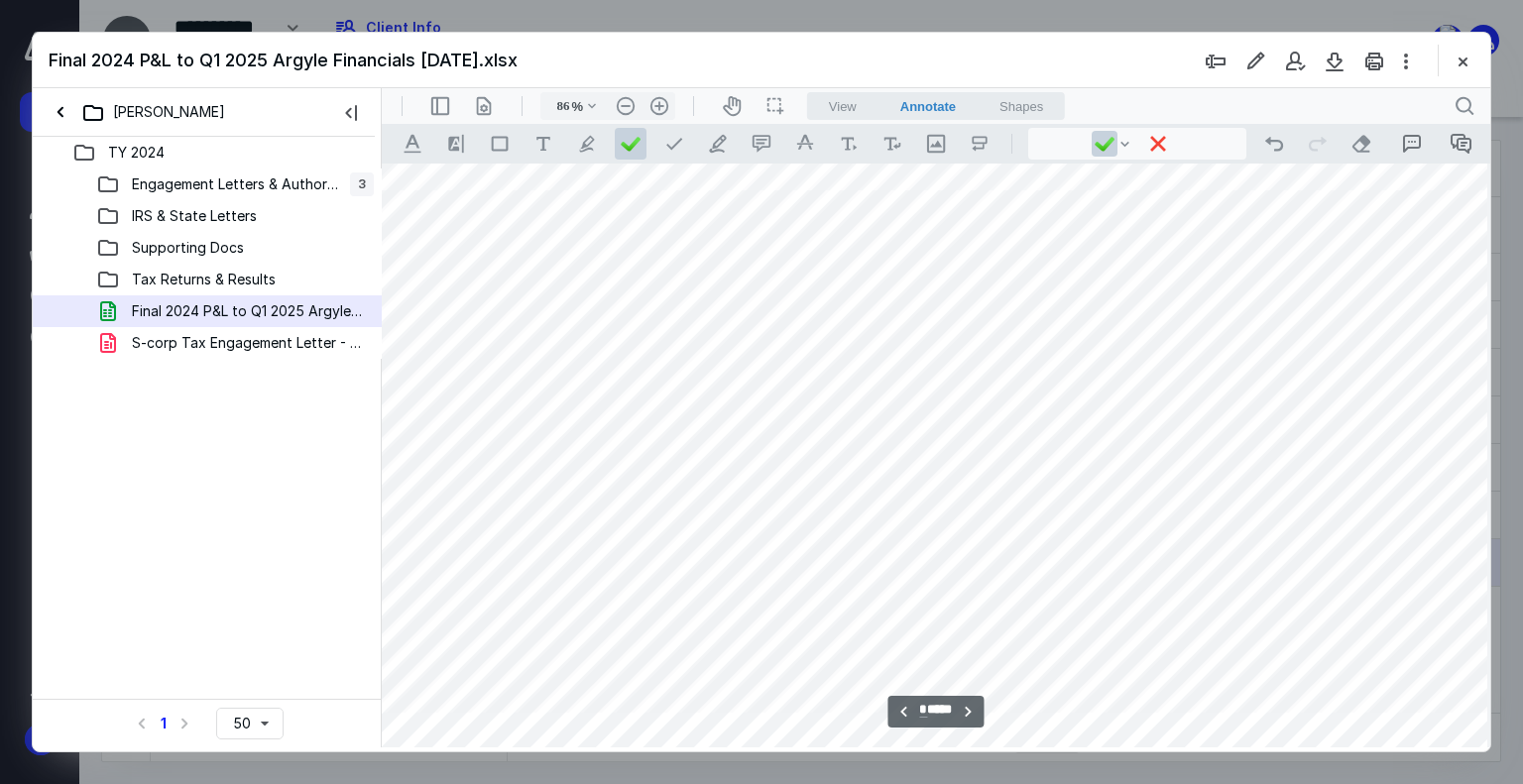 scroll, scrollTop: 5447, scrollLeft: 507, axis: both 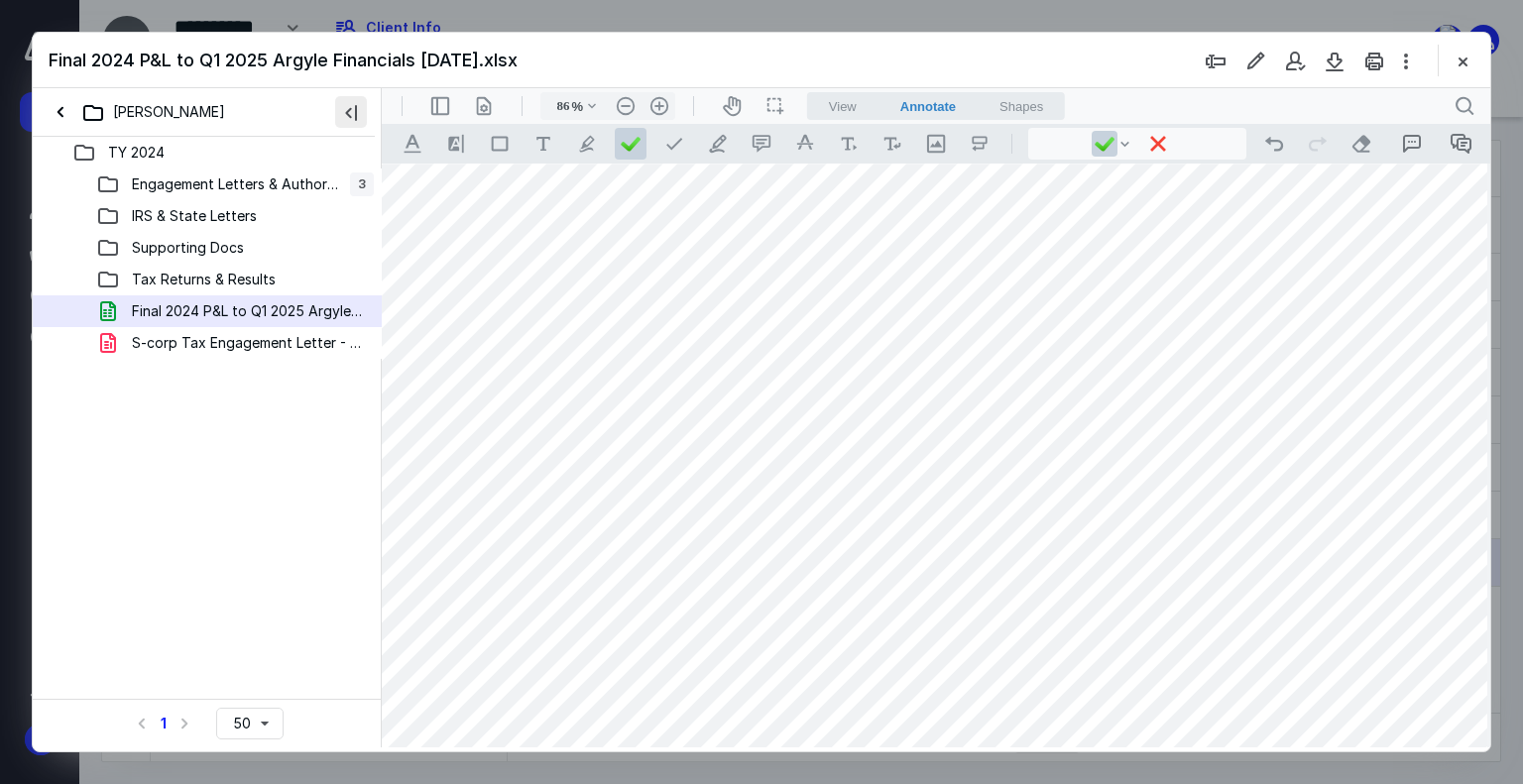 click at bounding box center (351, 112) 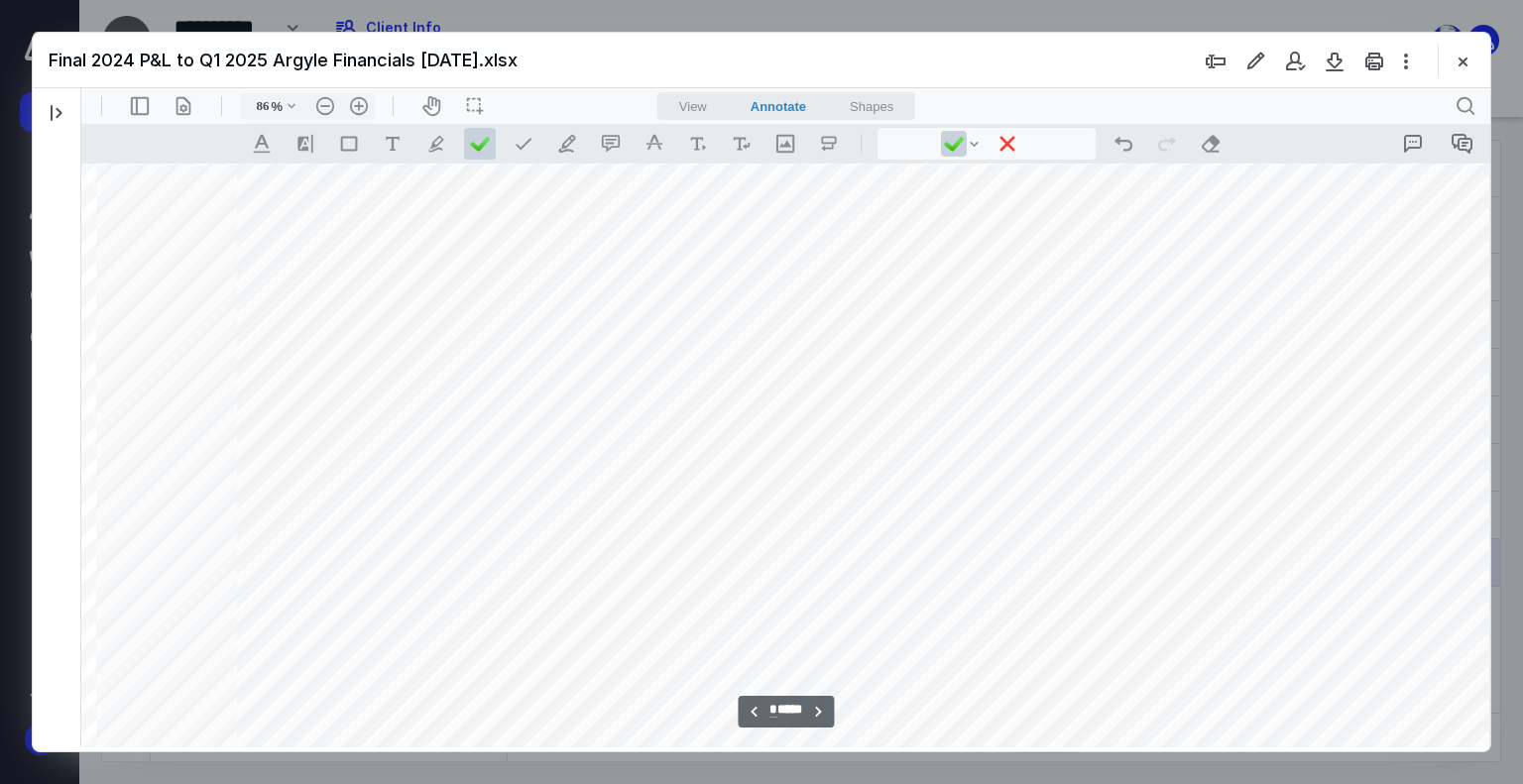 scroll, scrollTop: 5447, scrollLeft: 768, axis: both 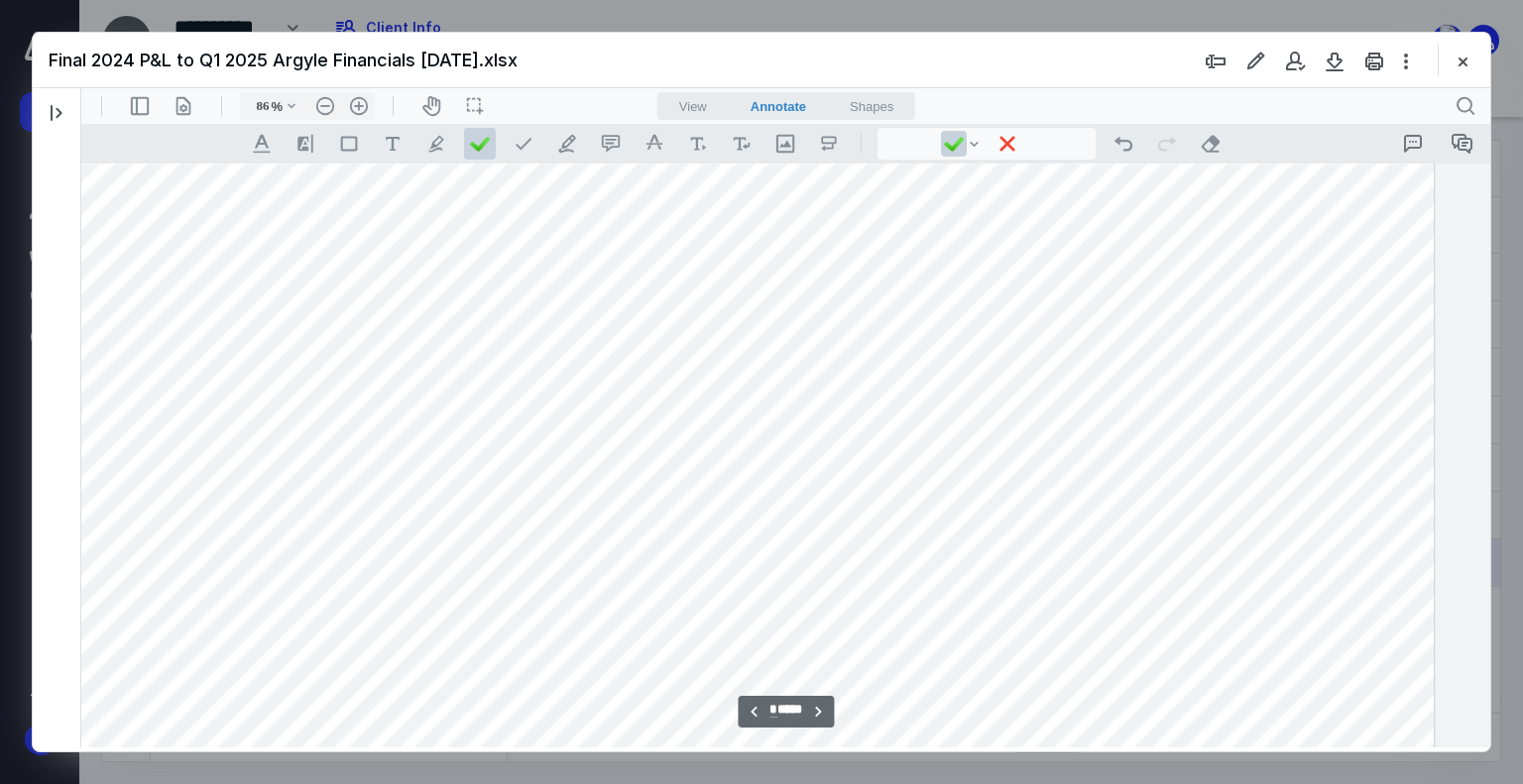 drag, startPoint x: 668, startPoint y: 744, endPoint x: 889, endPoint y: 839, distance: 240.55353 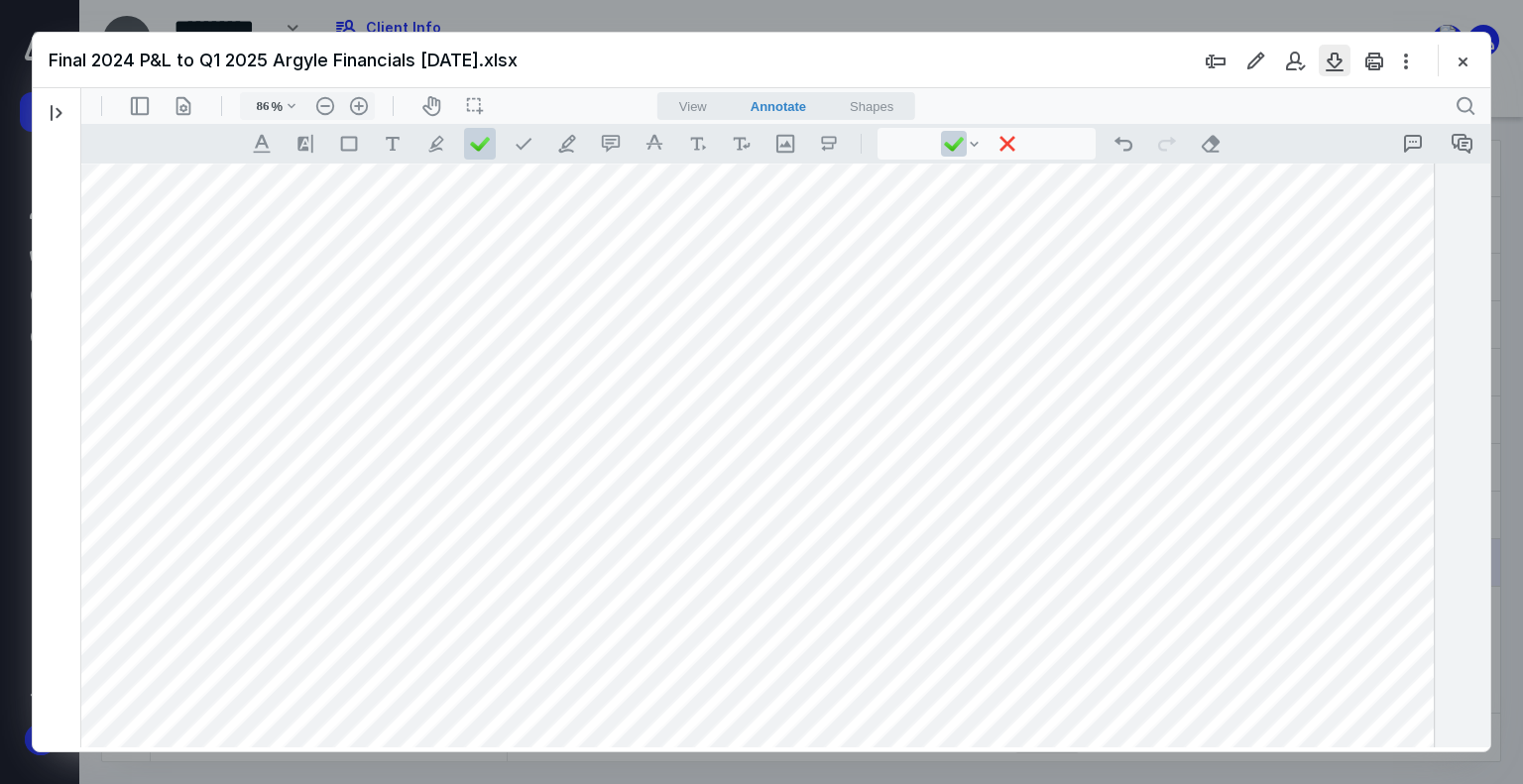 click at bounding box center [1335, 60] 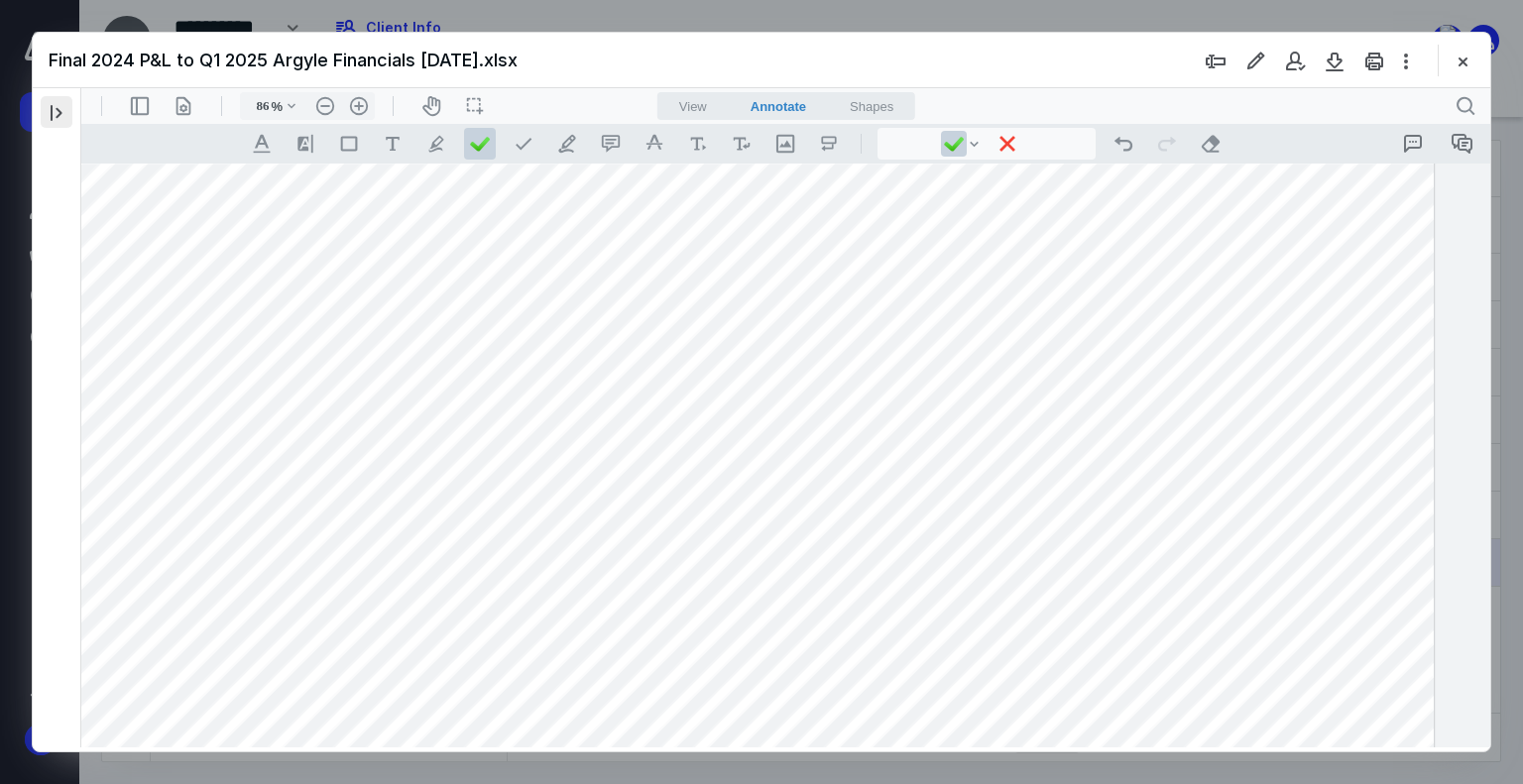 click at bounding box center [57, 112] 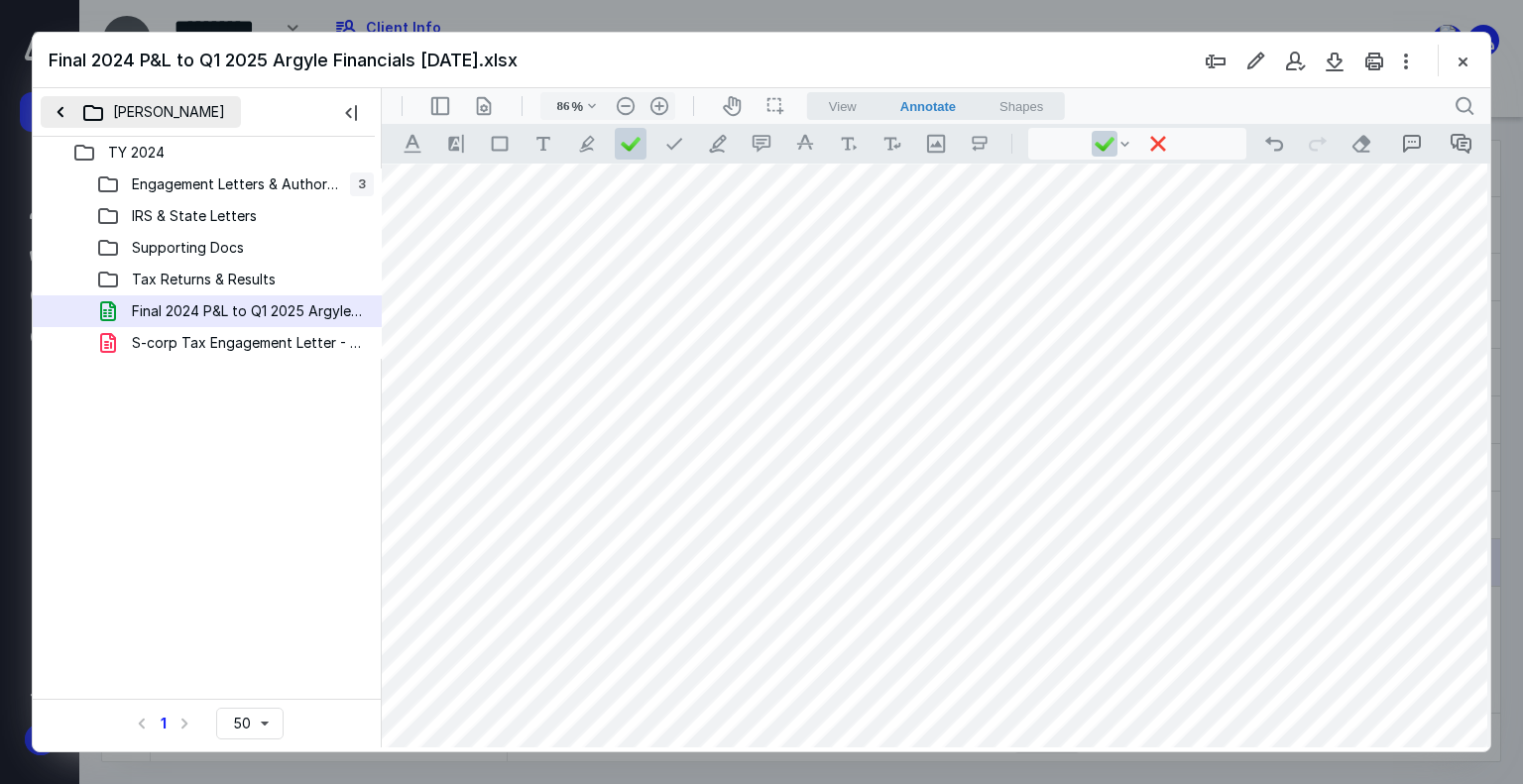 click on "[PERSON_NAME]" at bounding box center [141, 112] 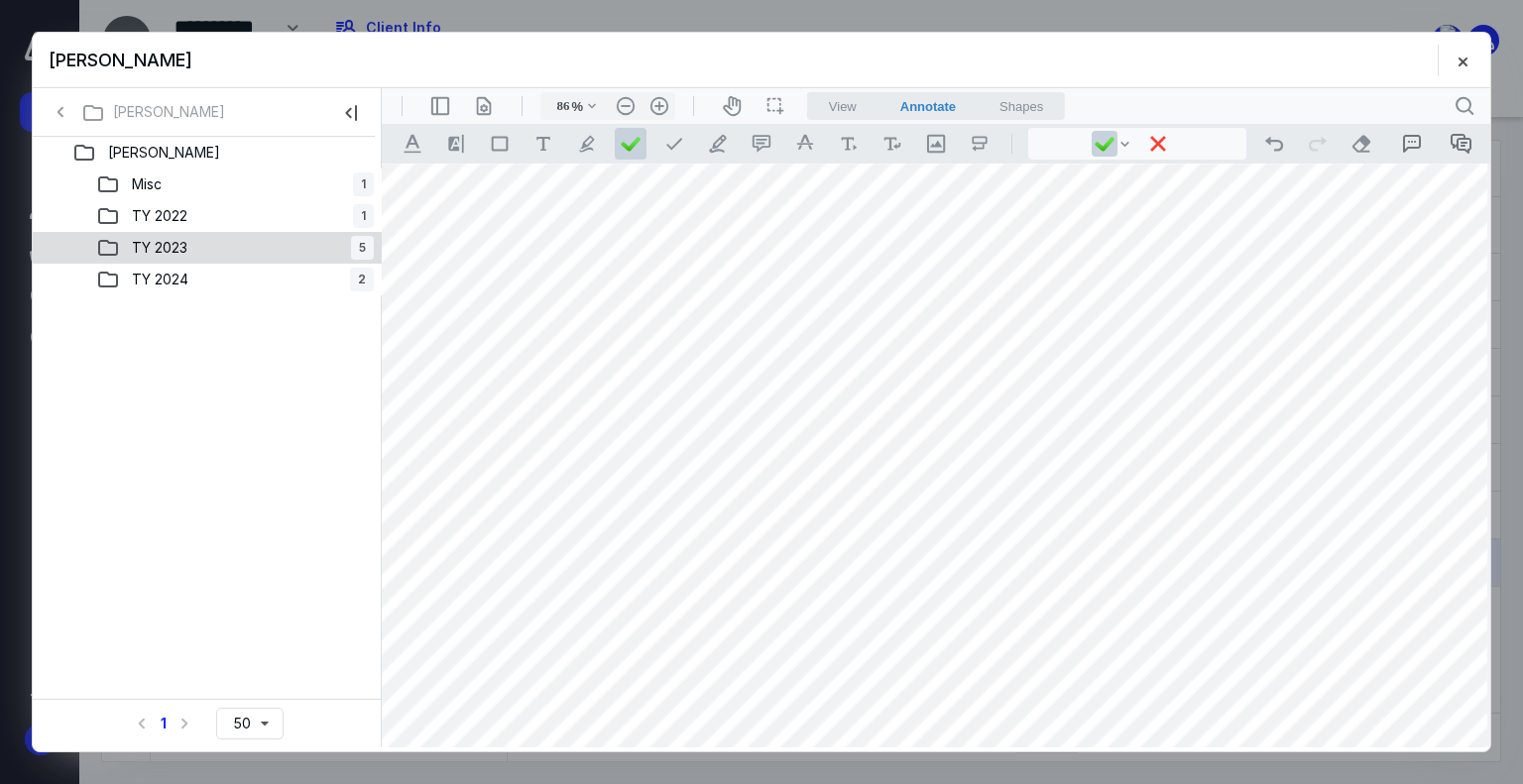 click on "TY 2023 5" at bounding box center [207, 248] 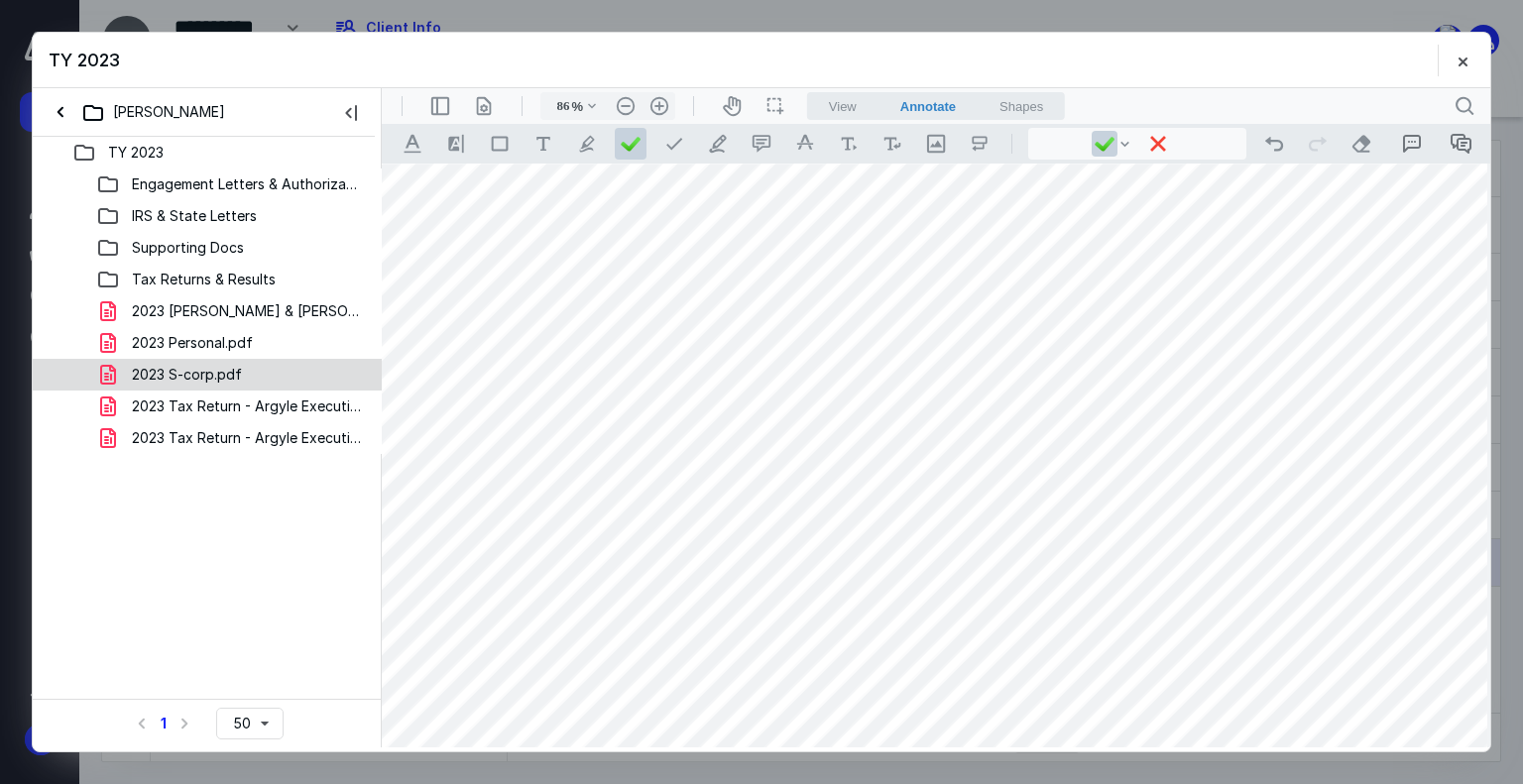 click on "2023 S-corp.pdf" at bounding box center [186, 375] 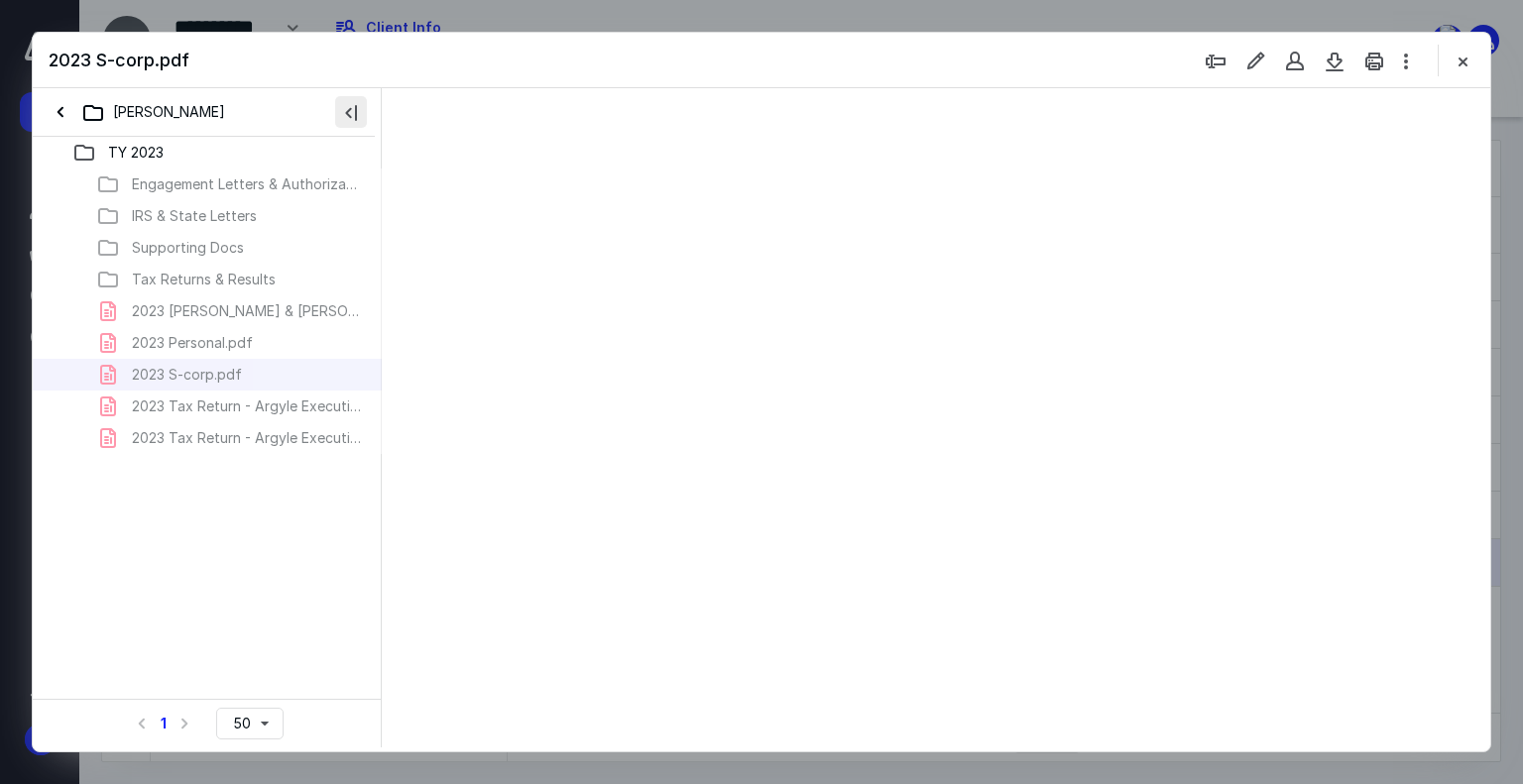 click at bounding box center [351, 112] 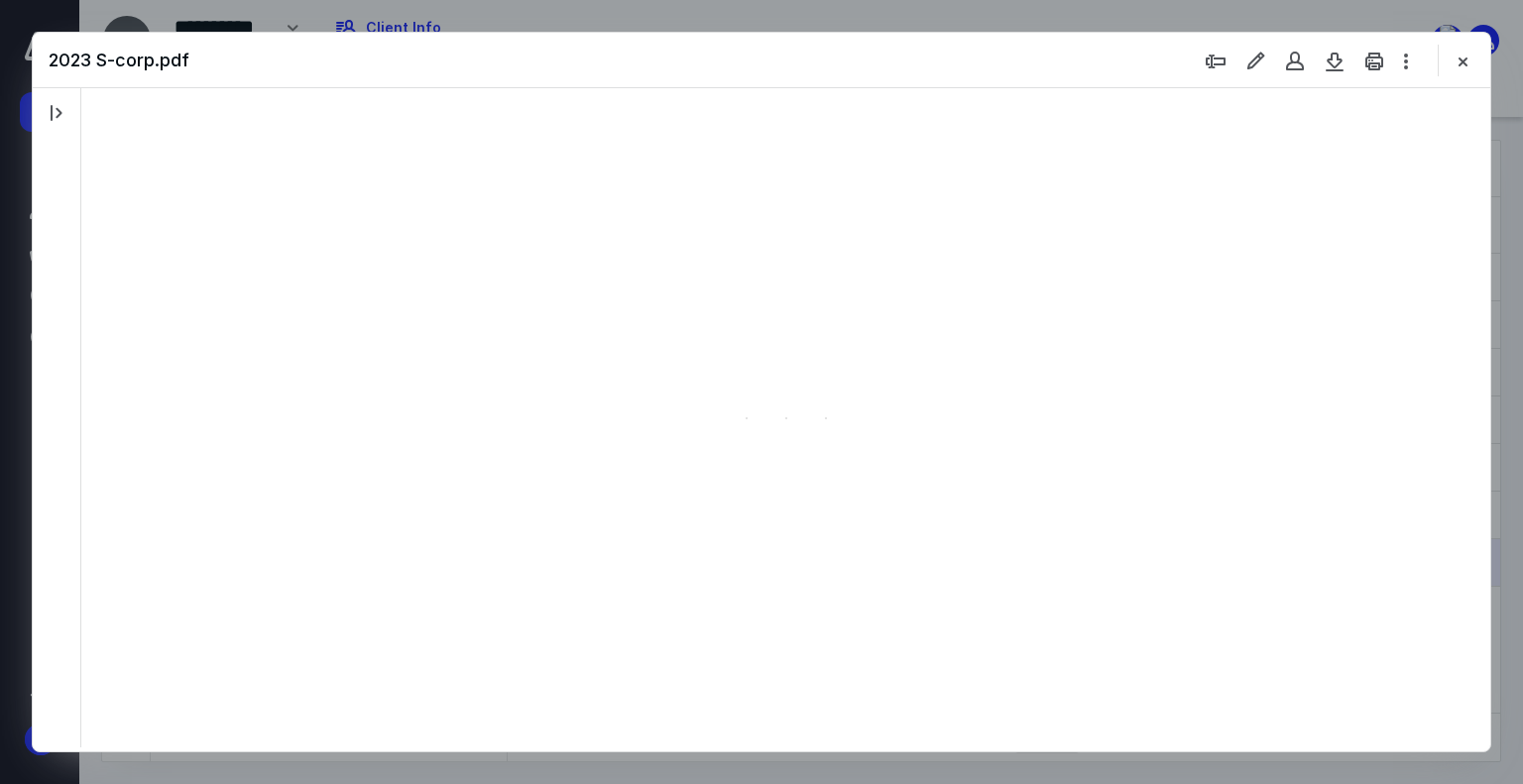 type on "74" 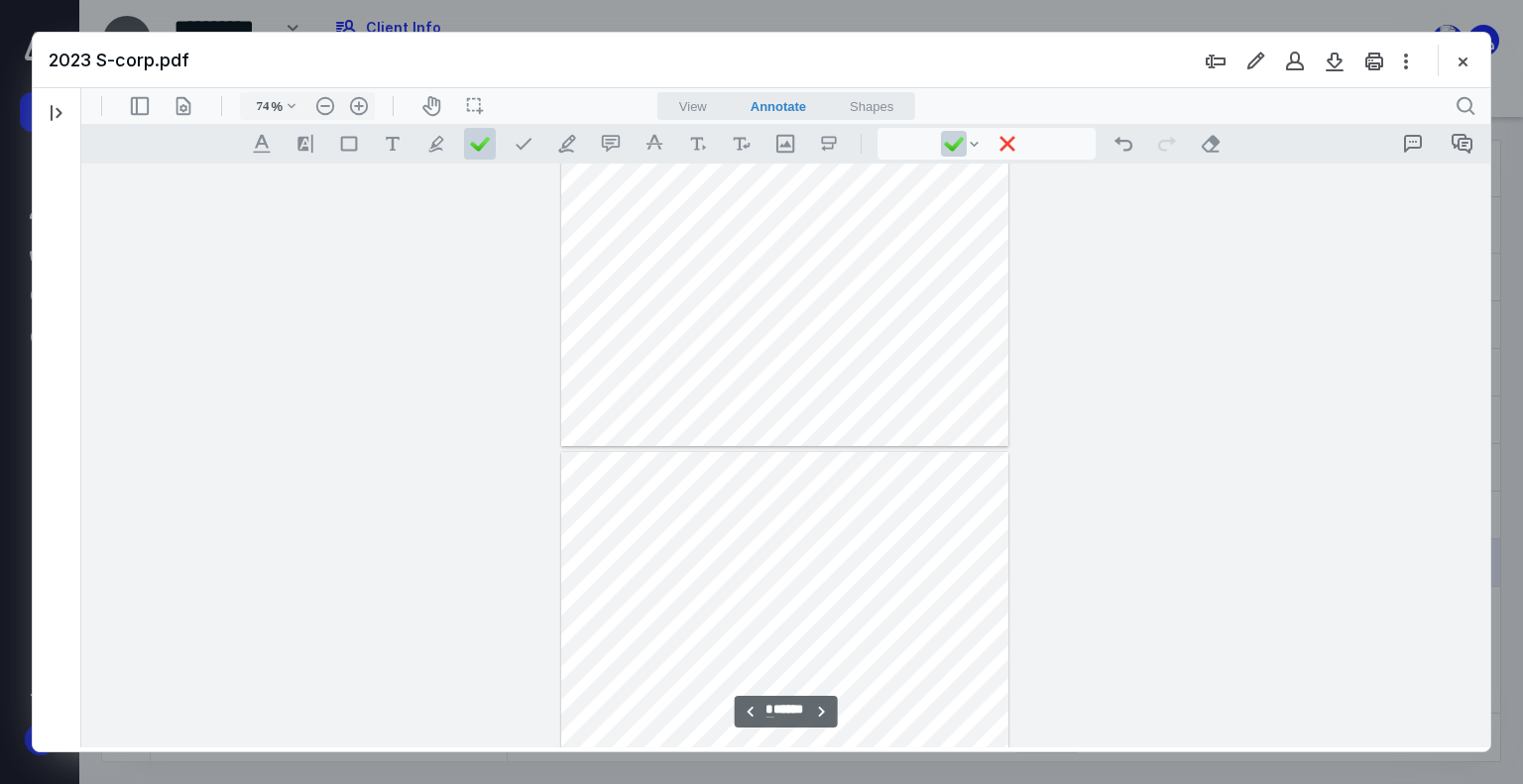 scroll, scrollTop: 1664, scrollLeft: 0, axis: vertical 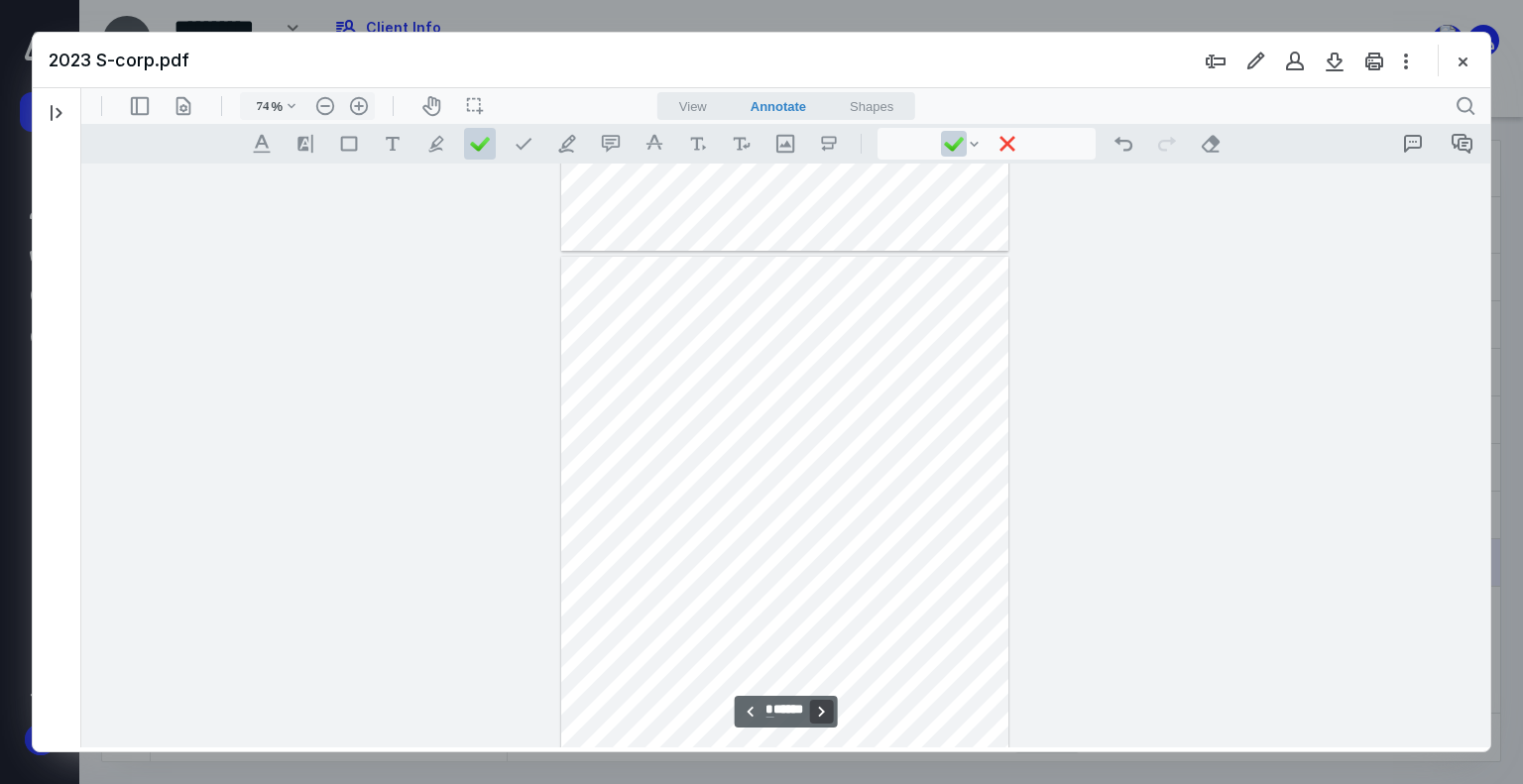 drag, startPoint x: 812, startPoint y: 691, endPoint x: 818, endPoint y: 705, distance: 15.231546 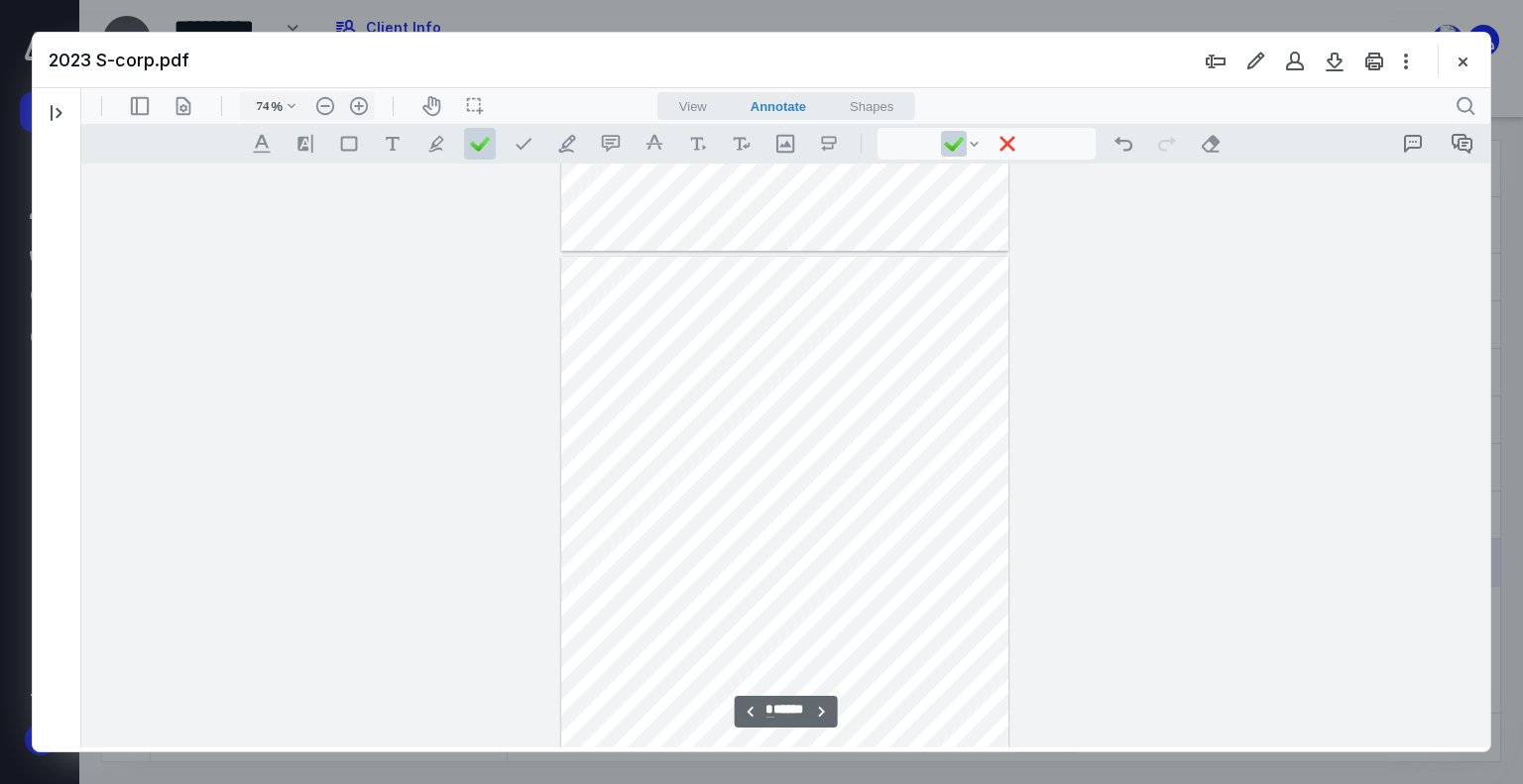click on "**********" at bounding box center [785, 712] 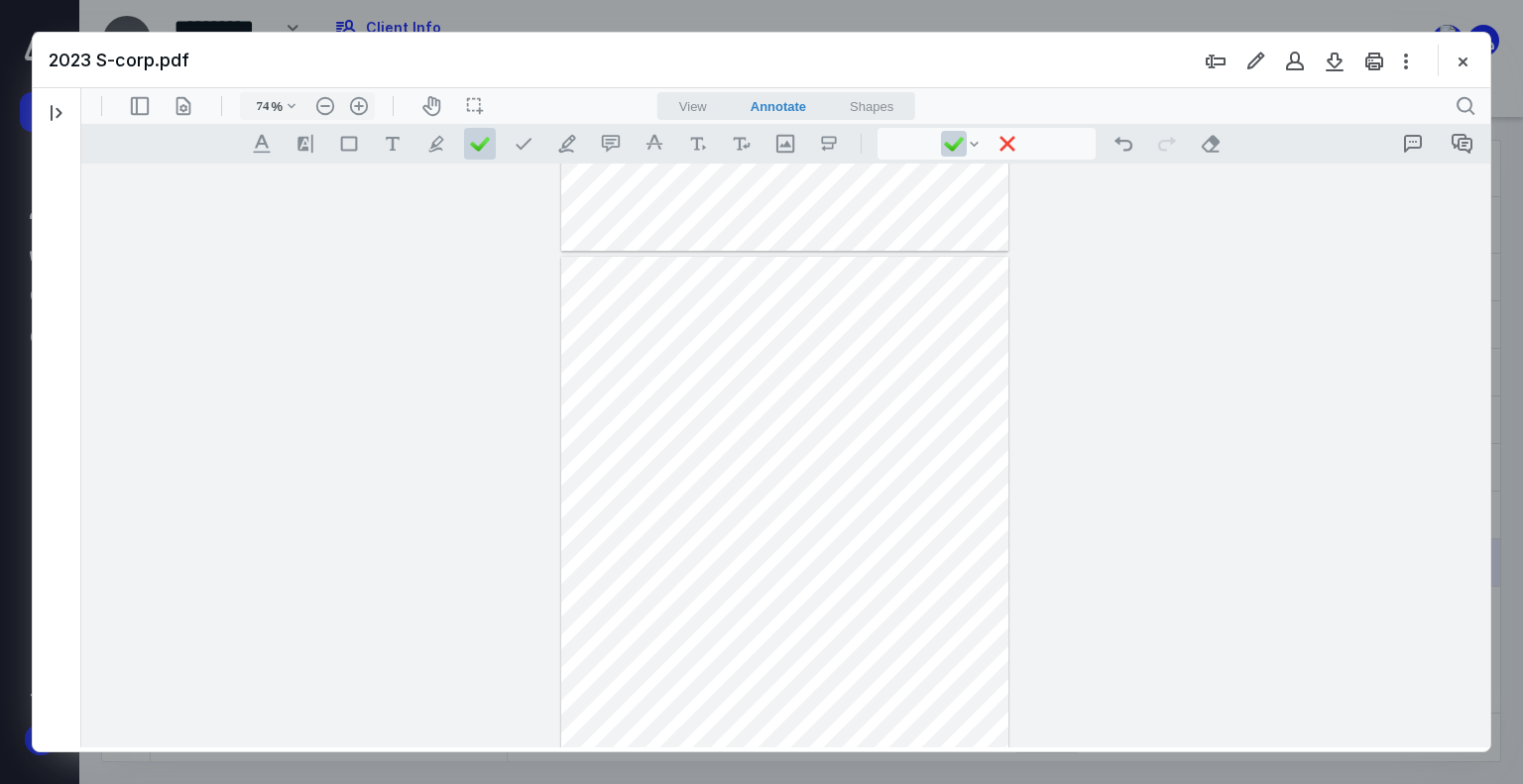 click at bounding box center [783, 546] 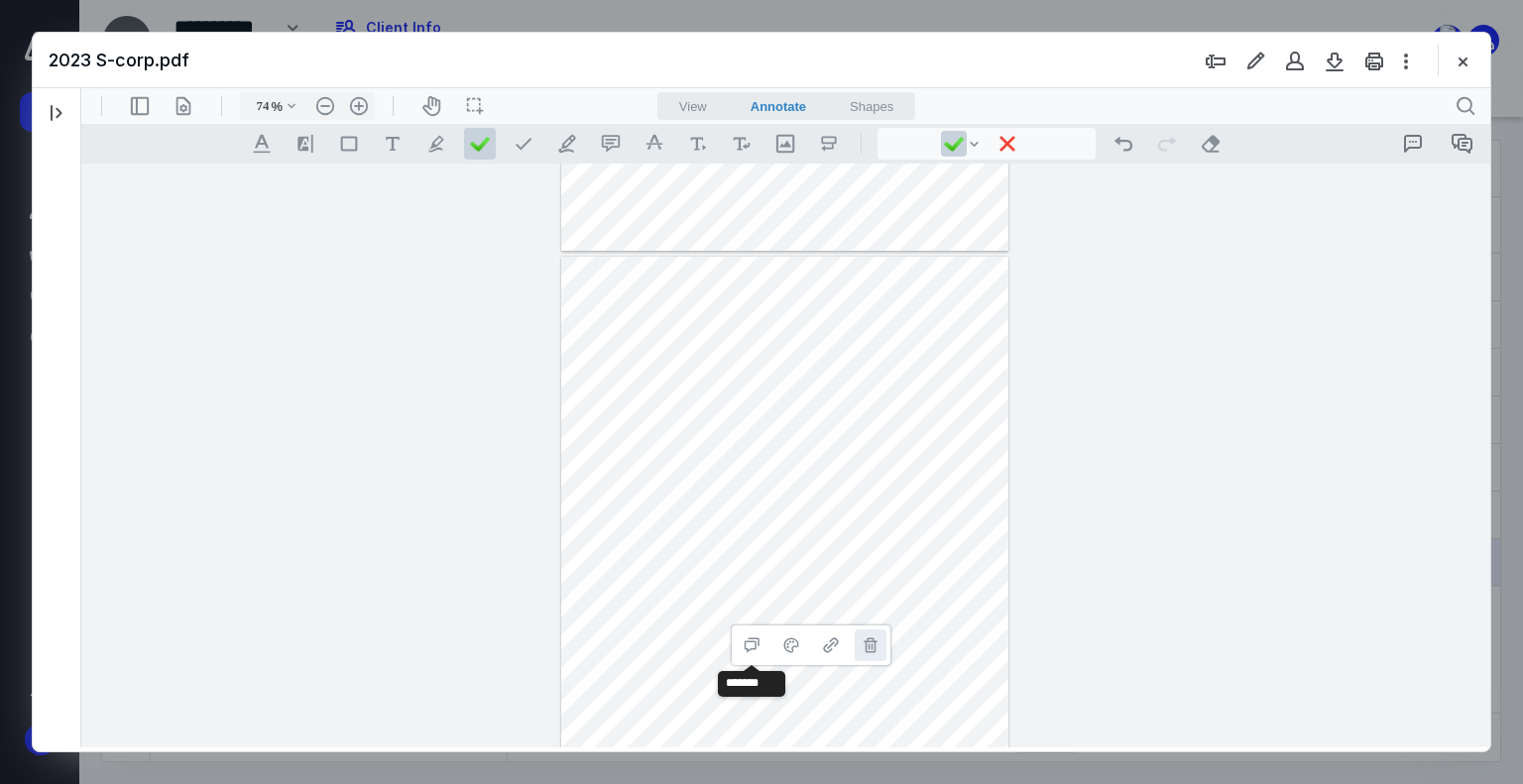 click on "**********" at bounding box center (871, 645) 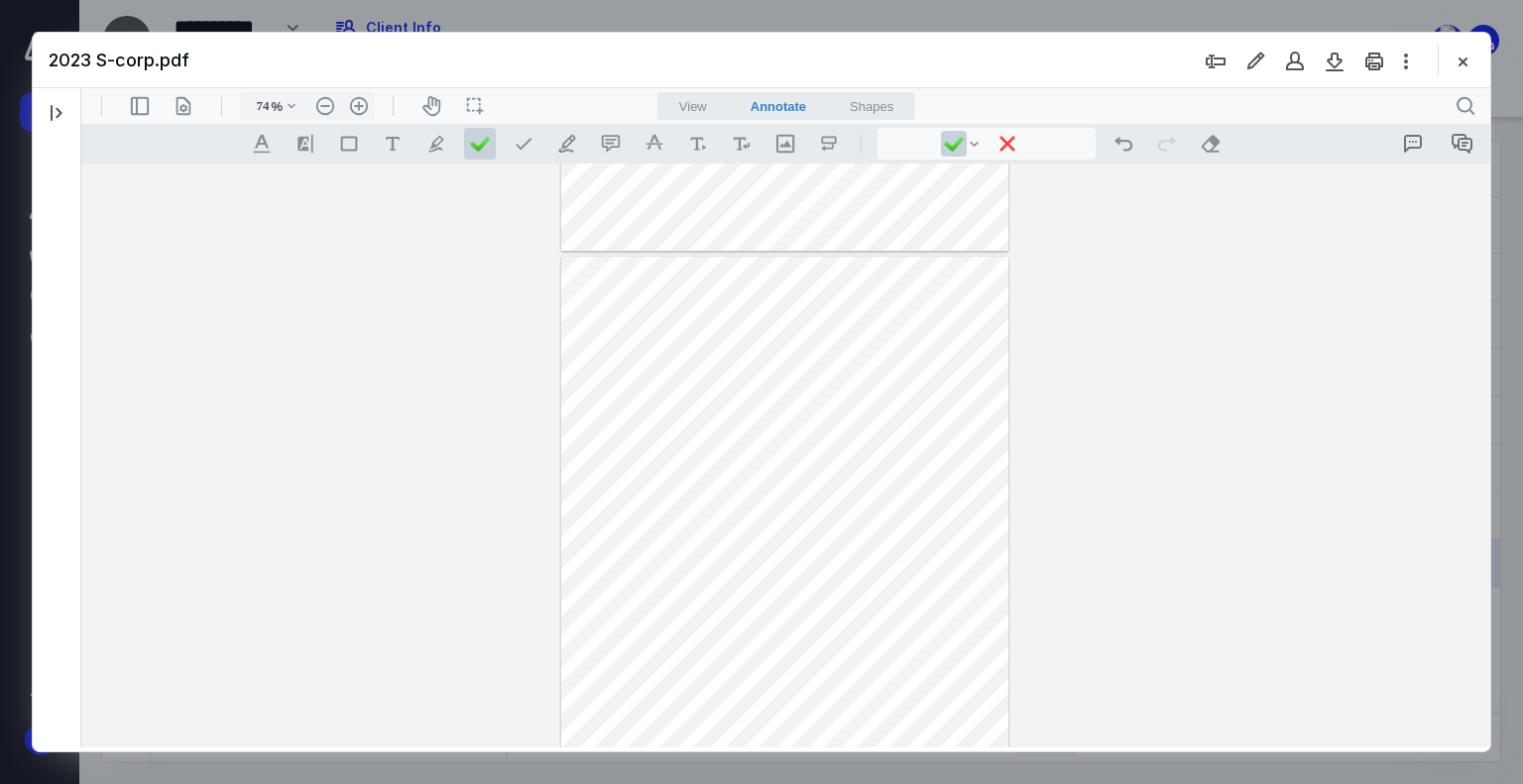 drag, startPoint x: 841, startPoint y: 47, endPoint x: 762, endPoint y: 126, distance: 111.722871 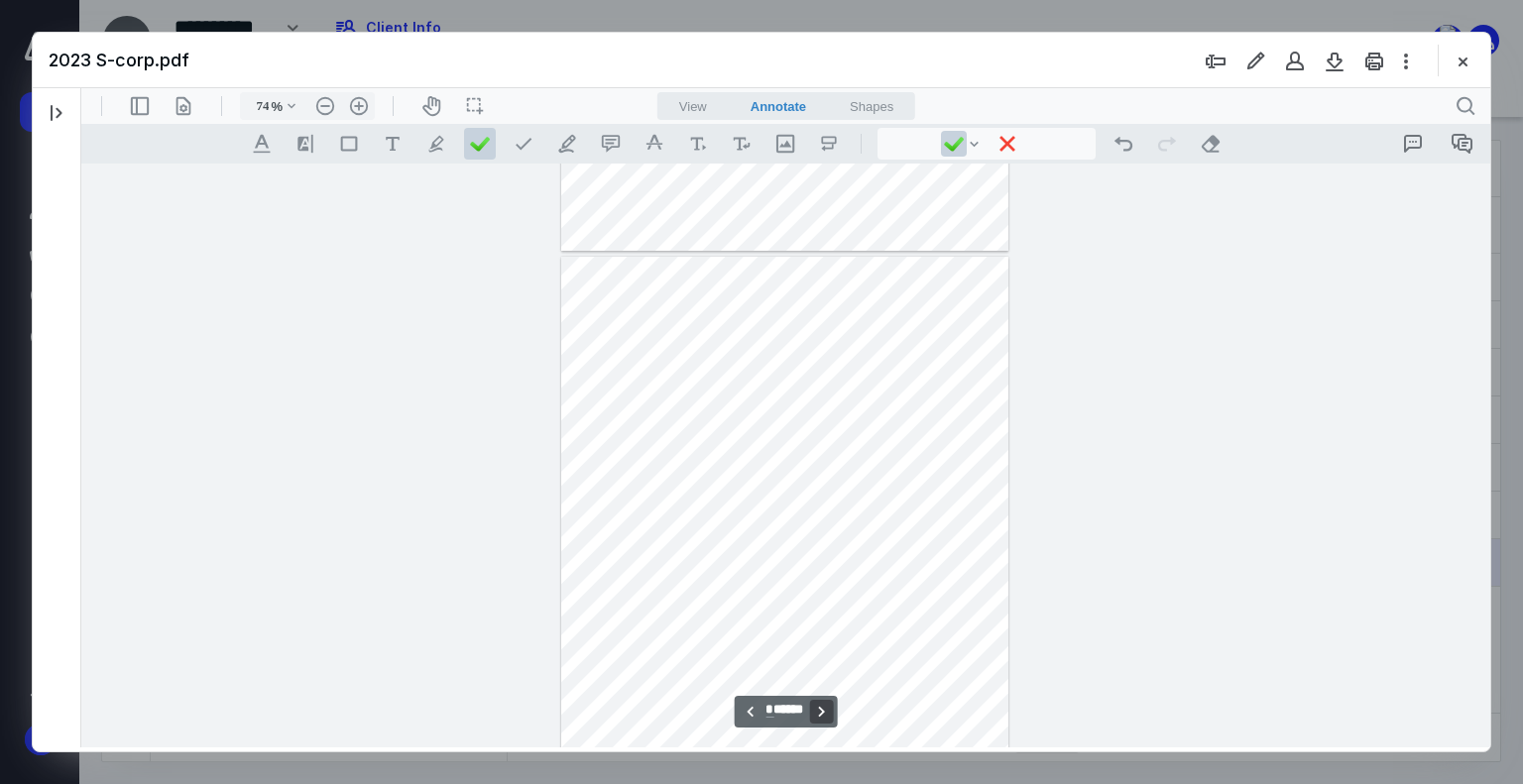 click on "**********" at bounding box center [822, 712] 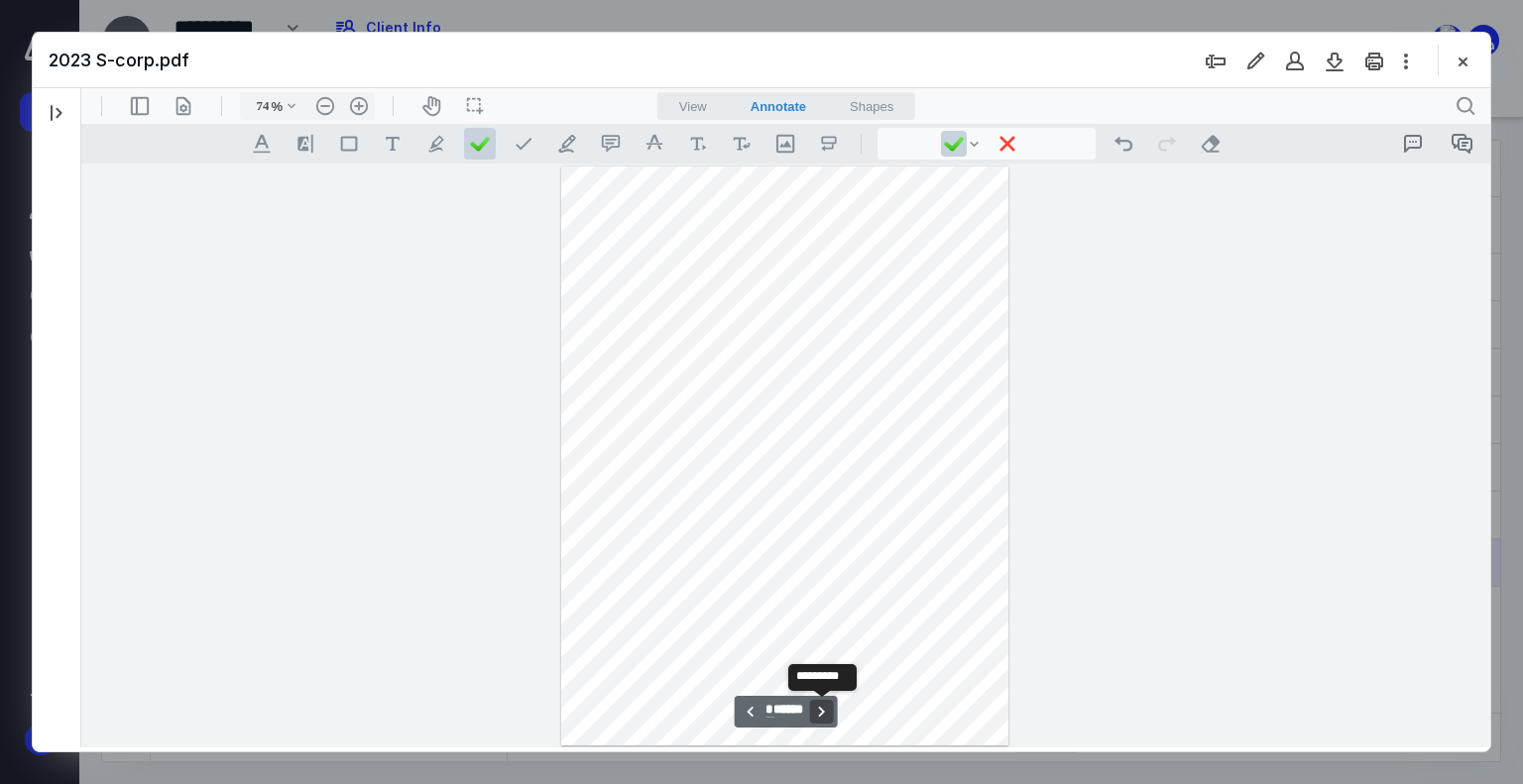 click on "**********" at bounding box center (822, 712) 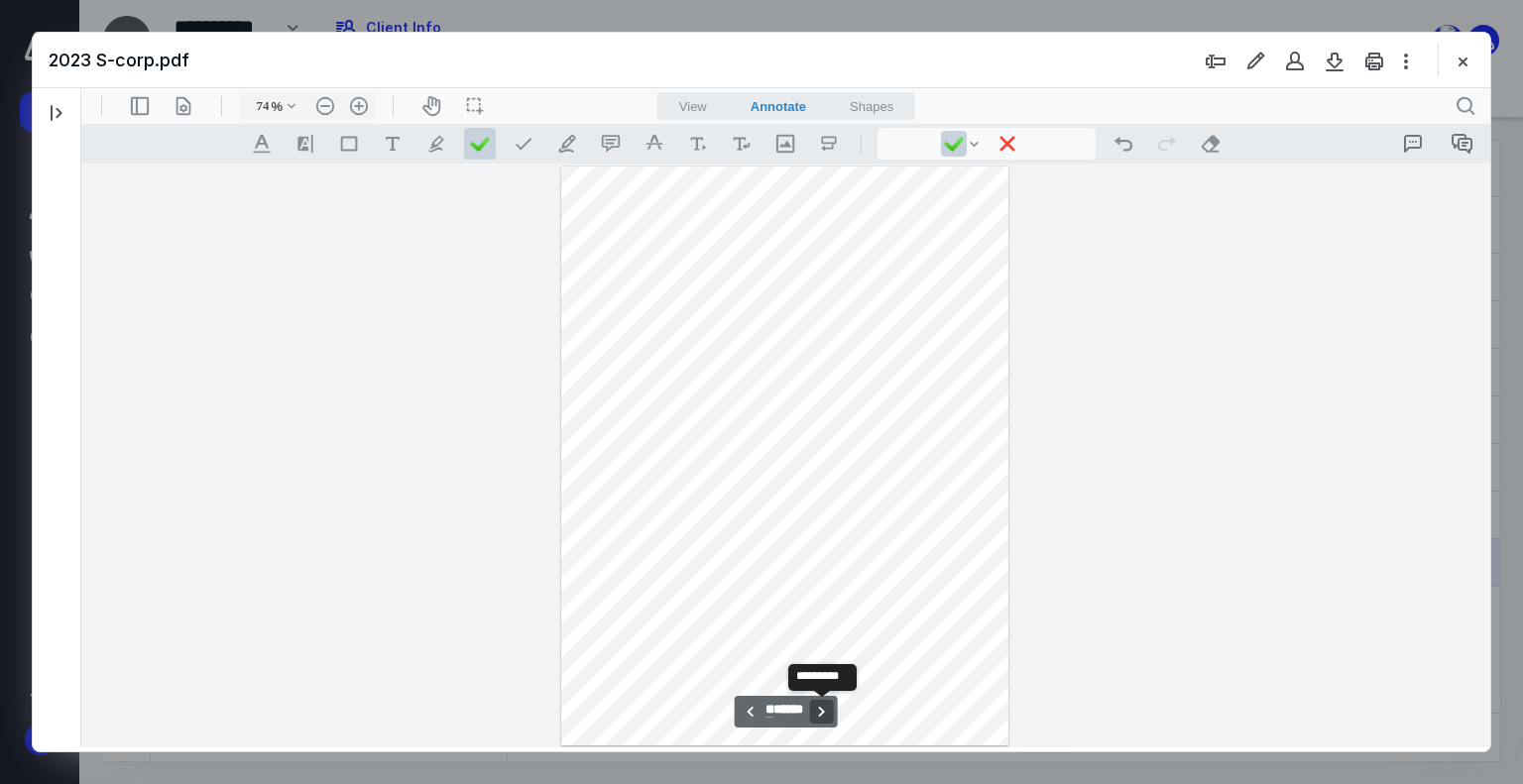 click on "**********" at bounding box center (822, 712) 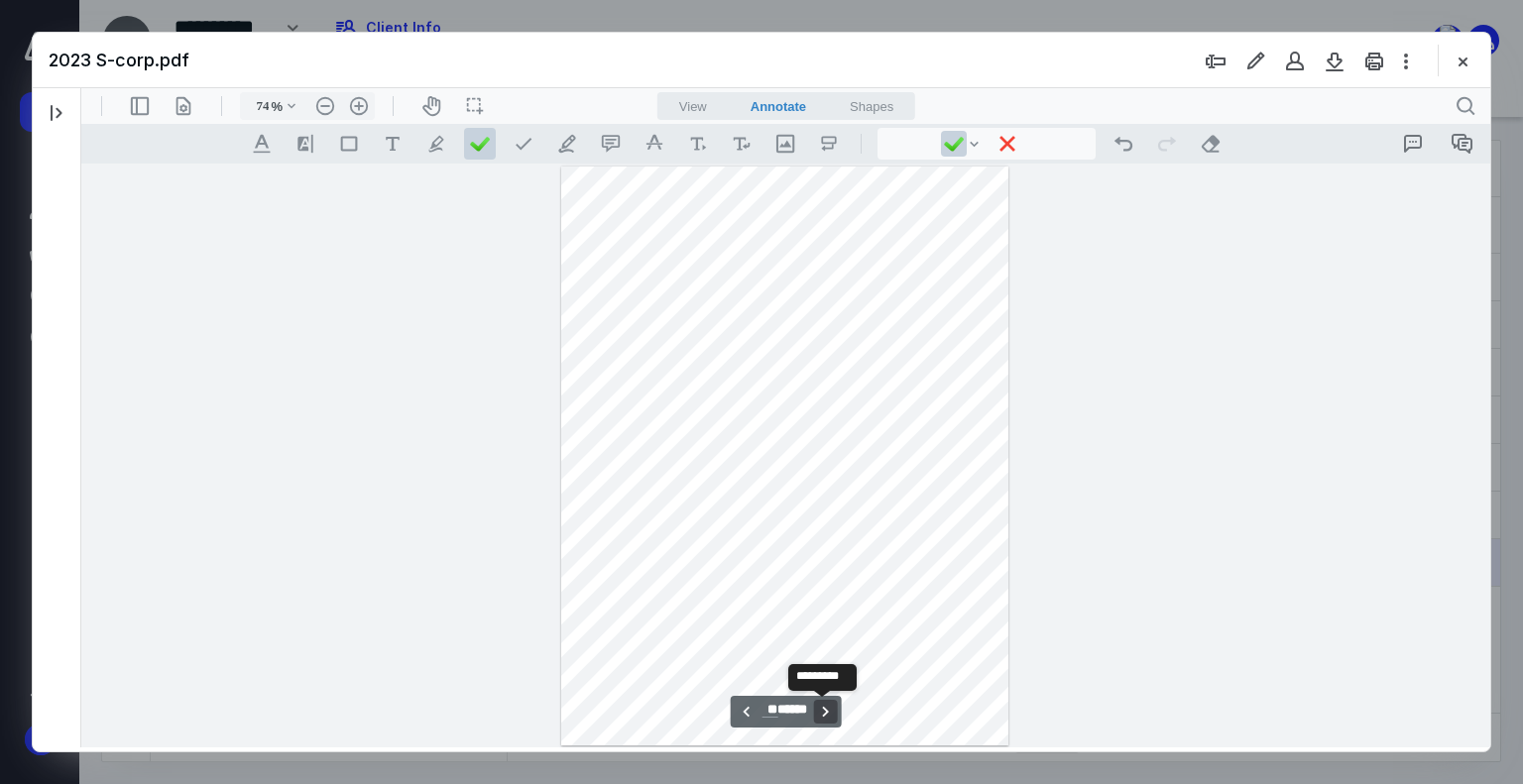 click on "**********" at bounding box center (826, 712) 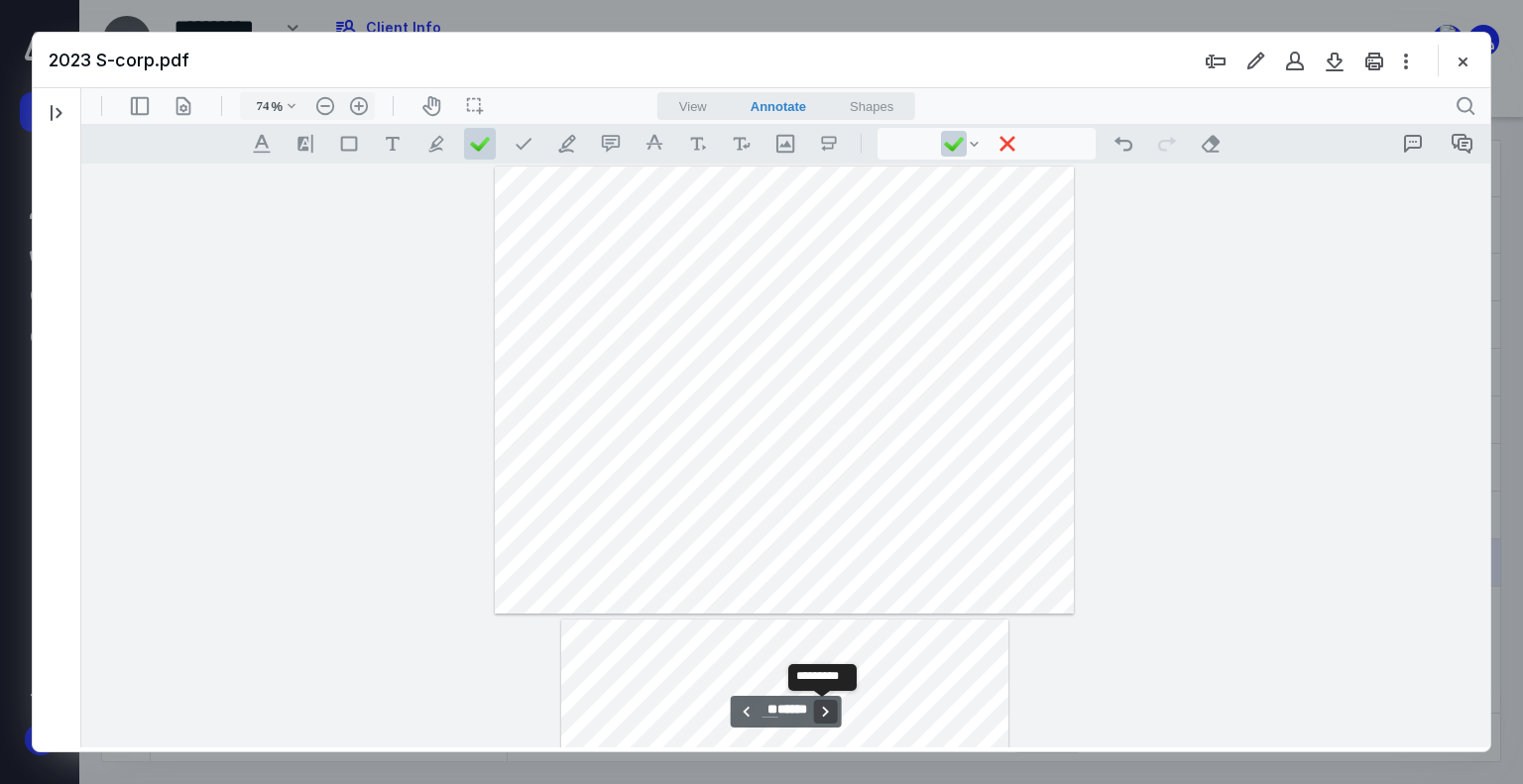 click on "**********" at bounding box center (826, 712) 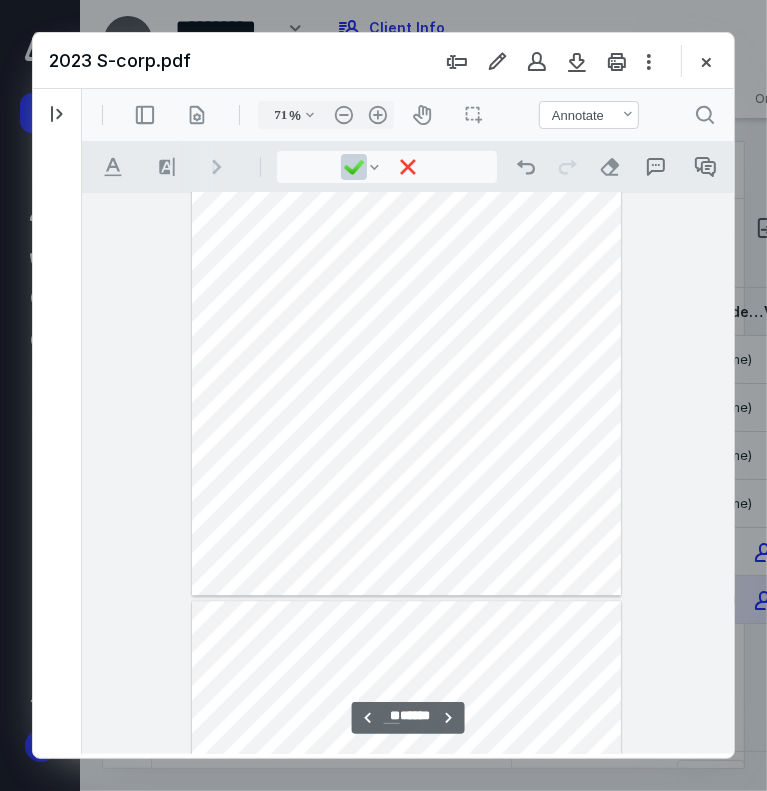 scroll, scrollTop: 10045, scrollLeft: 0, axis: vertical 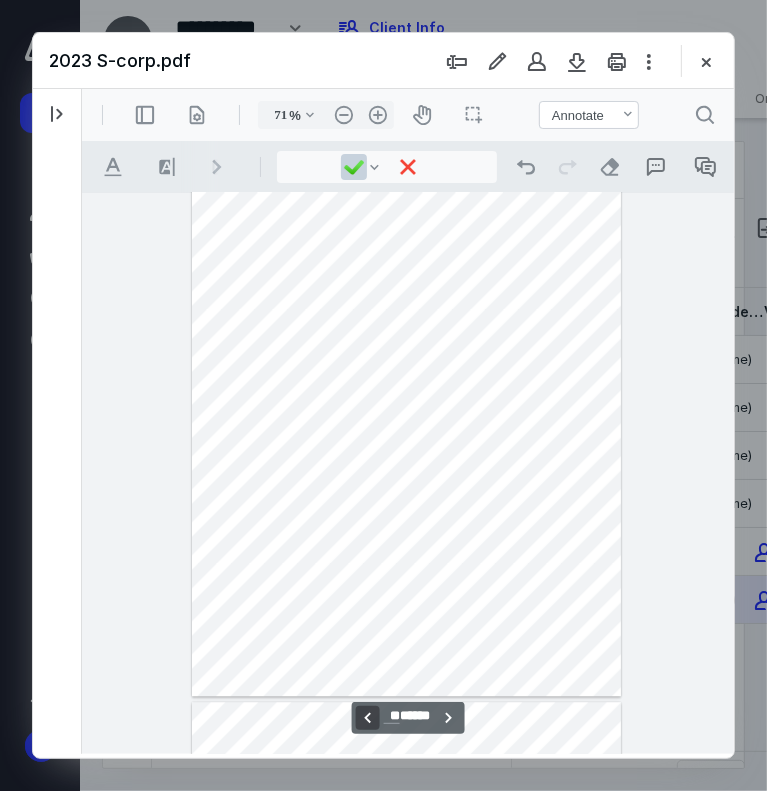 click on "**********" at bounding box center (367, 717) 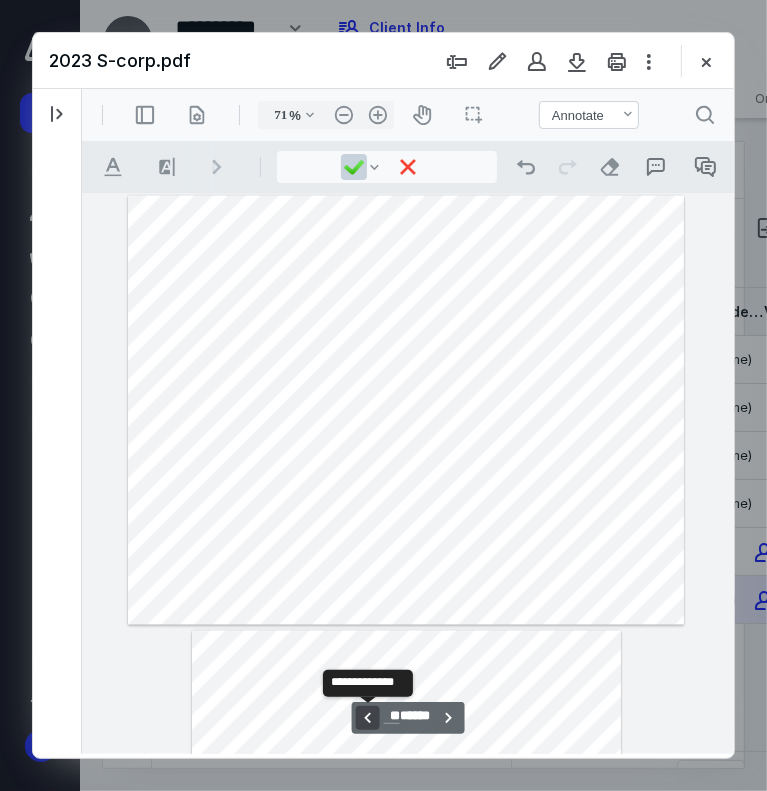 click on "**********" at bounding box center (367, 717) 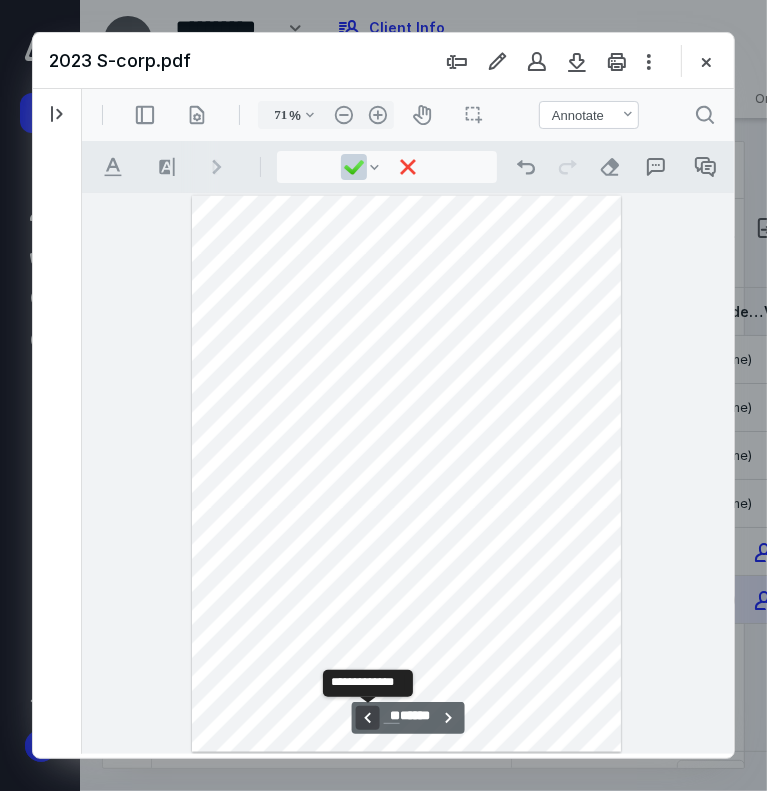 click on "**********" at bounding box center (367, 717) 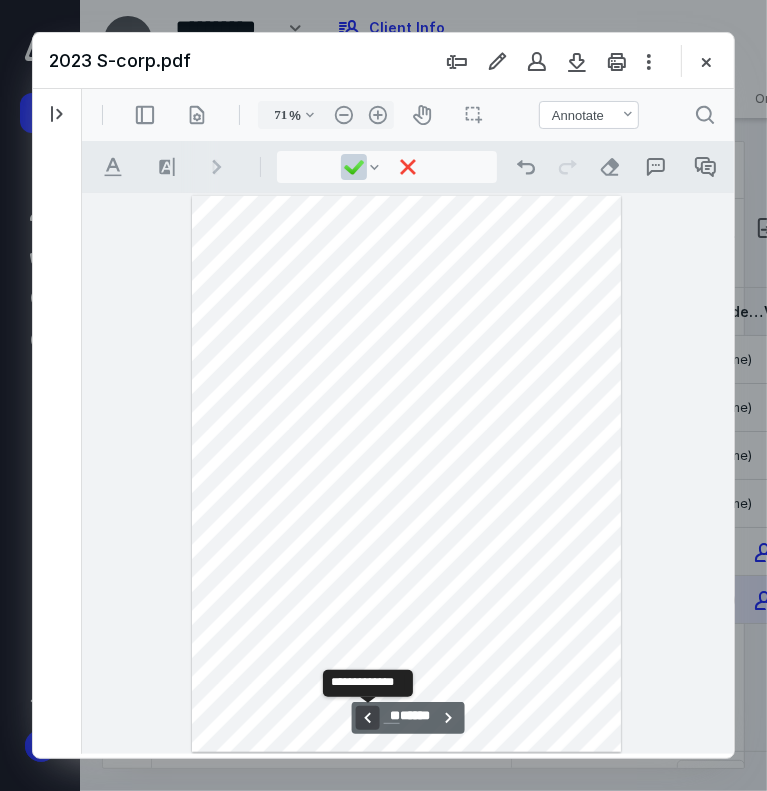 click on "**********" at bounding box center (367, 717) 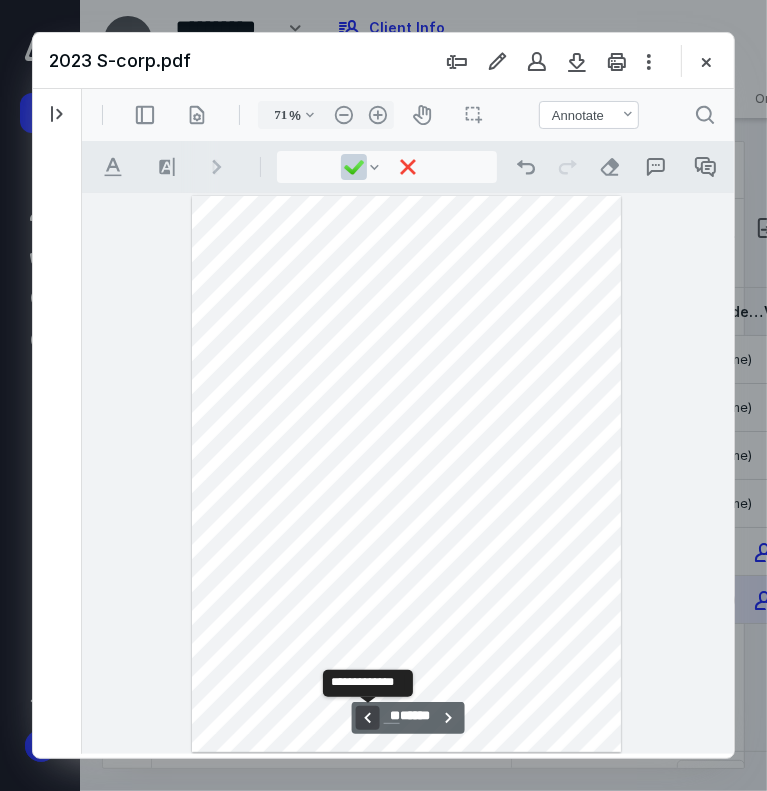 click on "**********" at bounding box center (367, 717) 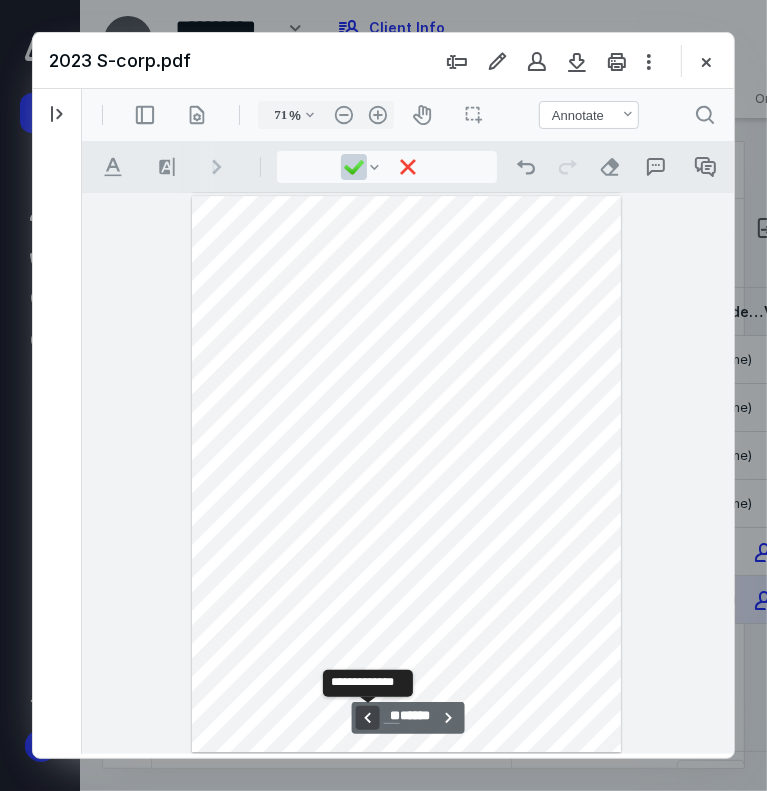click on "**********" at bounding box center [367, 717] 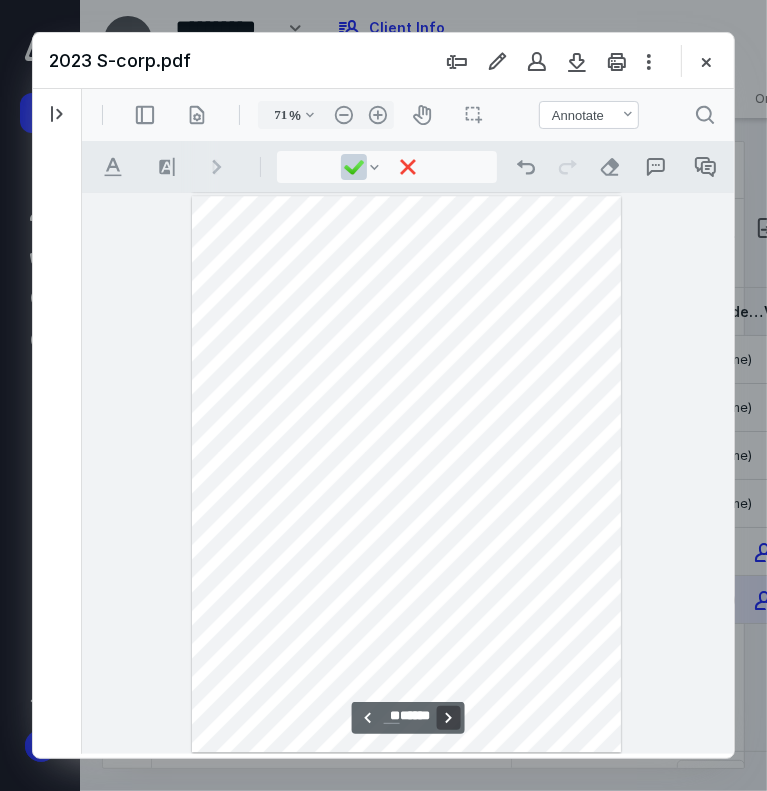 click on "**********" at bounding box center [447, 717] 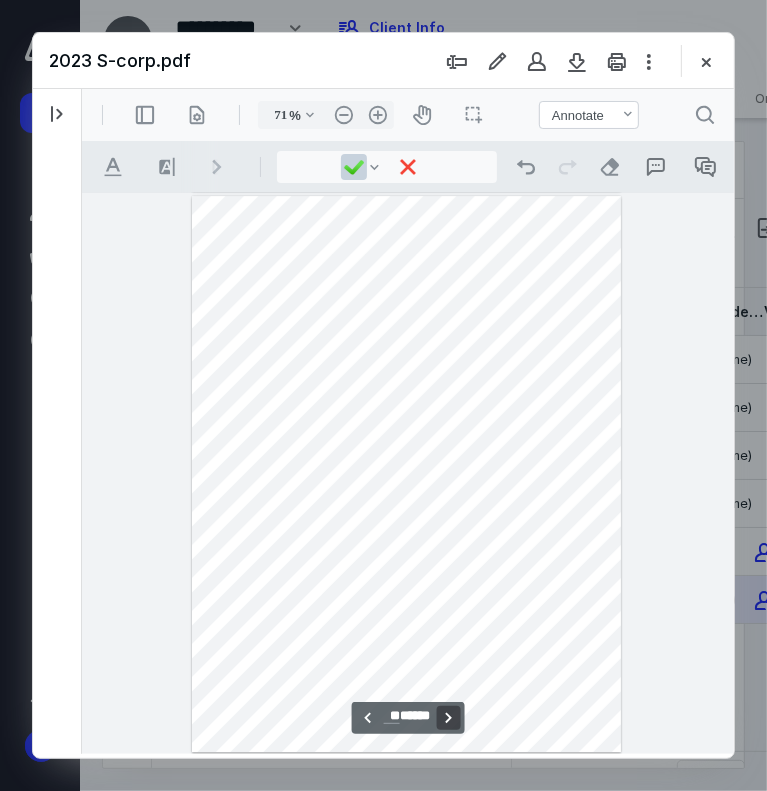 click on "**********" at bounding box center [447, 717] 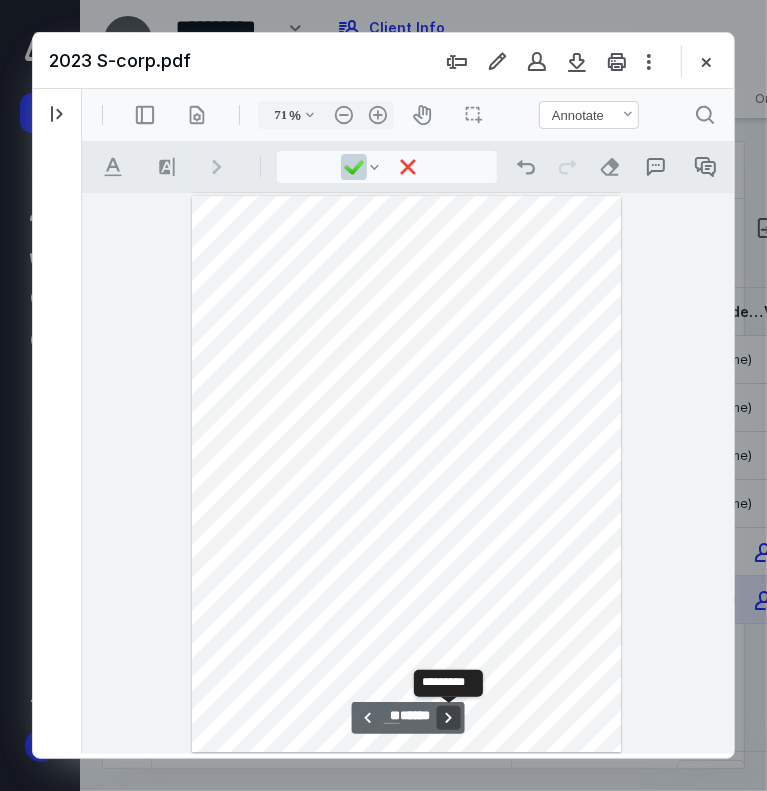 scroll, scrollTop: 7868, scrollLeft: 0, axis: vertical 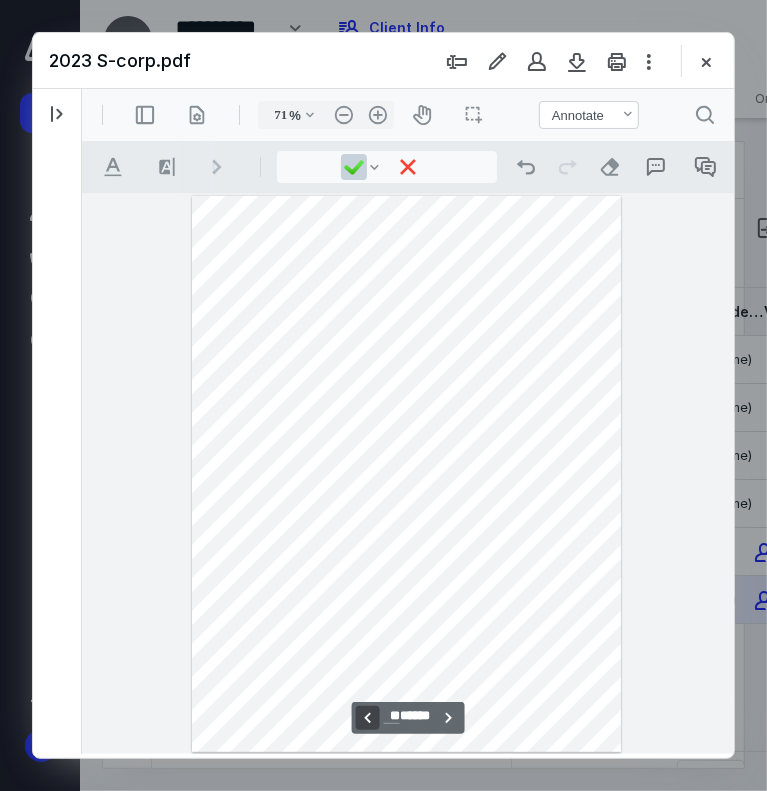 click on "**********" at bounding box center (367, 717) 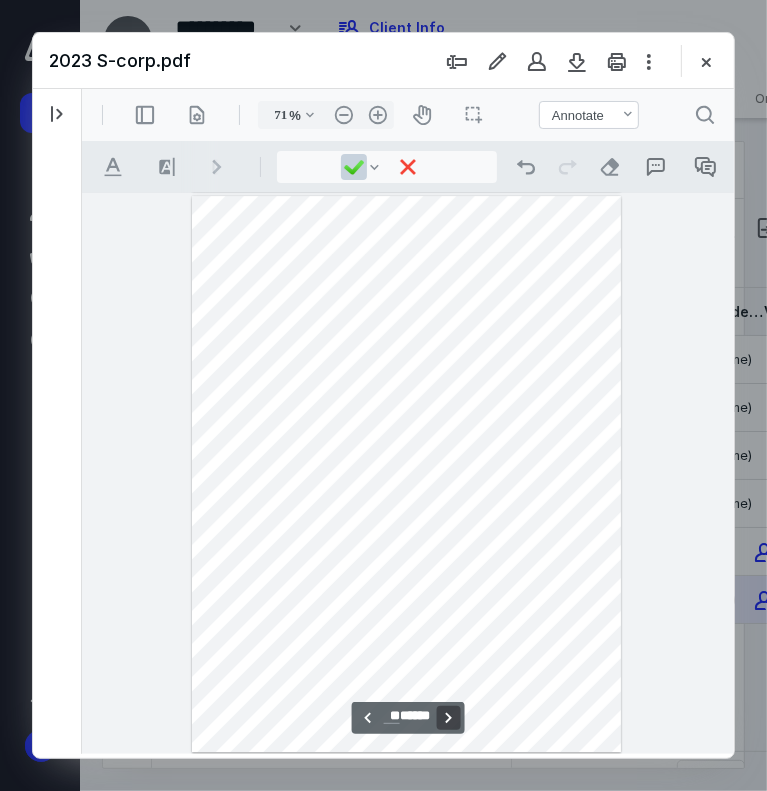click on "**********" at bounding box center (447, 717) 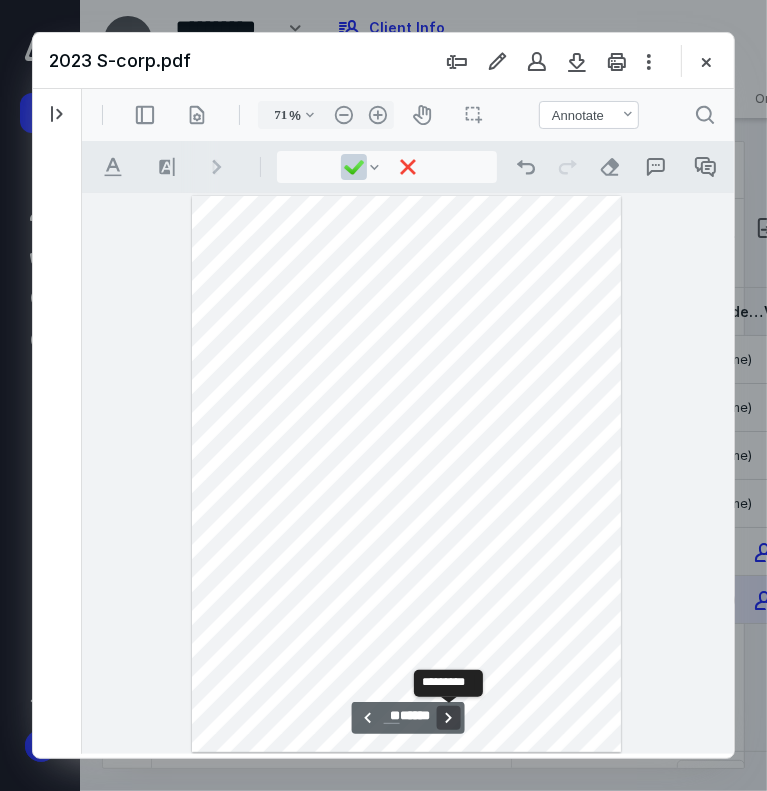 click on "**********" at bounding box center [447, 717] 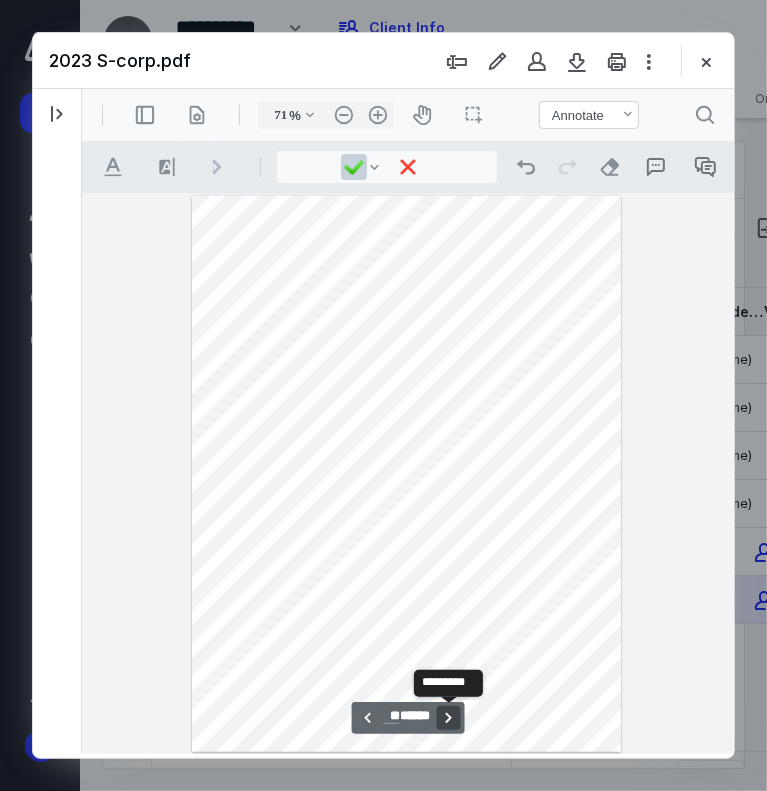 click on "**********" at bounding box center (447, 717) 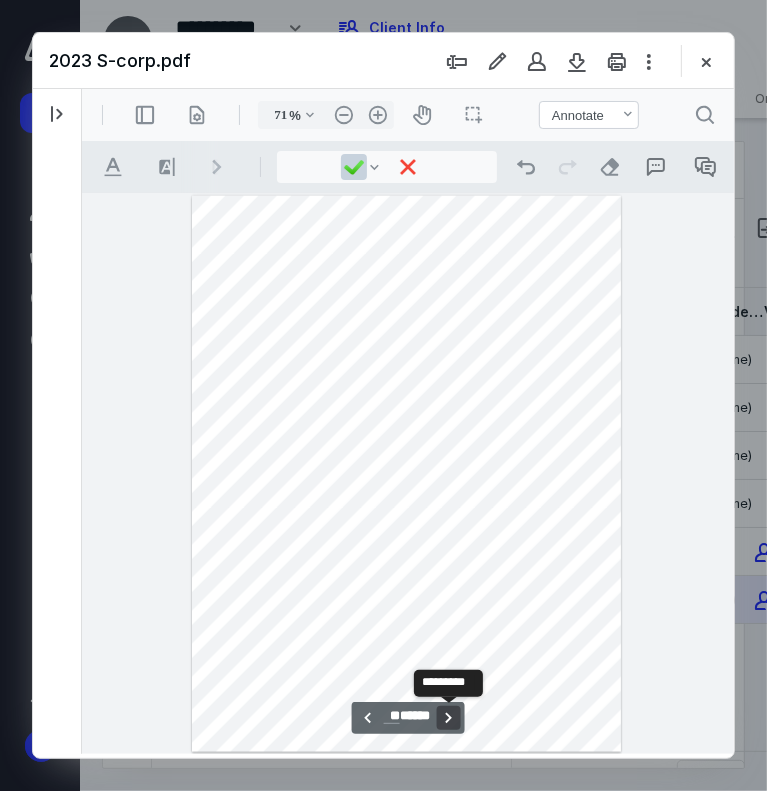 click on "**********" at bounding box center [447, 717] 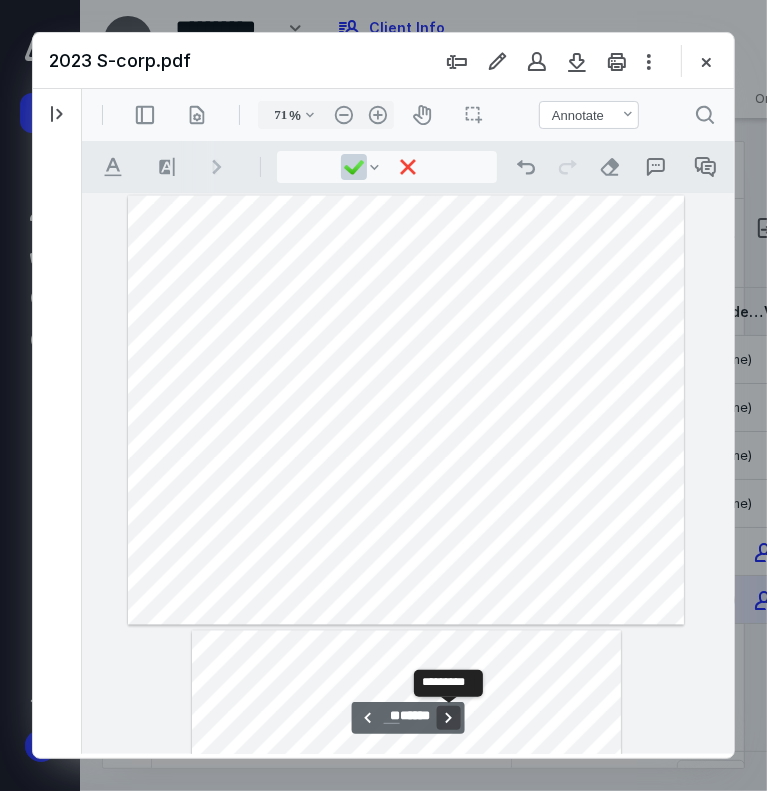 click on "**********" at bounding box center (447, 717) 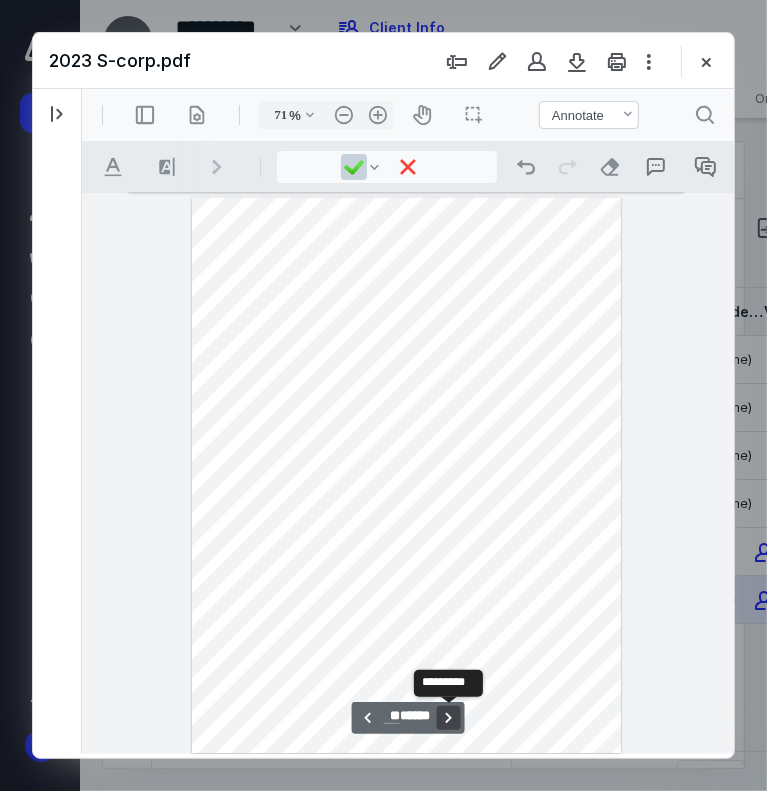 click on "**********" at bounding box center [447, 717] 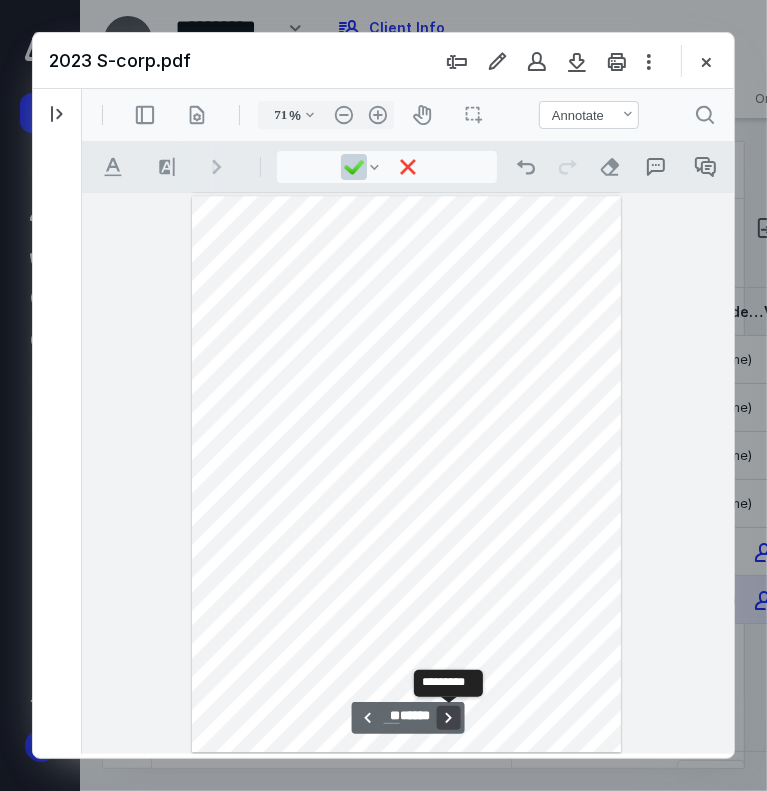 click on "**********" at bounding box center (447, 717) 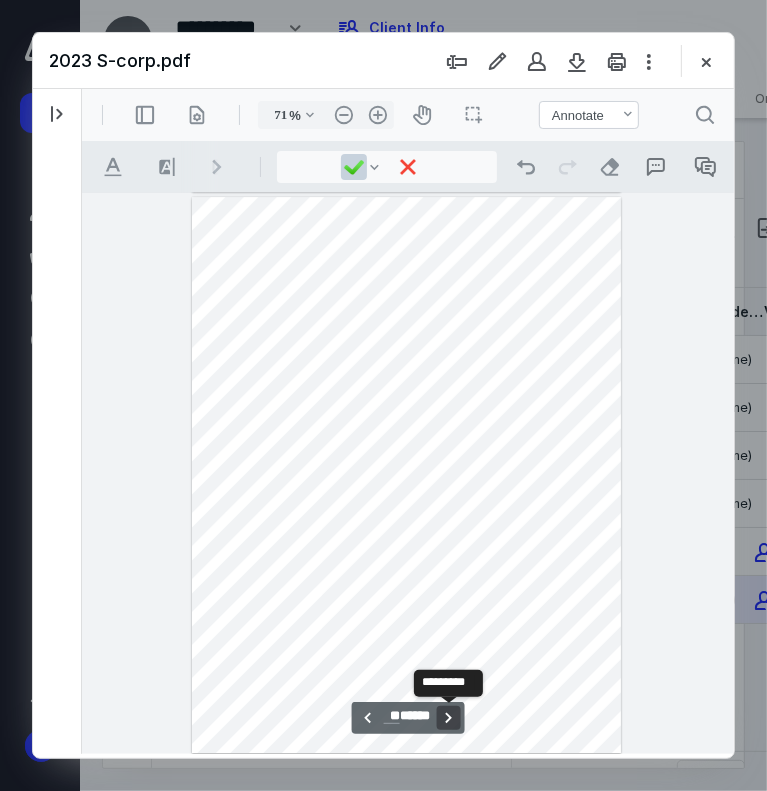 click on "**********" at bounding box center [447, 717] 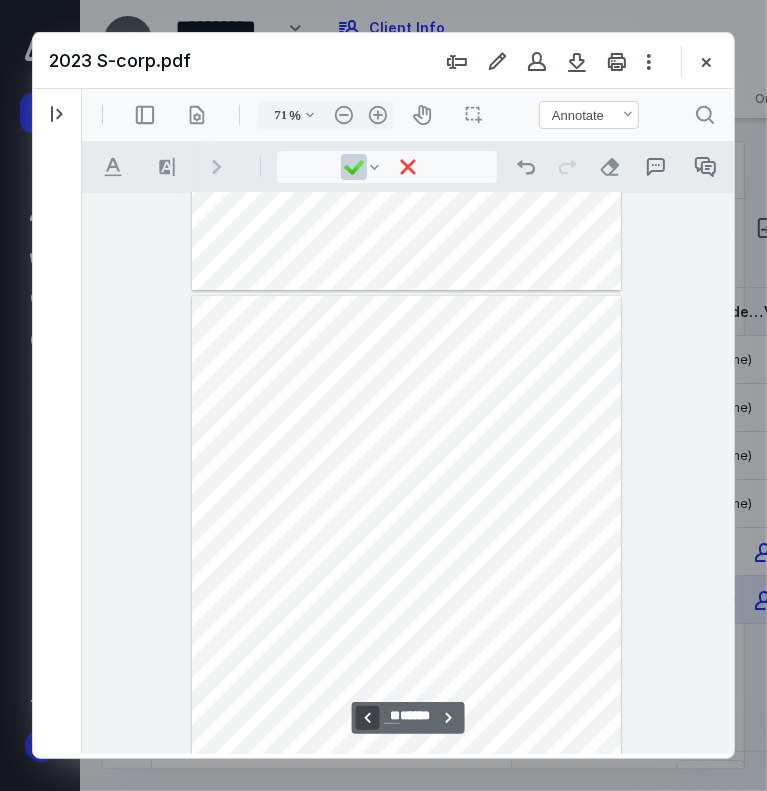 click on "**********" at bounding box center [367, 717] 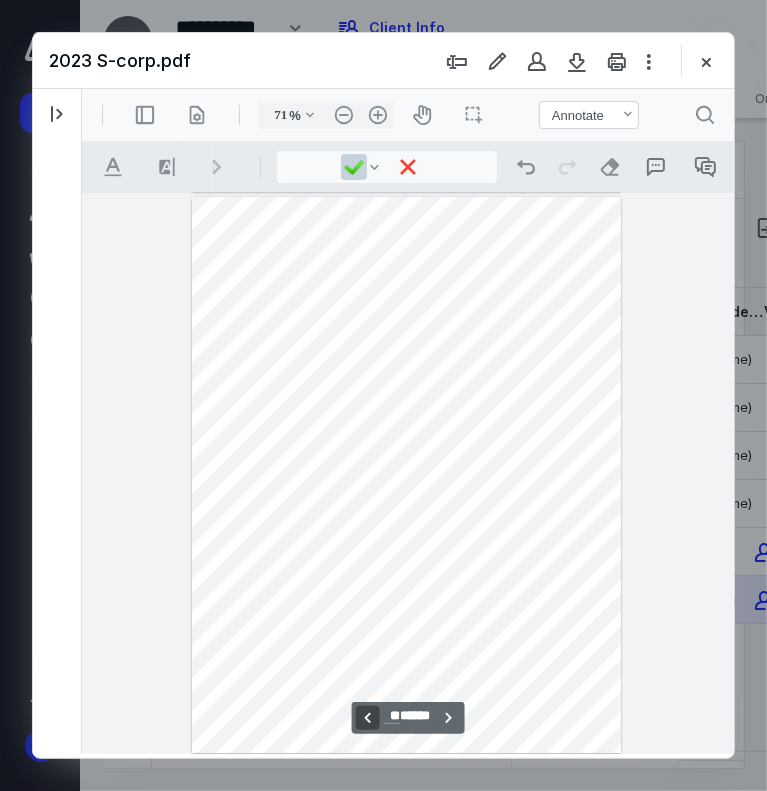 click on "**********" at bounding box center (367, 717) 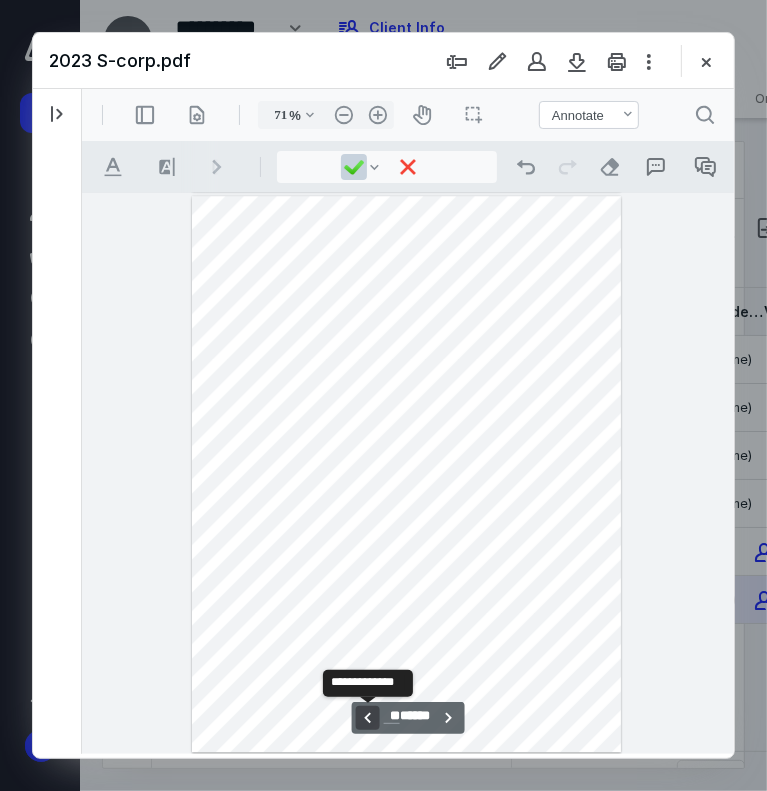 click on "**********" at bounding box center (367, 717) 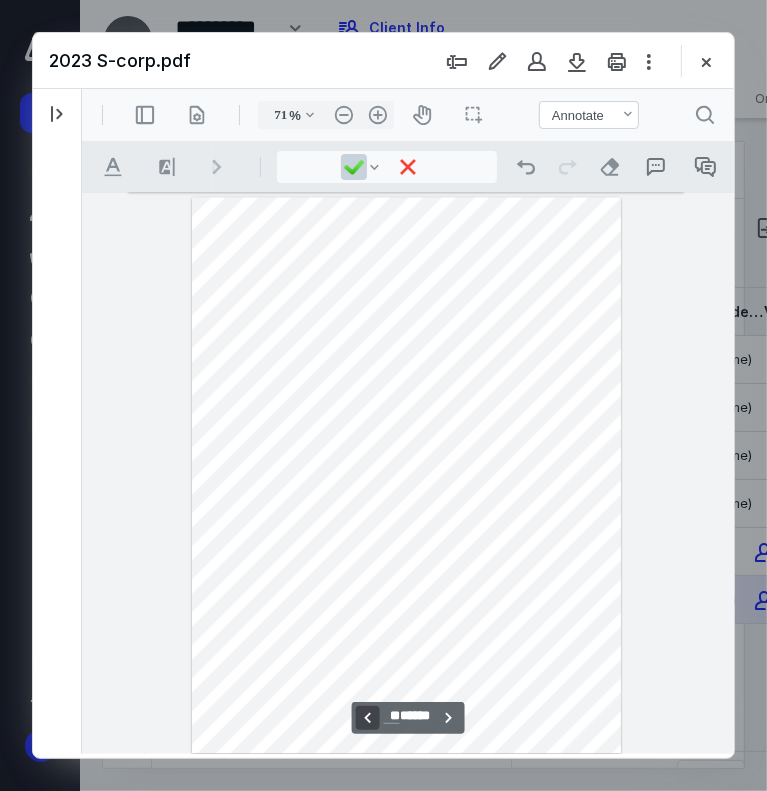 click on "**********" at bounding box center [367, 717] 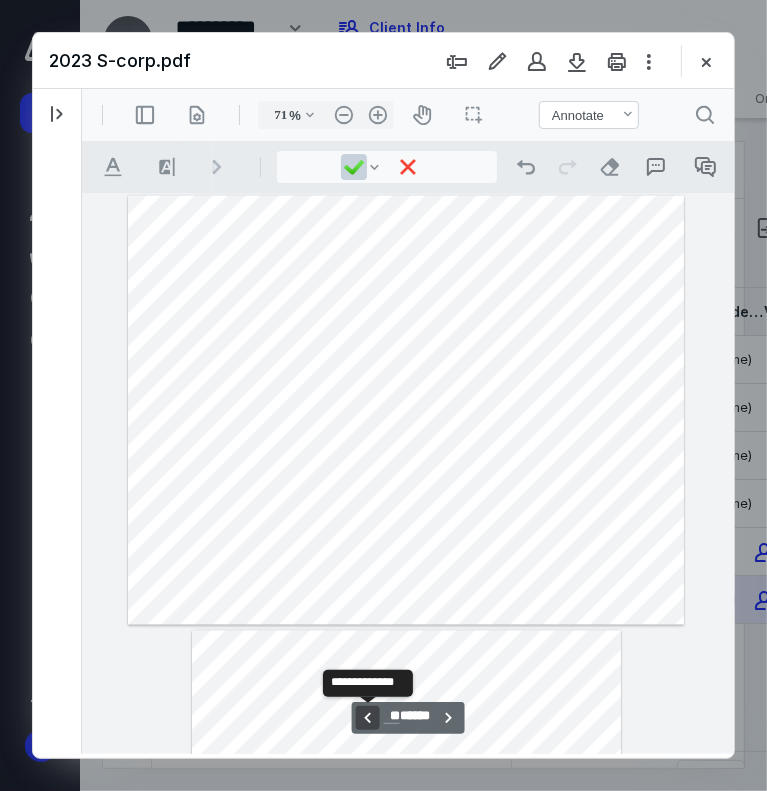 click on "**********" at bounding box center (367, 717) 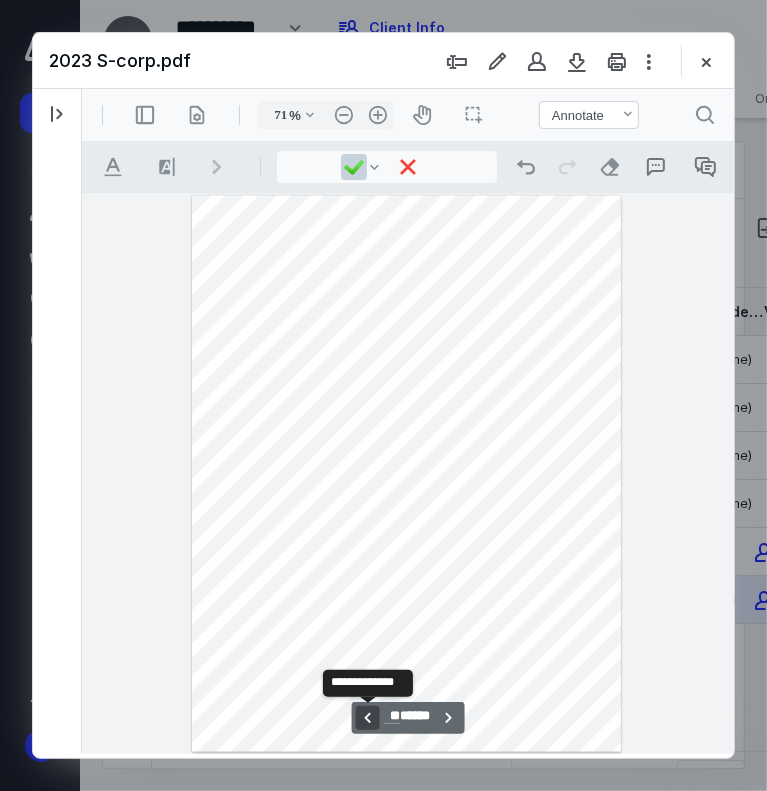 click on "**********" at bounding box center (367, 717) 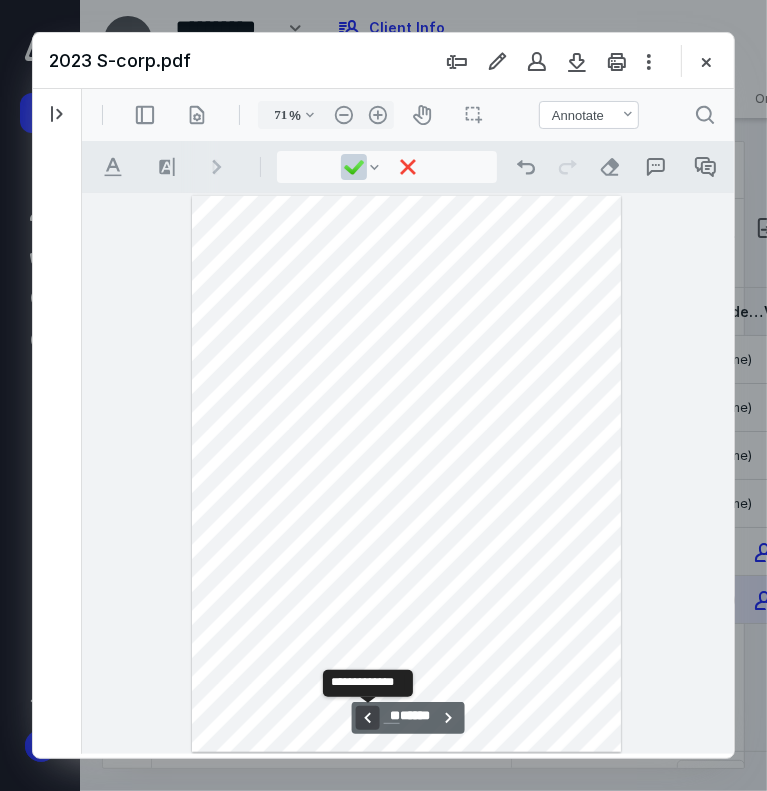click on "**********" at bounding box center [367, 717] 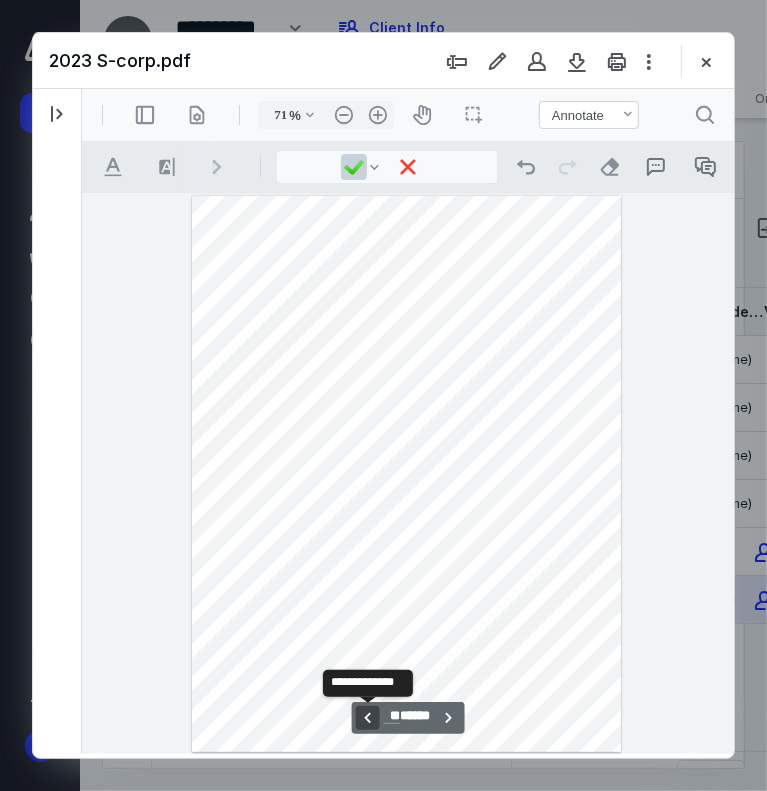 click on "**********" at bounding box center (367, 717) 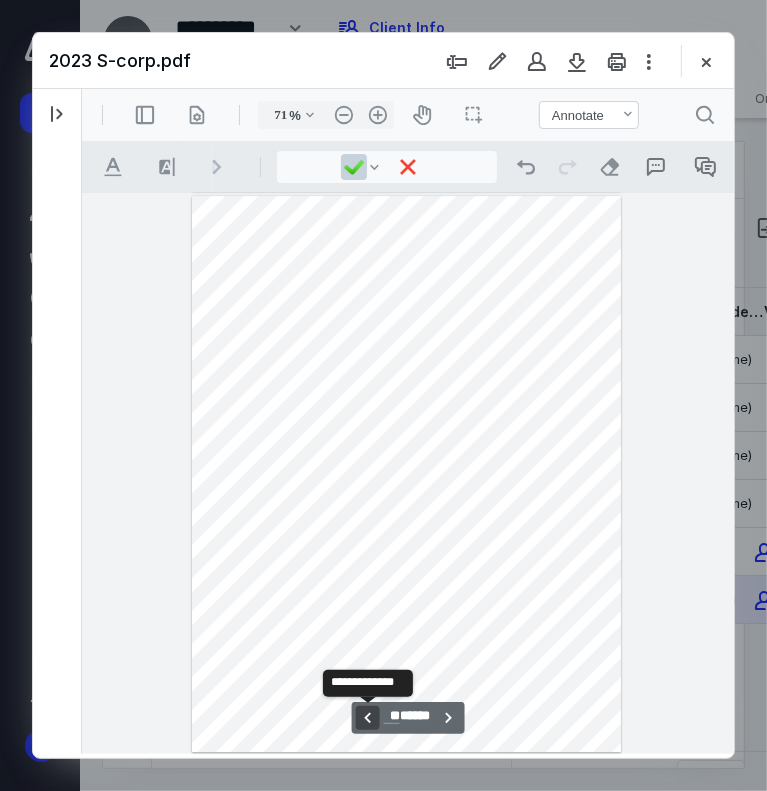 click on "**********" at bounding box center (367, 717) 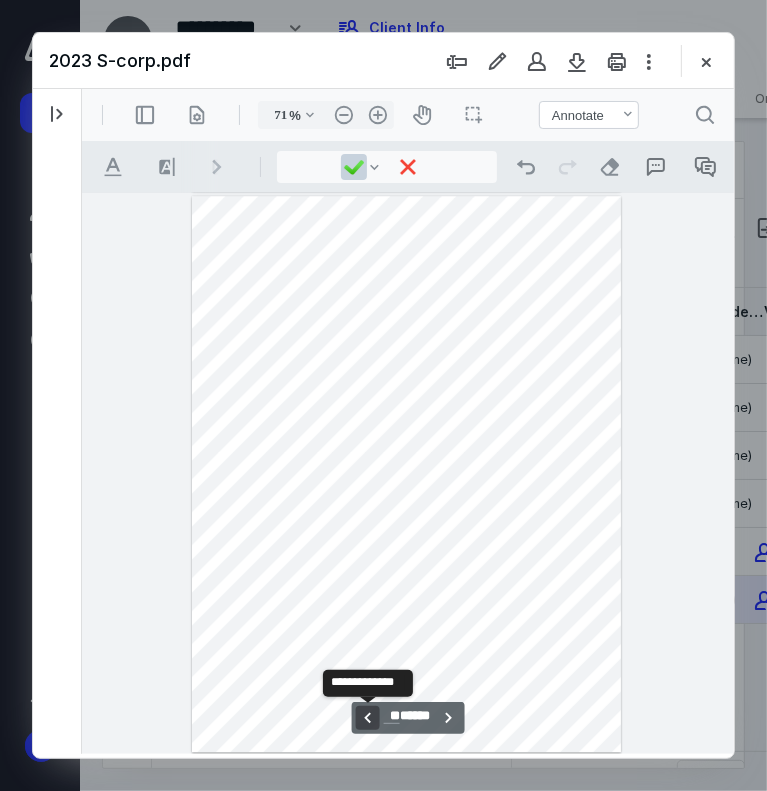 click on "**********" at bounding box center (367, 717) 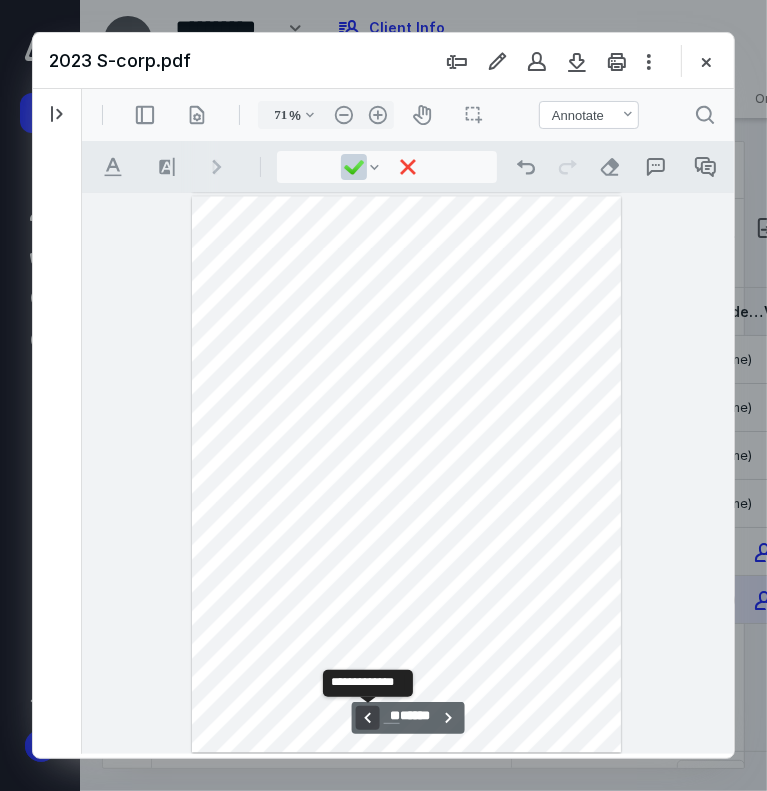 click on "**********" at bounding box center [367, 717] 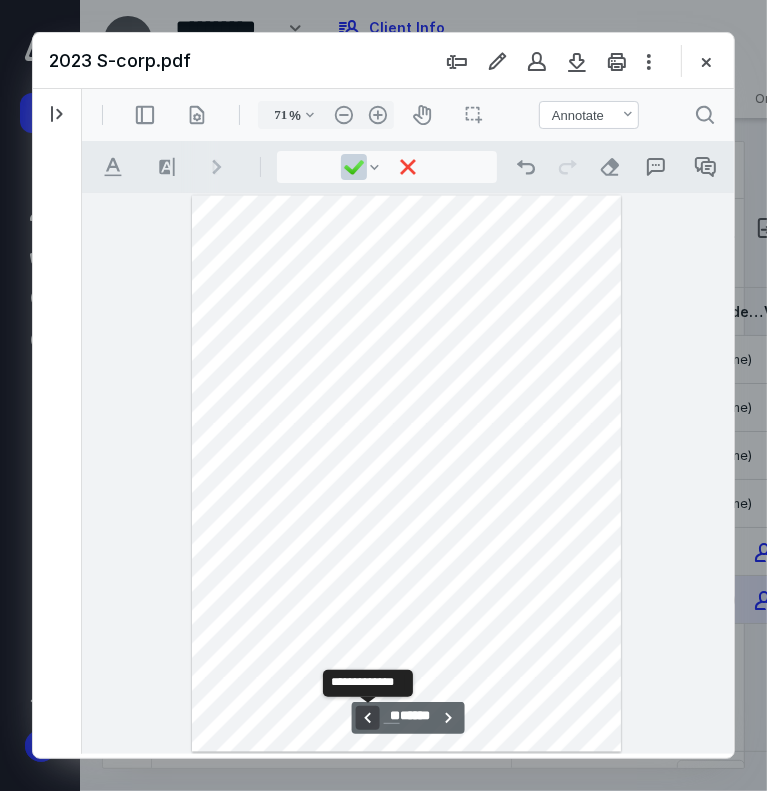 click on "**********" at bounding box center (367, 717) 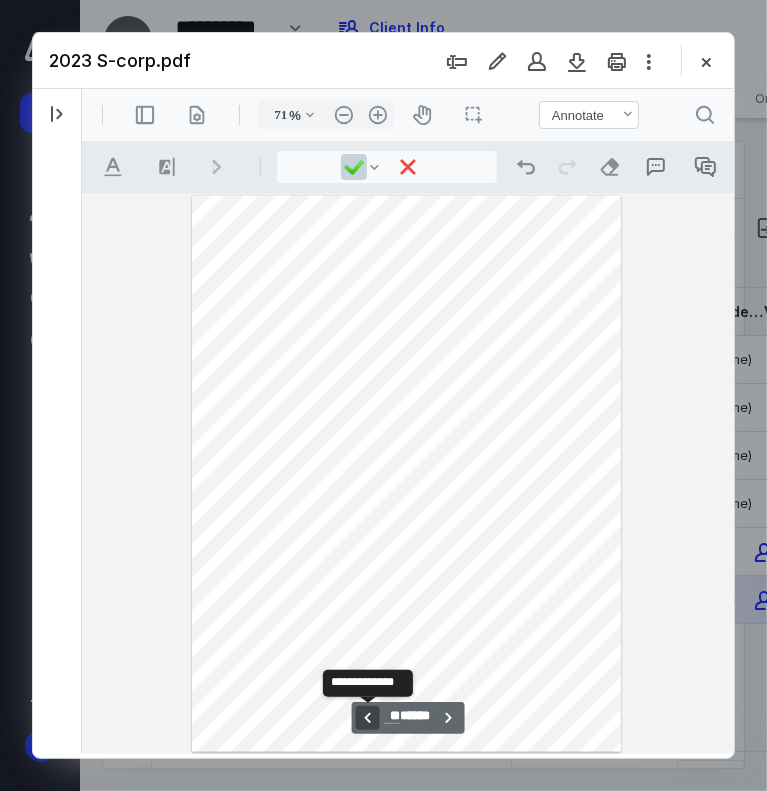 click on "**********" at bounding box center [367, 717] 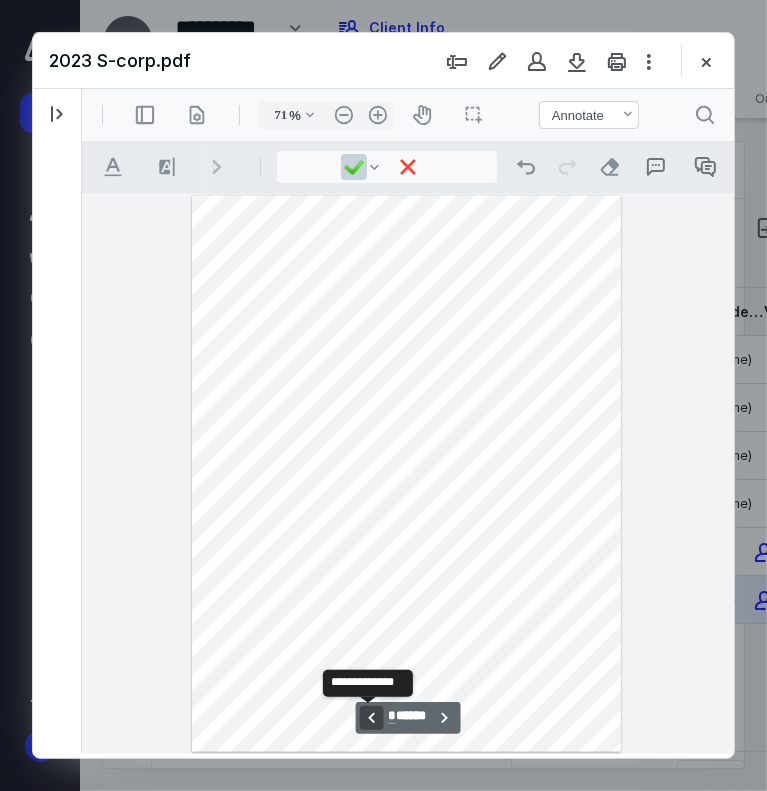 scroll, scrollTop: 4496, scrollLeft: 0, axis: vertical 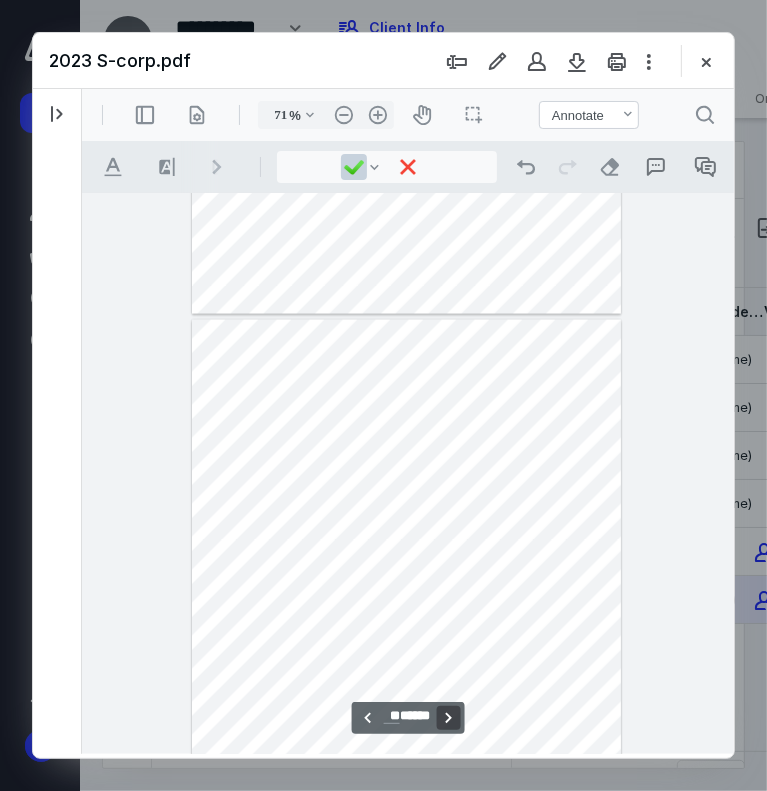 click on "**********" at bounding box center (447, 717) 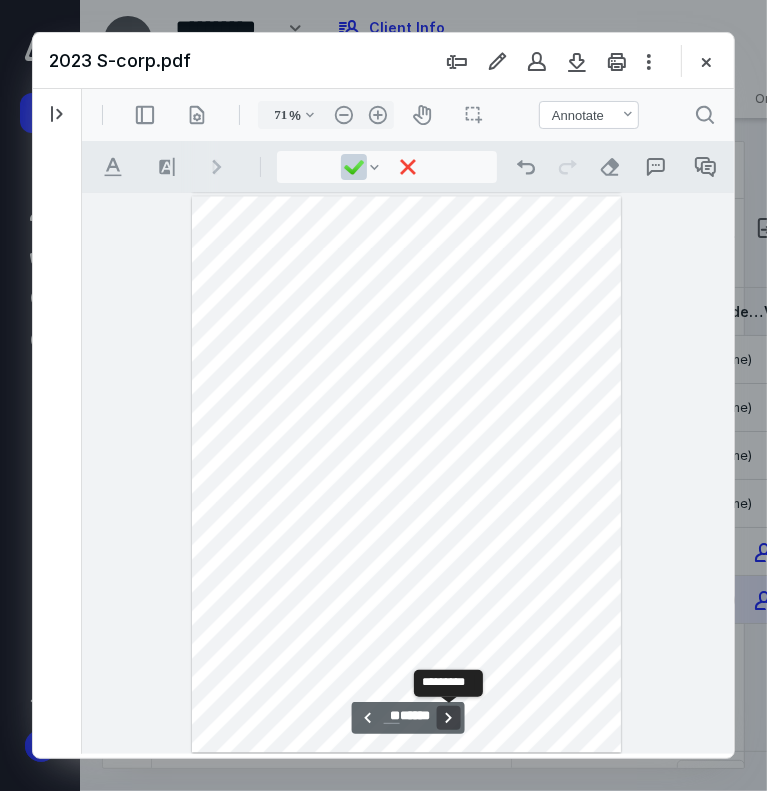 click on "**********" at bounding box center (447, 717) 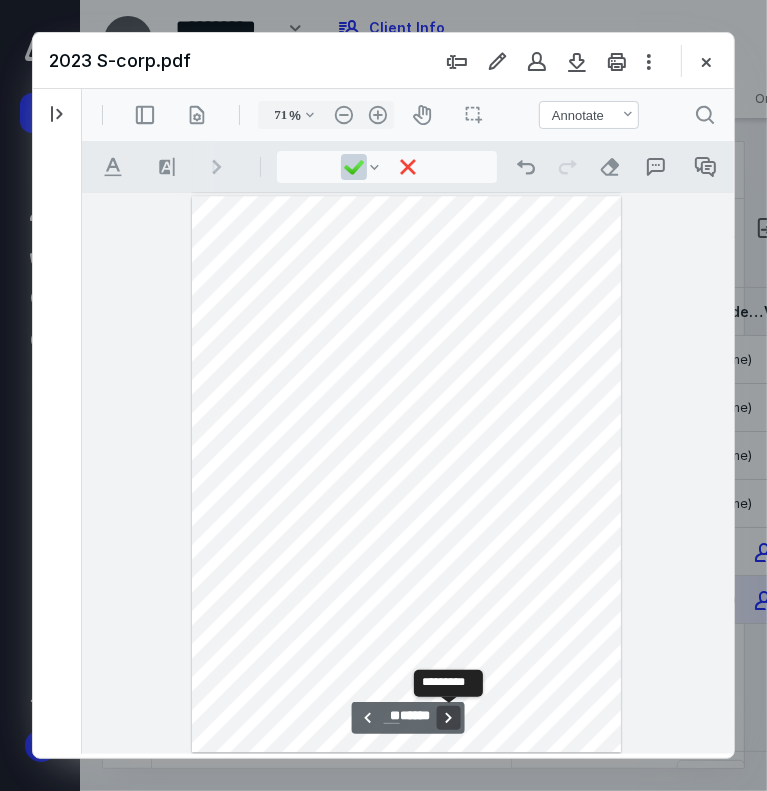 click on "**********" at bounding box center (447, 717) 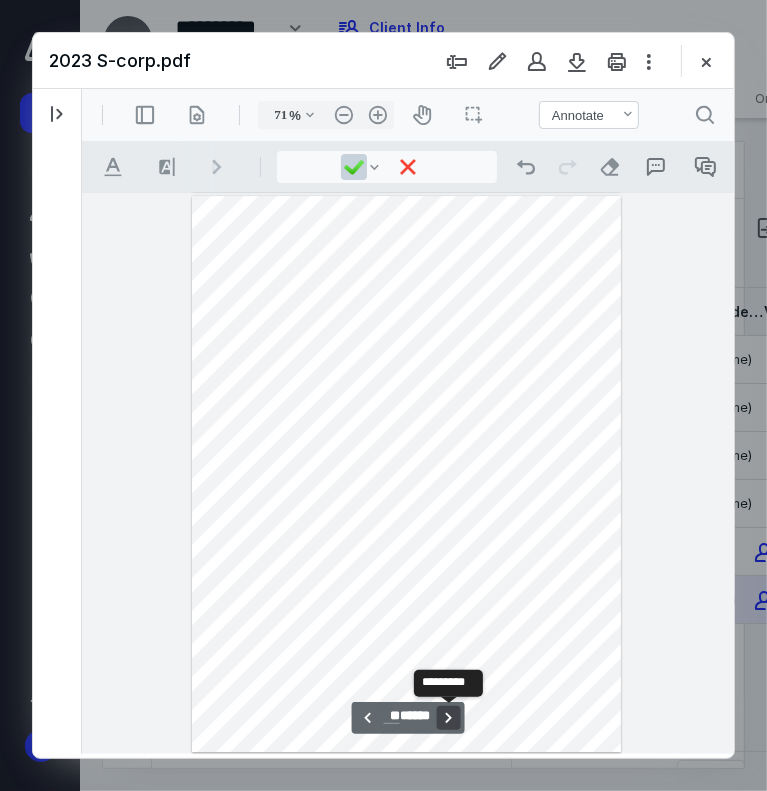click on "**********" at bounding box center (447, 717) 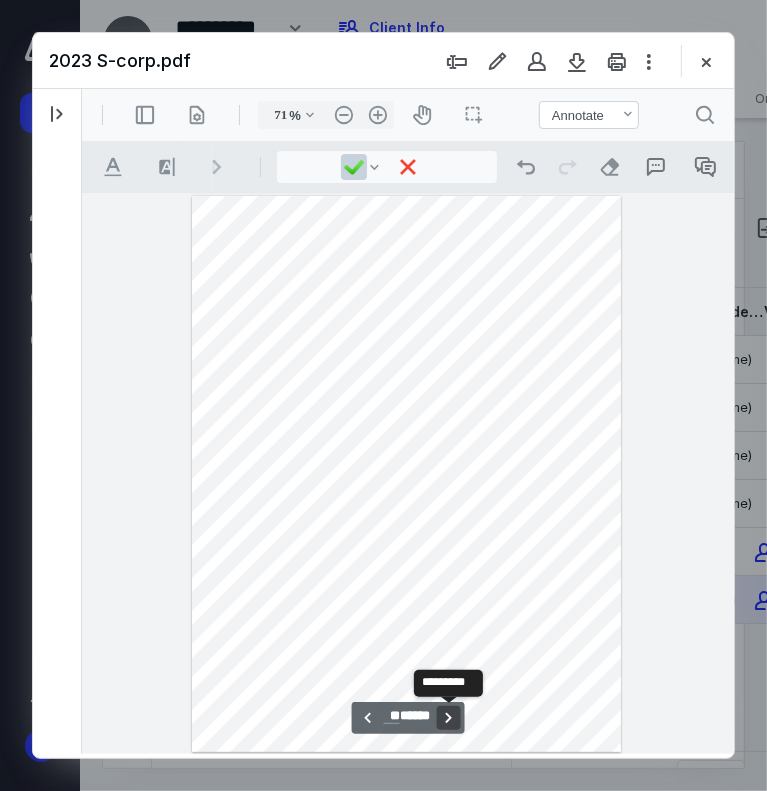 click on "**********" at bounding box center (447, 717) 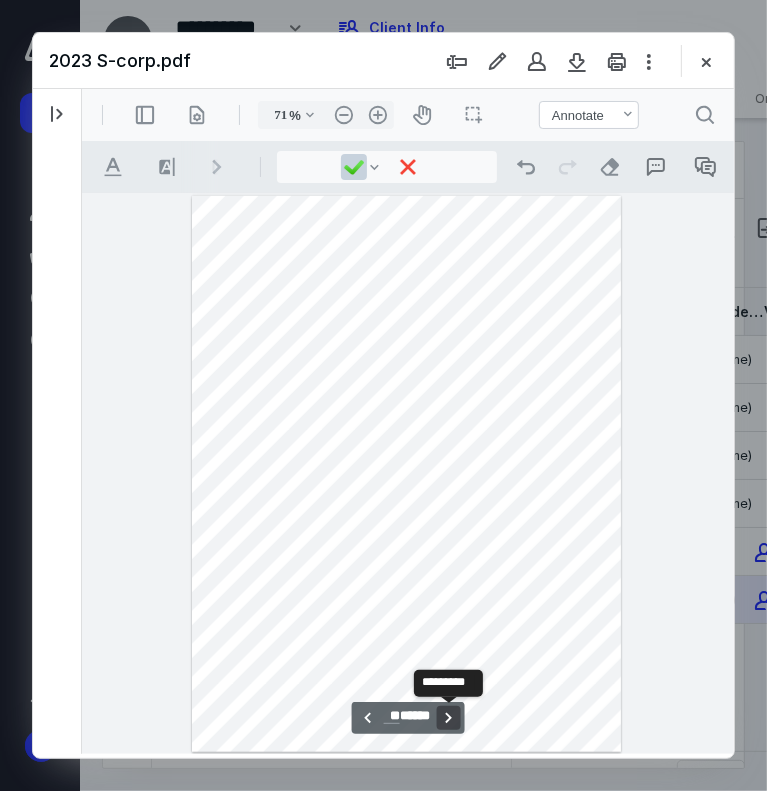 click on "**********" at bounding box center [447, 717] 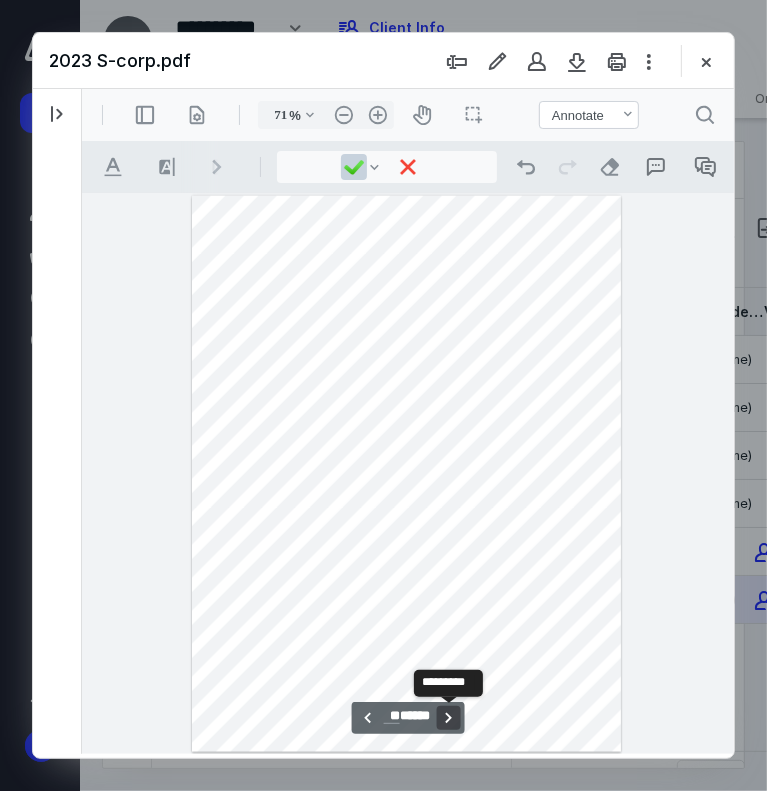 click on "**********" at bounding box center [447, 717] 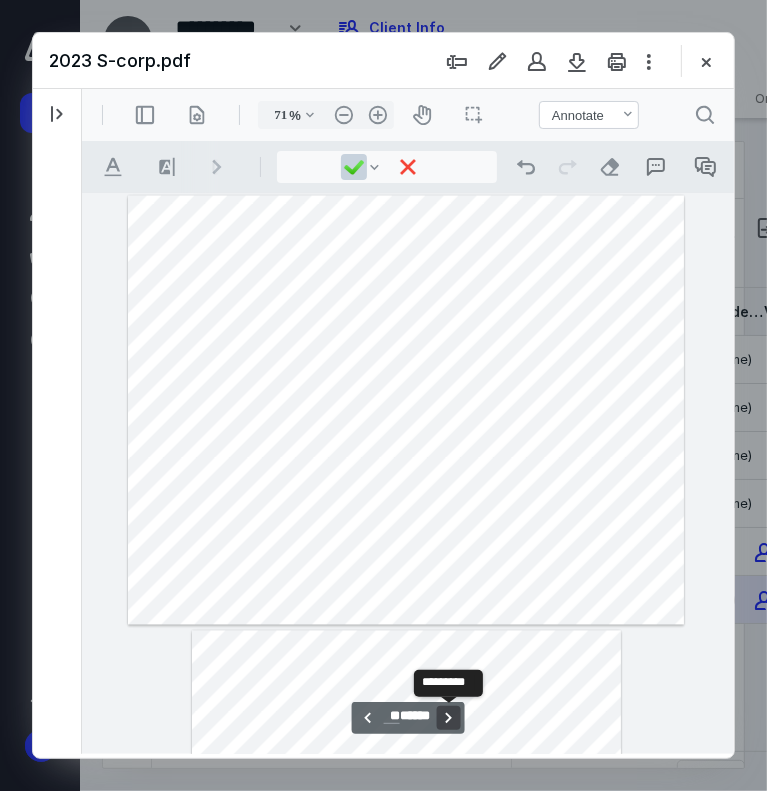 click on "**********" at bounding box center (447, 717) 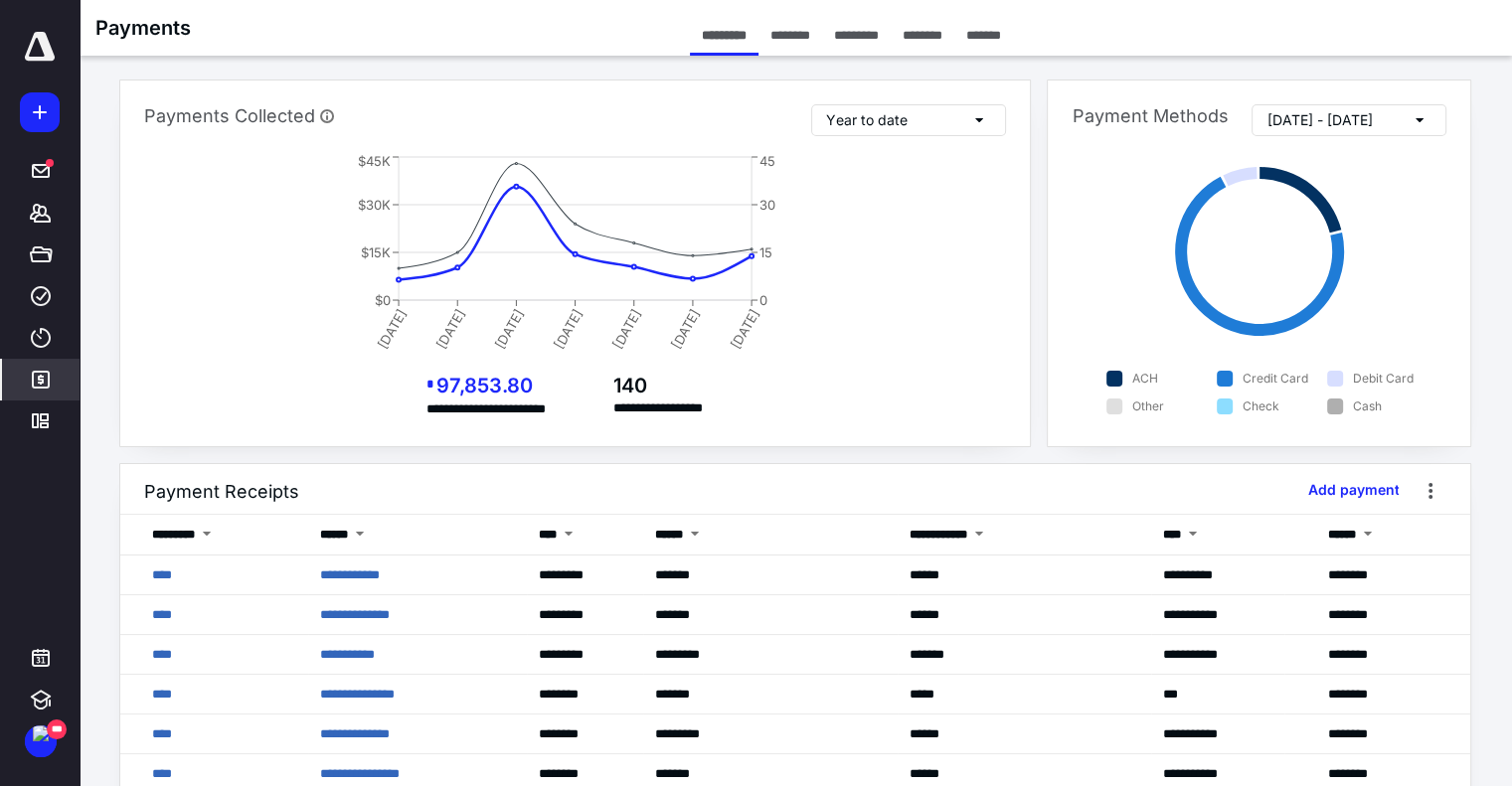 scroll, scrollTop: 0, scrollLeft: 0, axis: both 